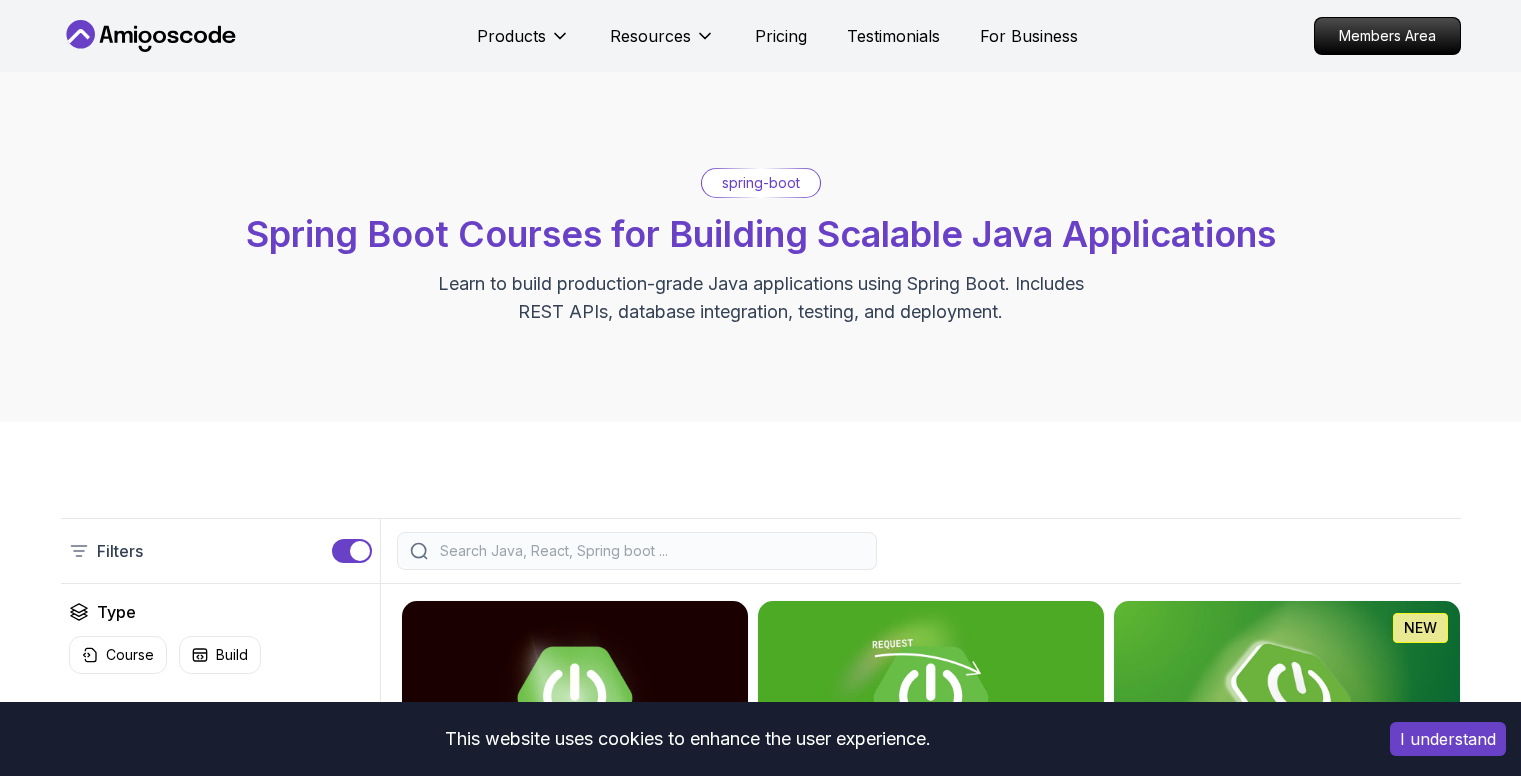 scroll, scrollTop: 295, scrollLeft: 0, axis: vertical 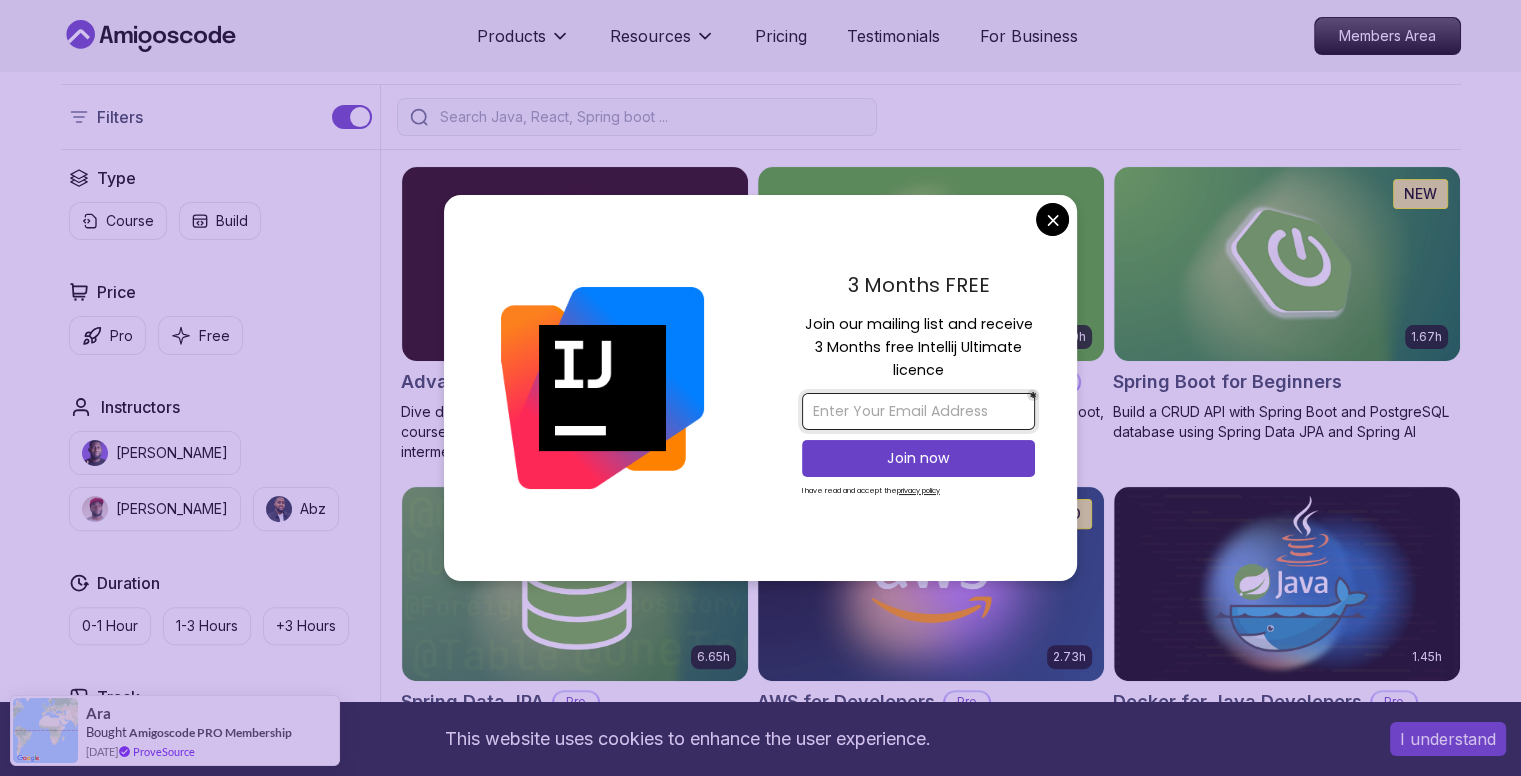click at bounding box center [918, 411] 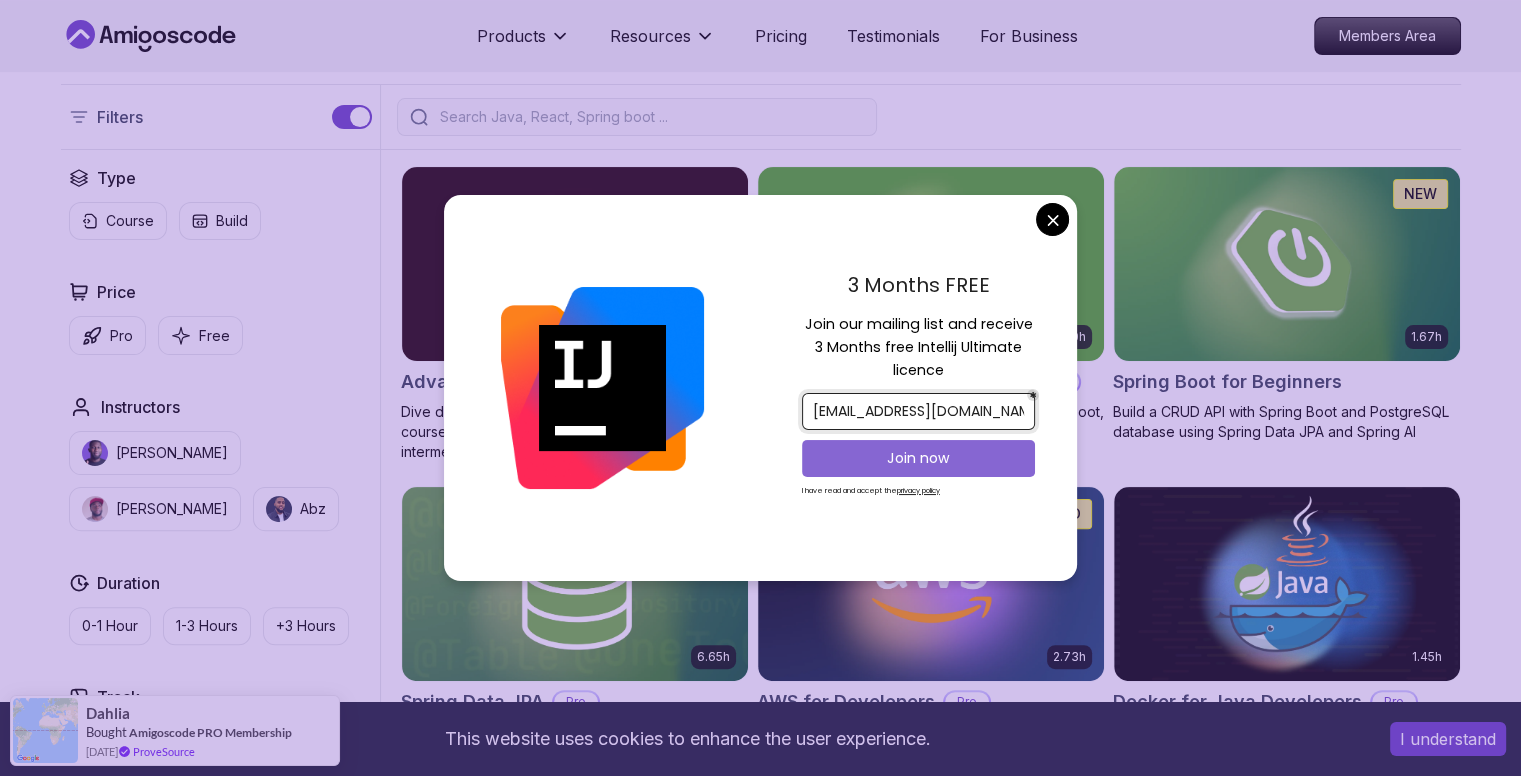 type on "kushbte@gmail.com" 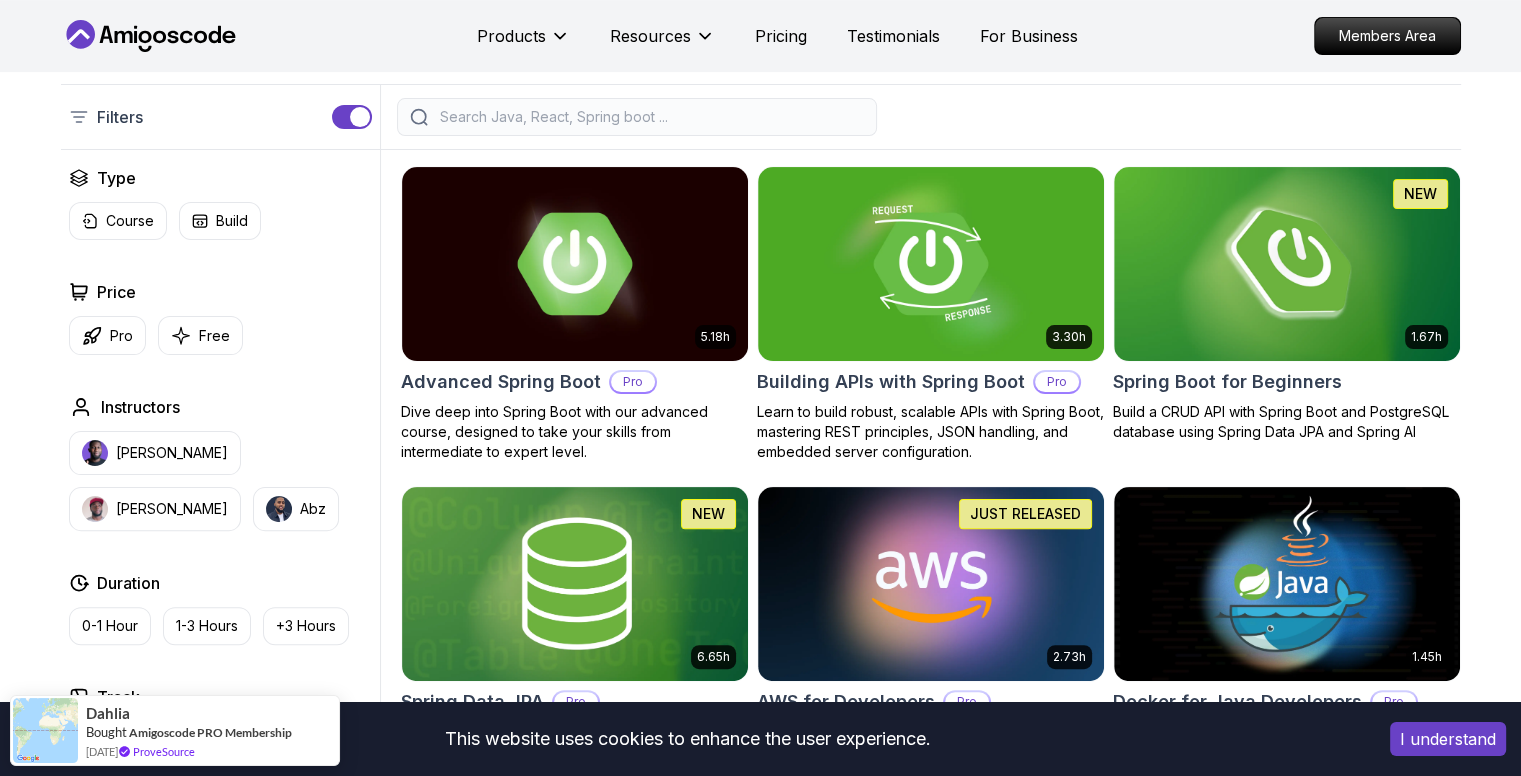 click on "This website uses cookies to enhance the user experience. I understand Products Resources Pricing Testimonials For Business Members Area Products Resources Pricing Testimonials For Business Members Area spring-boot Spring Boot Courses for Building Scalable Java Applications Learn to build production-grade Java applications using Spring Boot. Includes REST APIs, database integration, testing, and deployment. Filters Filters Type Course Build Price Pro Free Instructors Nelson Djalo Richard Abz Duration 0-1 Hour 1-3 Hours +3 Hours Track Front End Back End Dev Ops Full Stack Level Junior Mid-level Senior 5.18h Advanced Spring Boot Pro Dive deep into Spring Boot with our advanced course, designed to take your skills from intermediate to expert level. 3.30h Building APIs with Spring Boot Pro Learn to build robust, scalable APIs with Spring Boot, mastering REST principles, JSON handling, and embedded server configuration. 1.67h NEW Spring Boot for Beginners 6.65h NEW Spring Data JPA Pro 2.73h JUST RELEASED Pro 1.45h" at bounding box center [760, 1199] 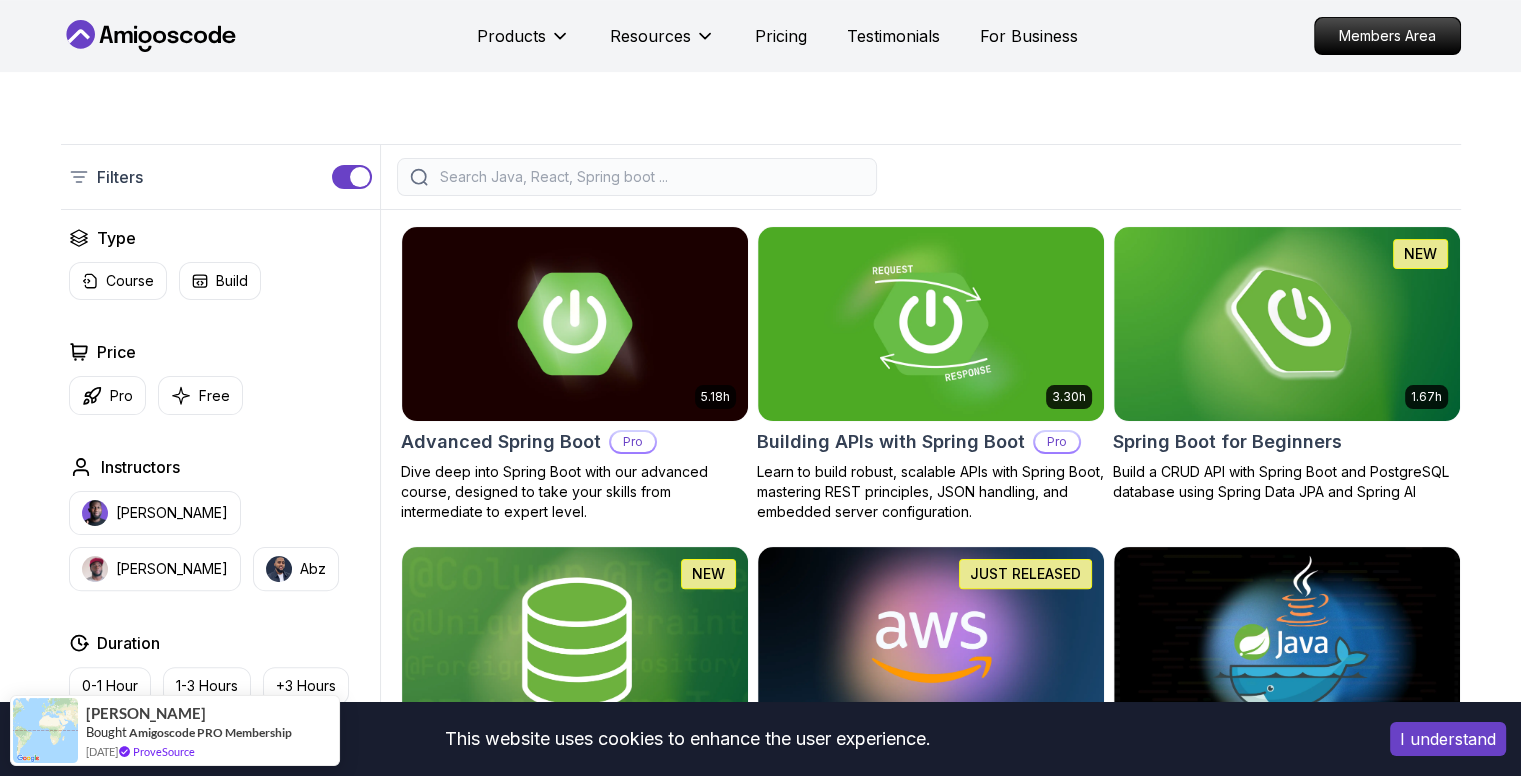 scroll, scrollTop: 378, scrollLeft: 0, axis: vertical 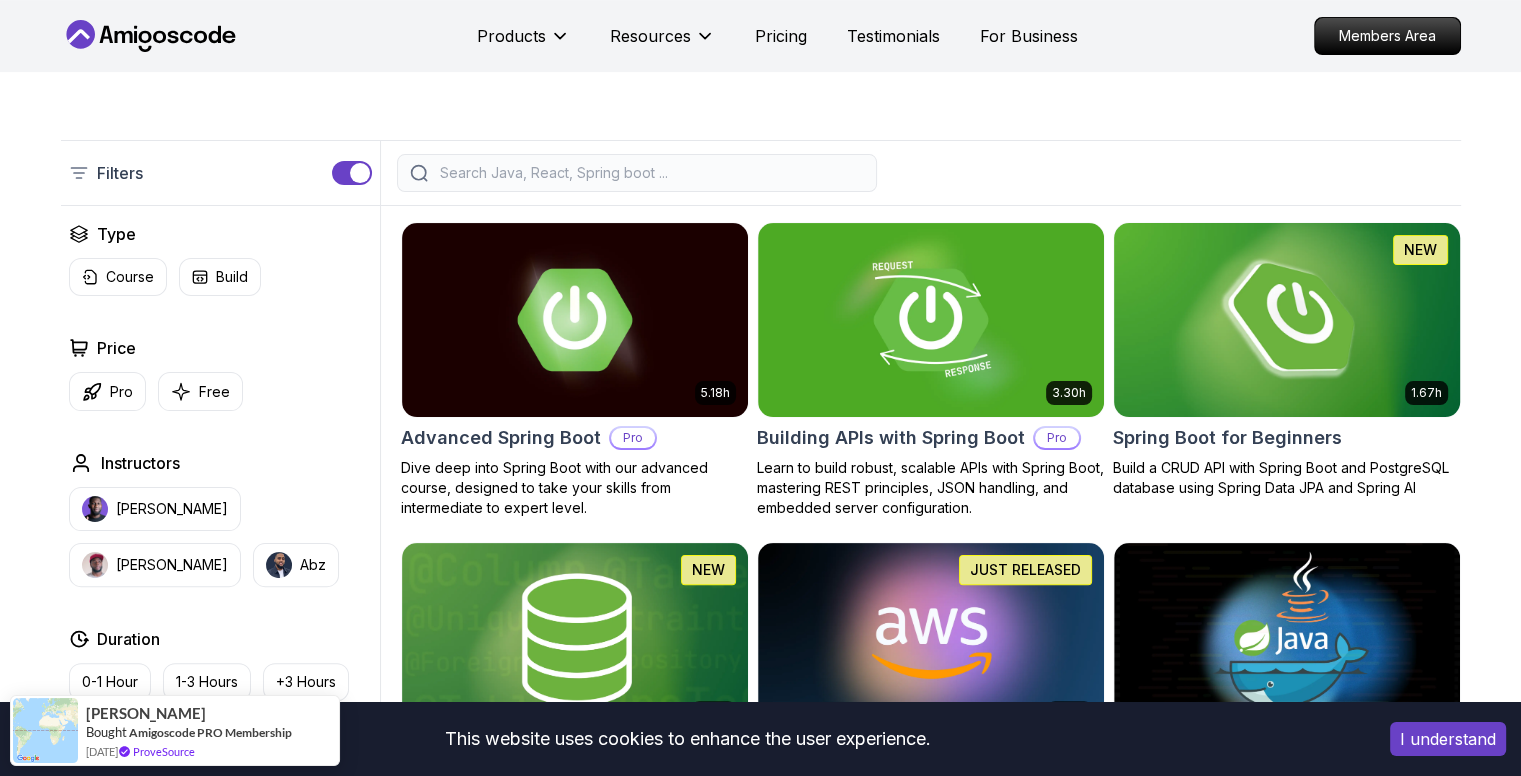 click at bounding box center (1286, 319) 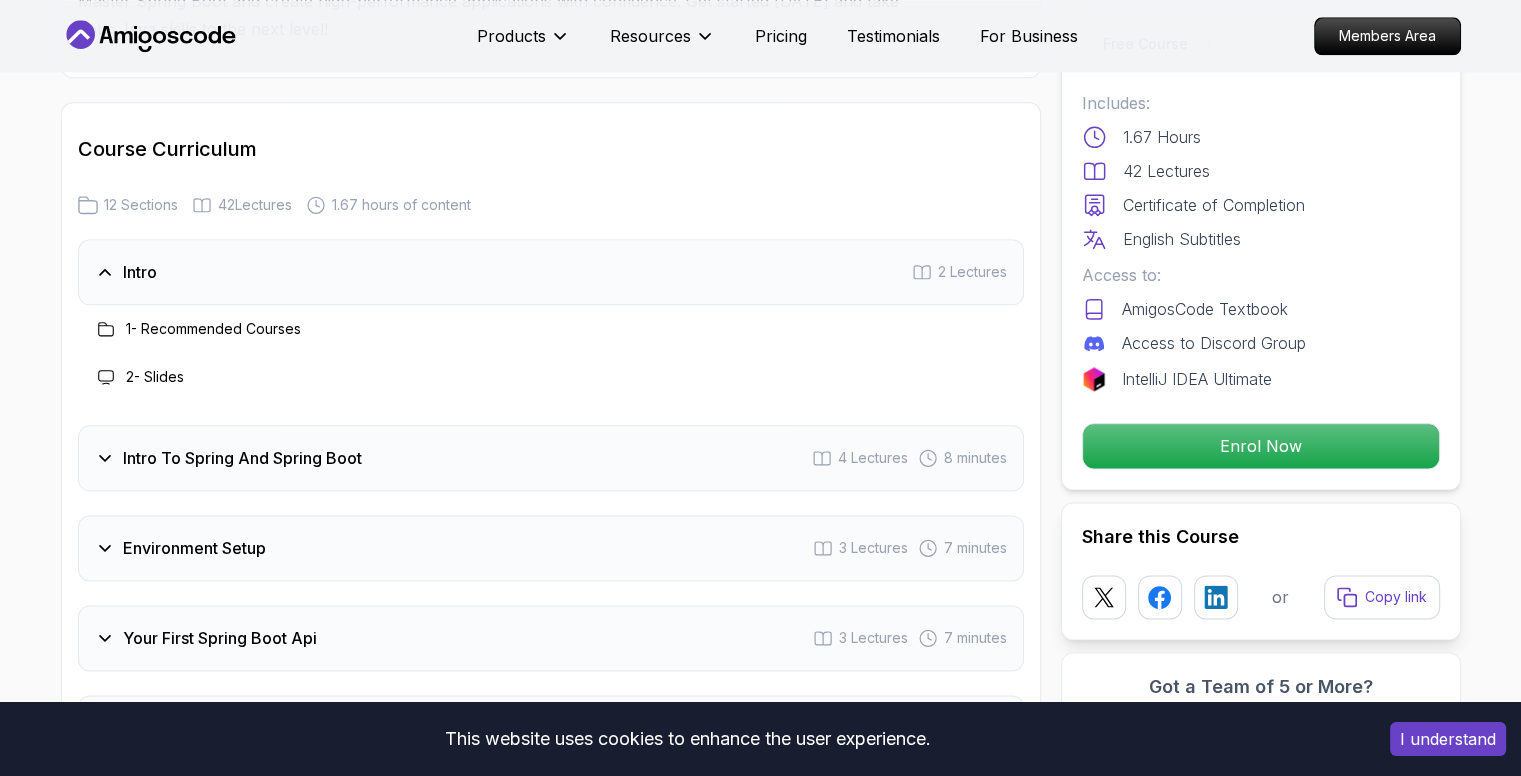scroll, scrollTop: 2402, scrollLeft: 0, axis: vertical 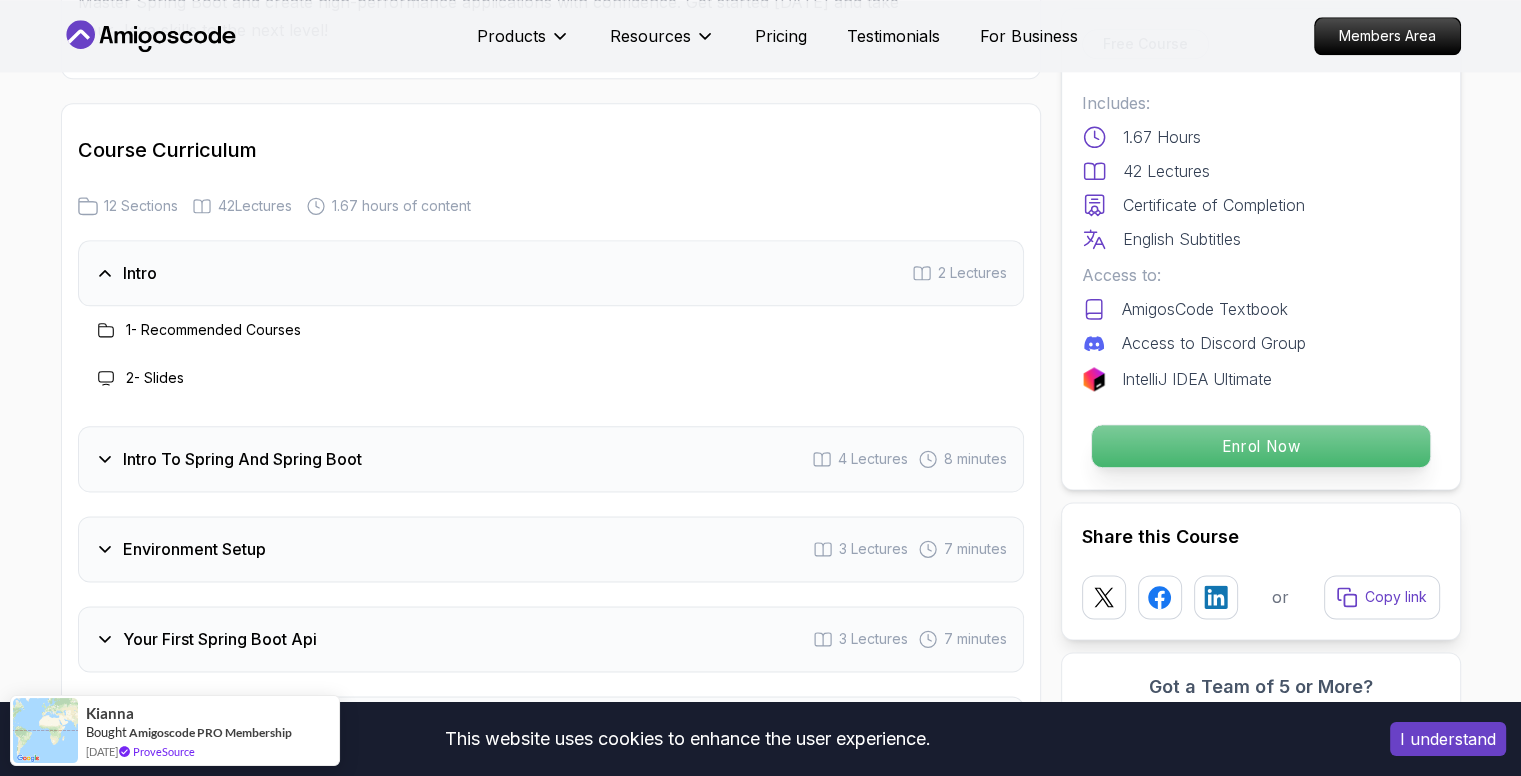 click on "Enrol Now" at bounding box center [1260, 446] 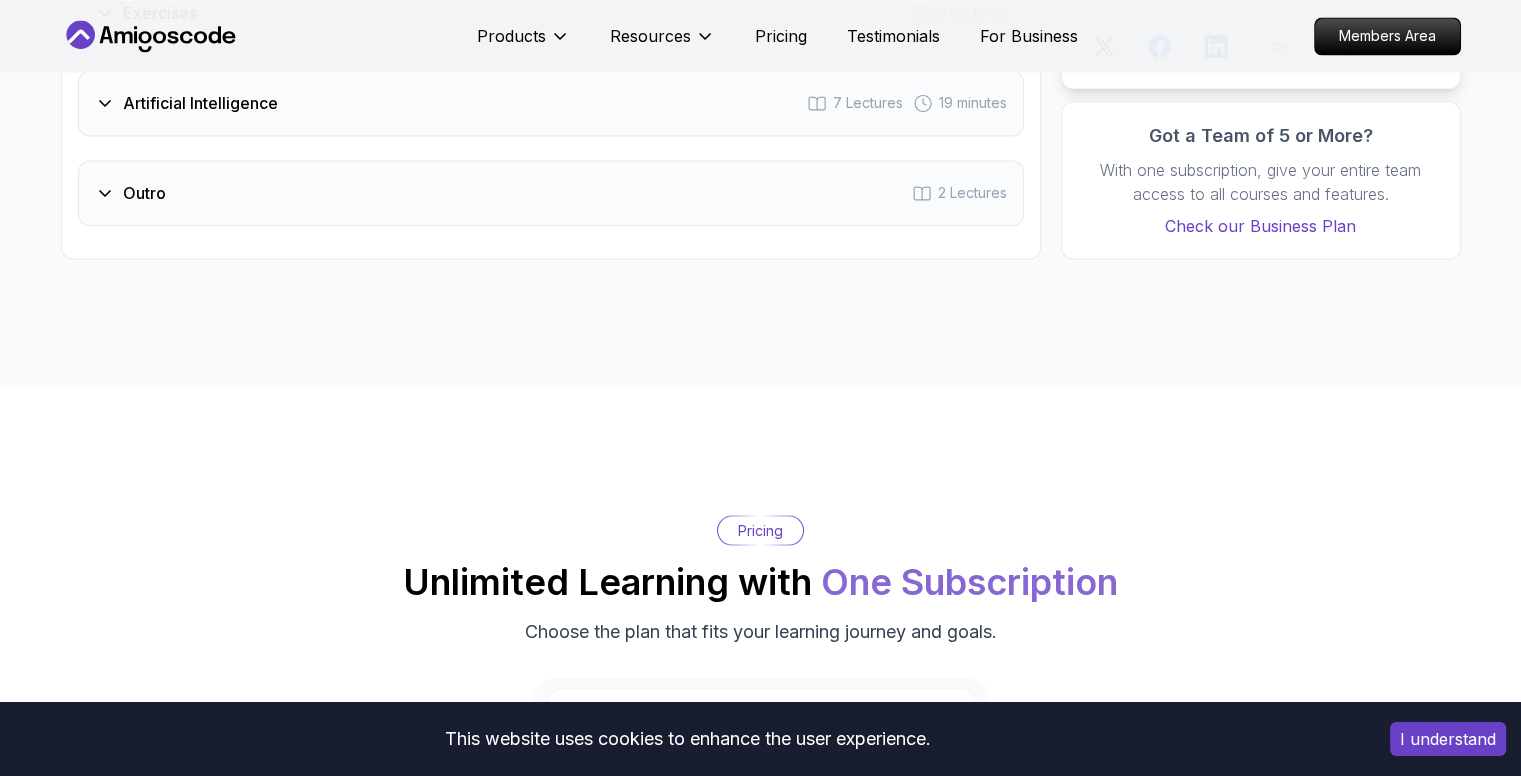 scroll, scrollTop: 3920, scrollLeft: 0, axis: vertical 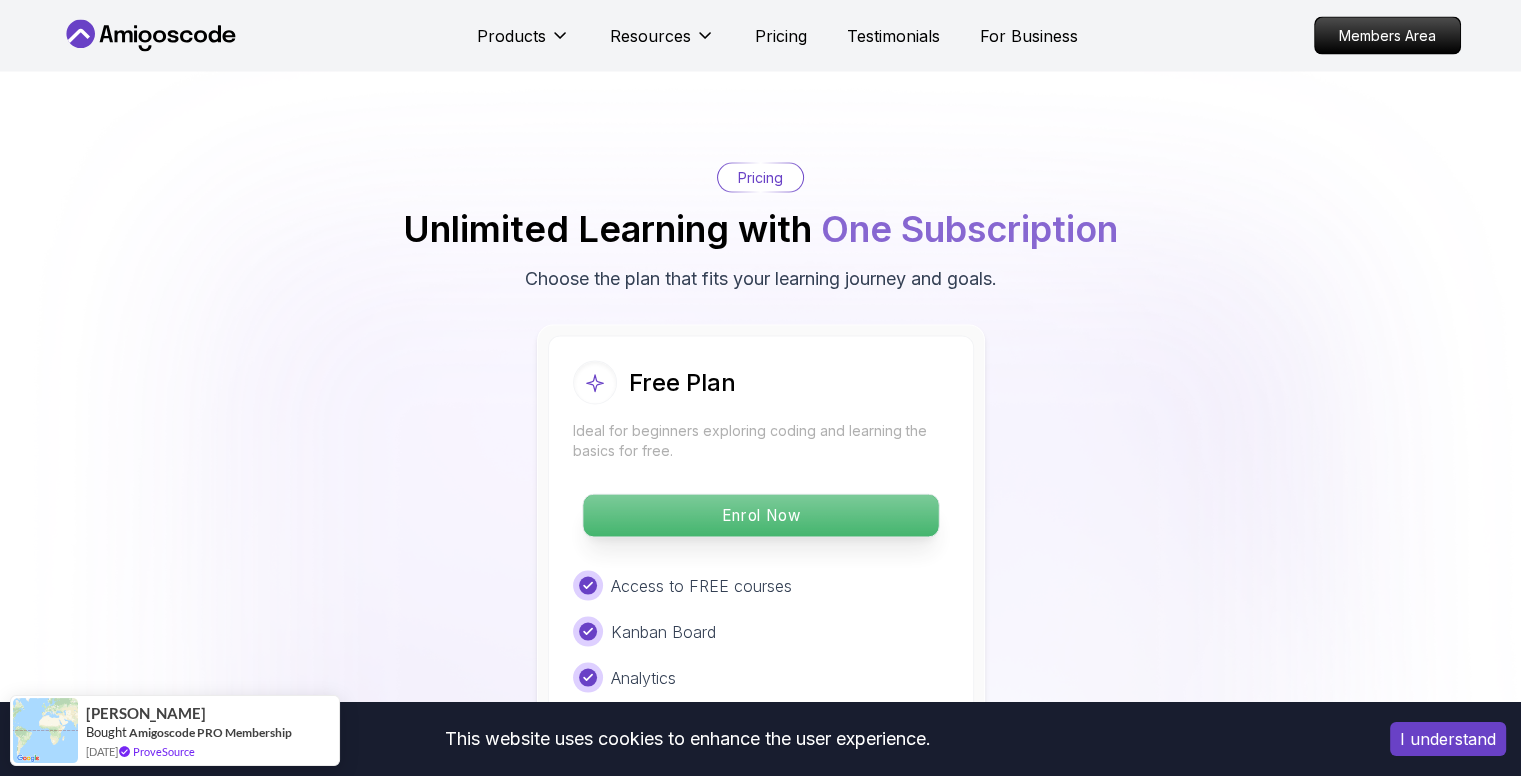 click on "Enrol Now" at bounding box center [760, 516] 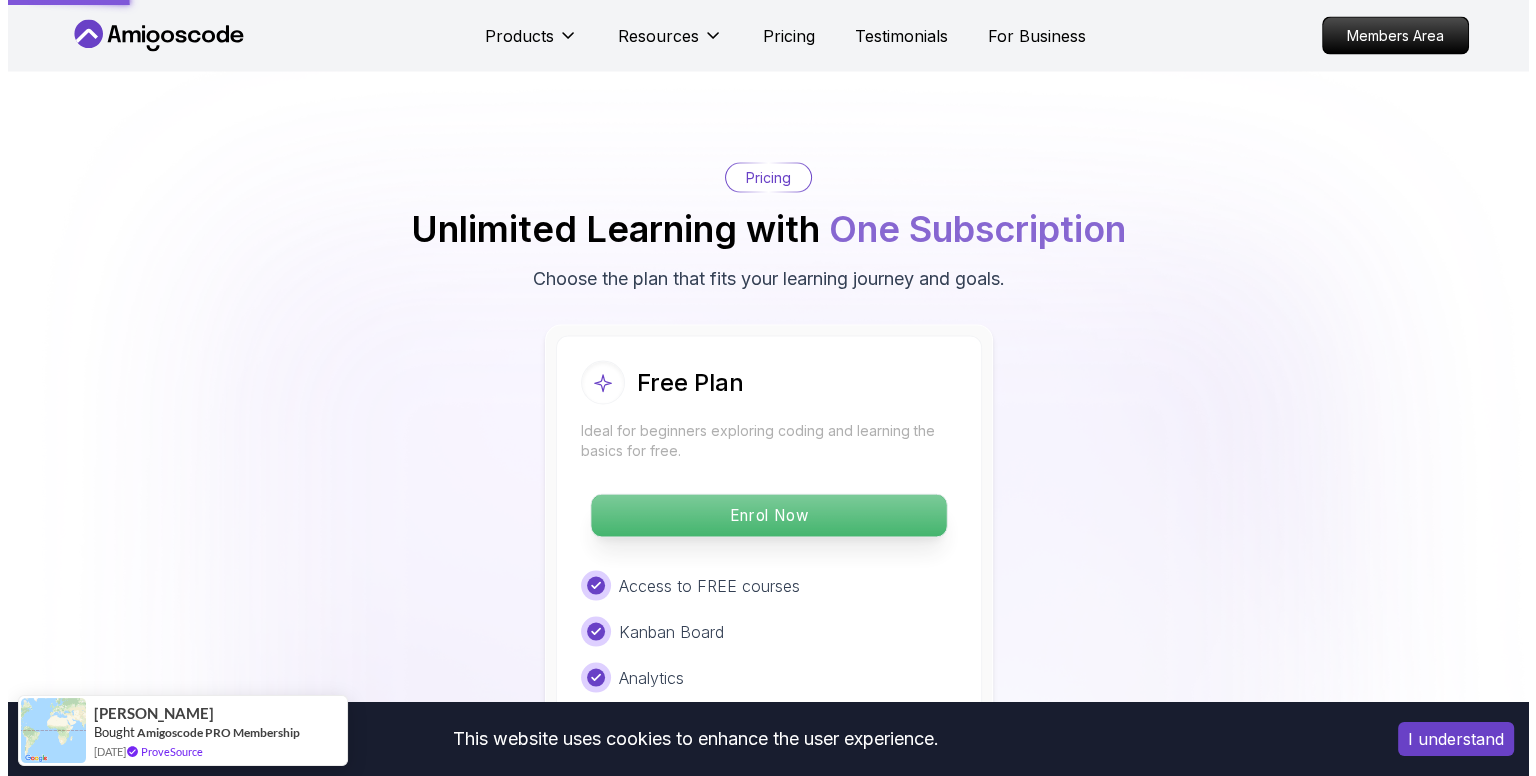 scroll, scrollTop: 0, scrollLeft: 0, axis: both 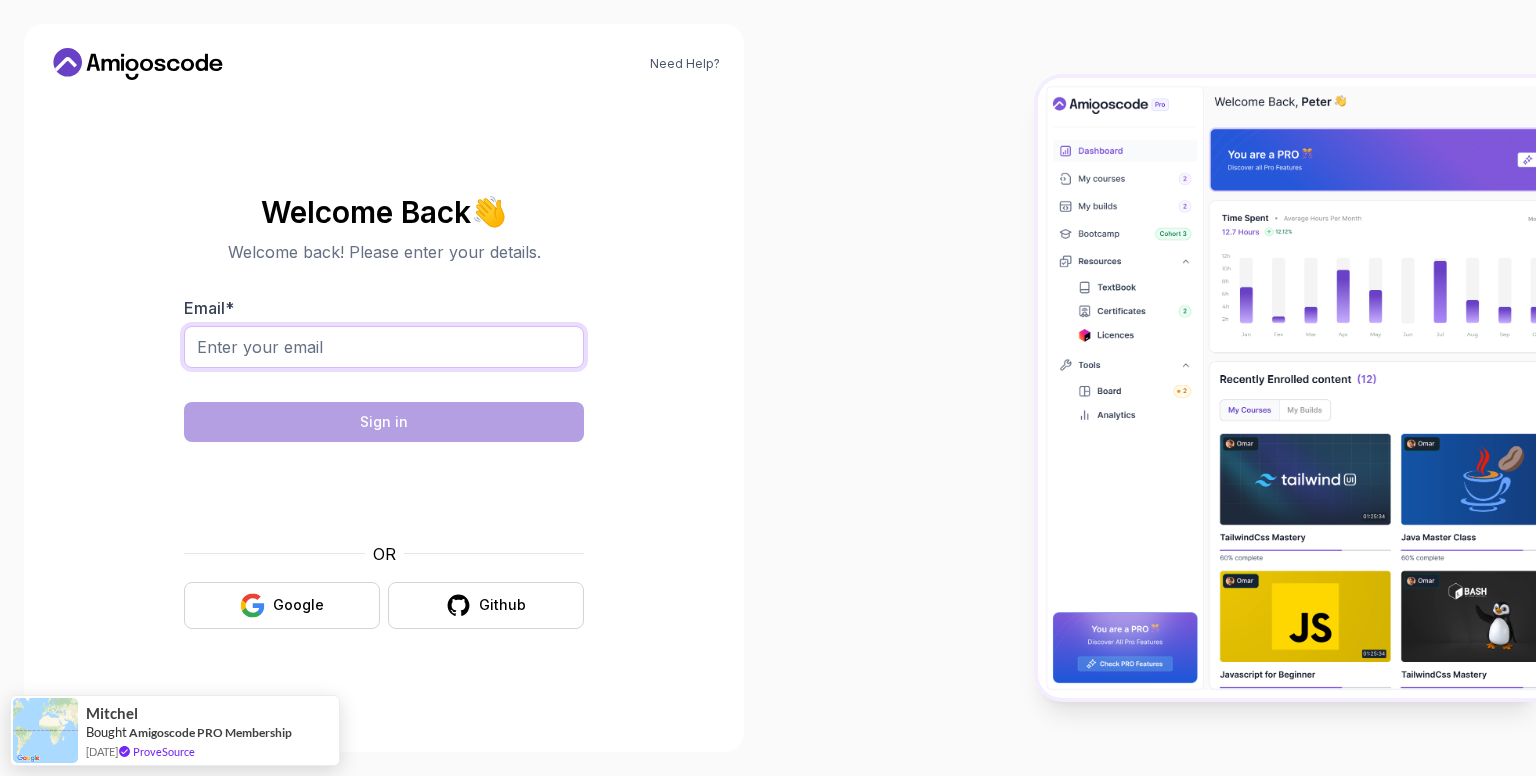 click on "Email *" at bounding box center (384, 347) 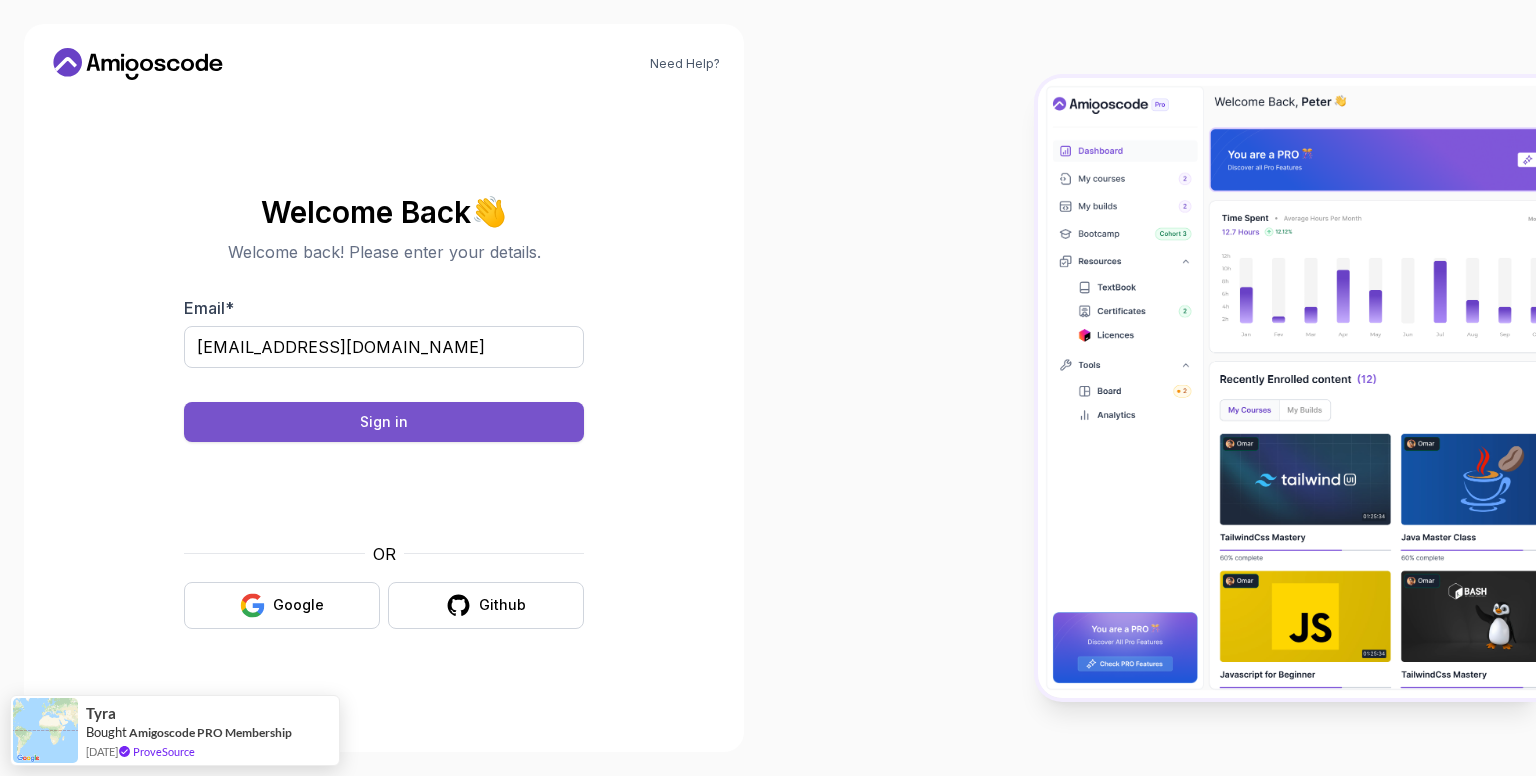 click on "Sign in" at bounding box center [384, 422] 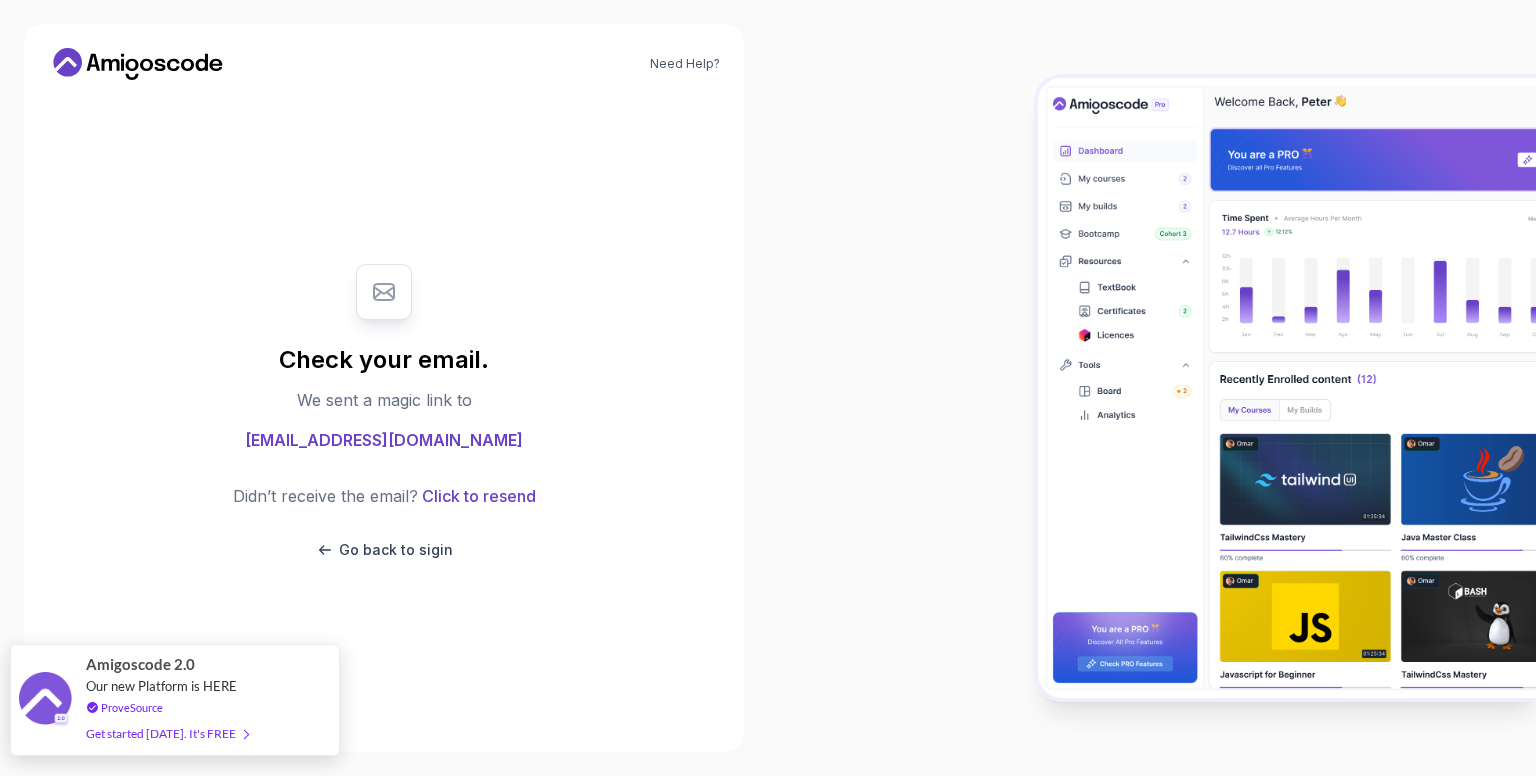 click on "Get started [DATE]. It's FREE" at bounding box center (167, 733) 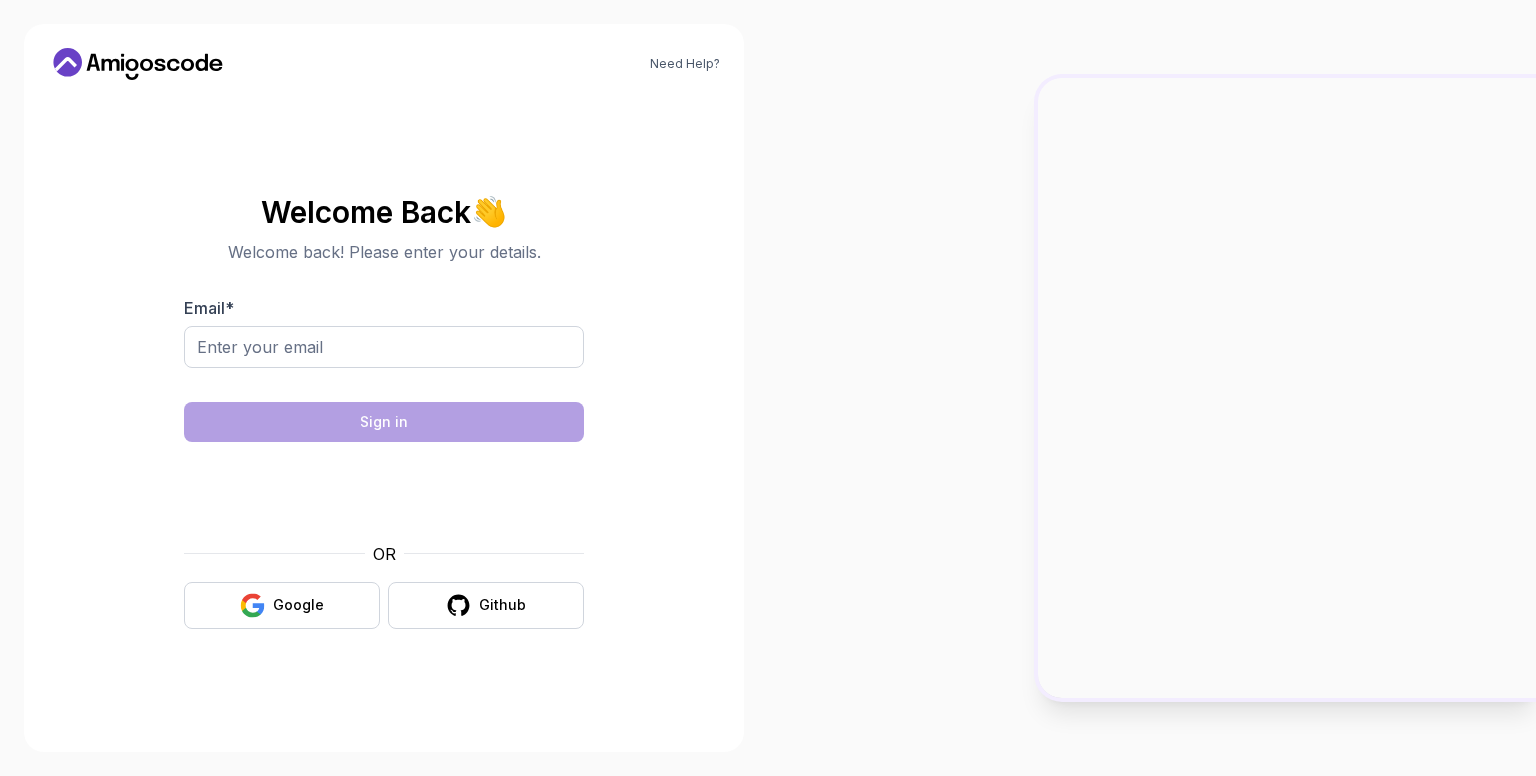 scroll, scrollTop: 0, scrollLeft: 0, axis: both 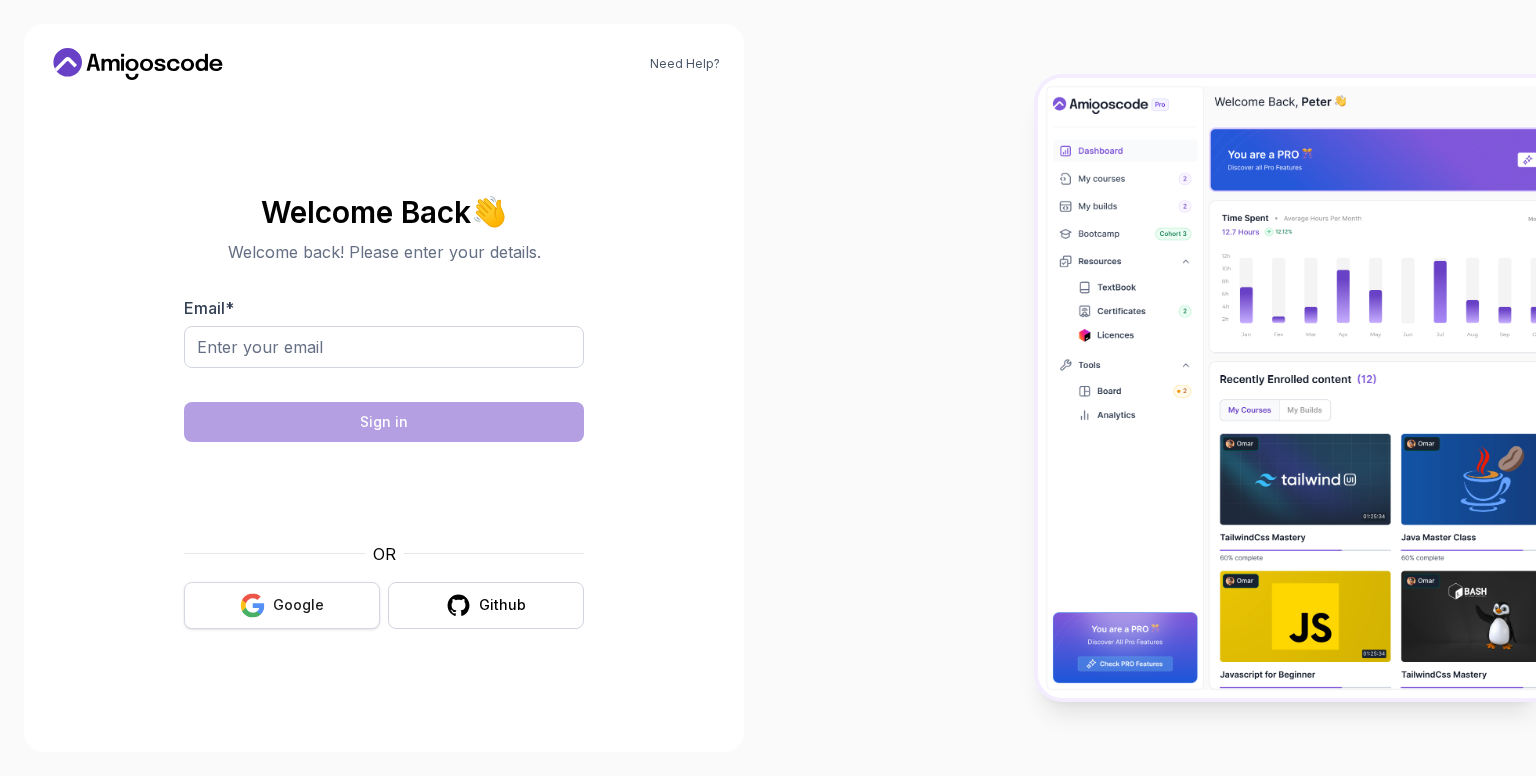 click on "Google" at bounding box center [282, 605] 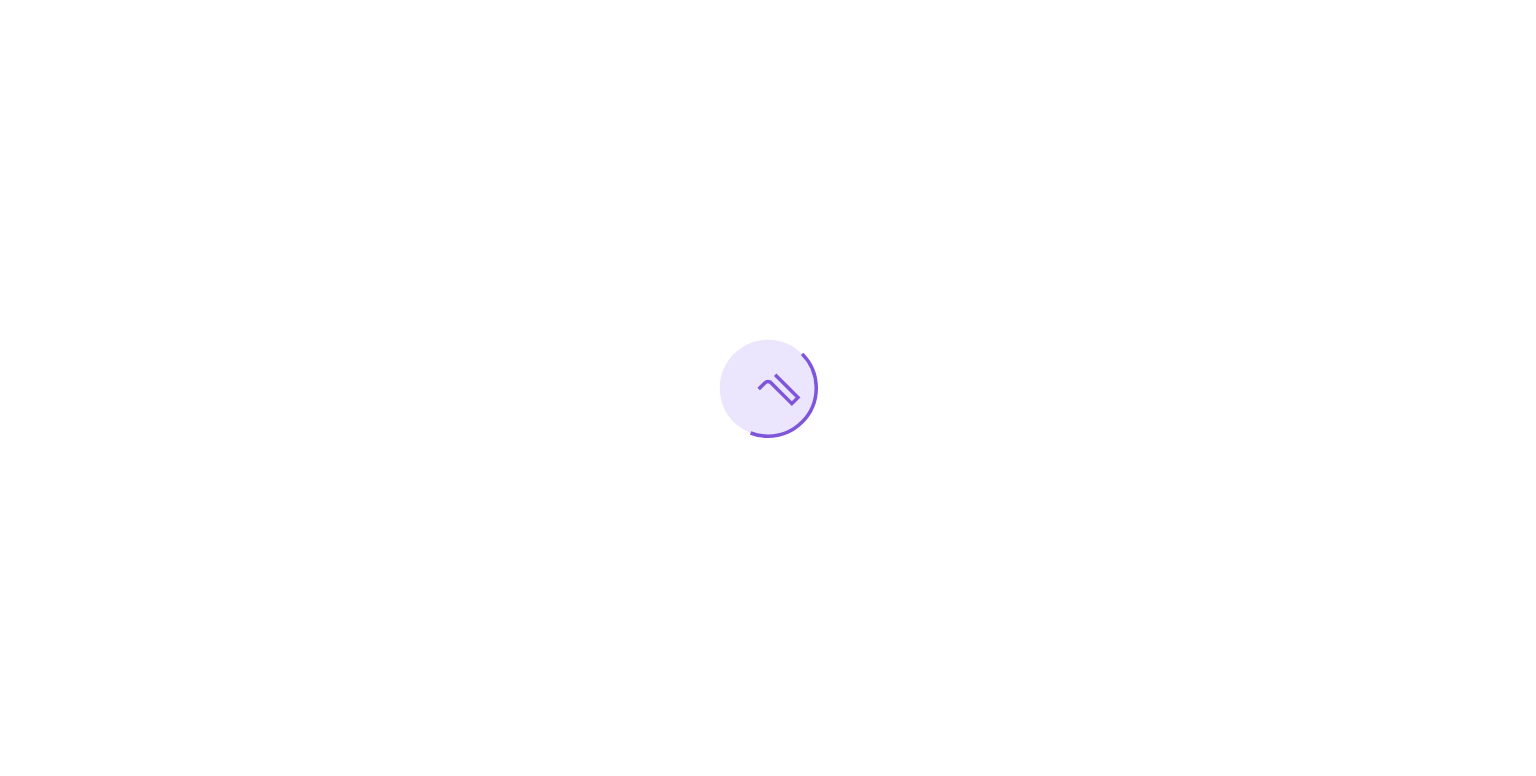 scroll, scrollTop: 0, scrollLeft: 0, axis: both 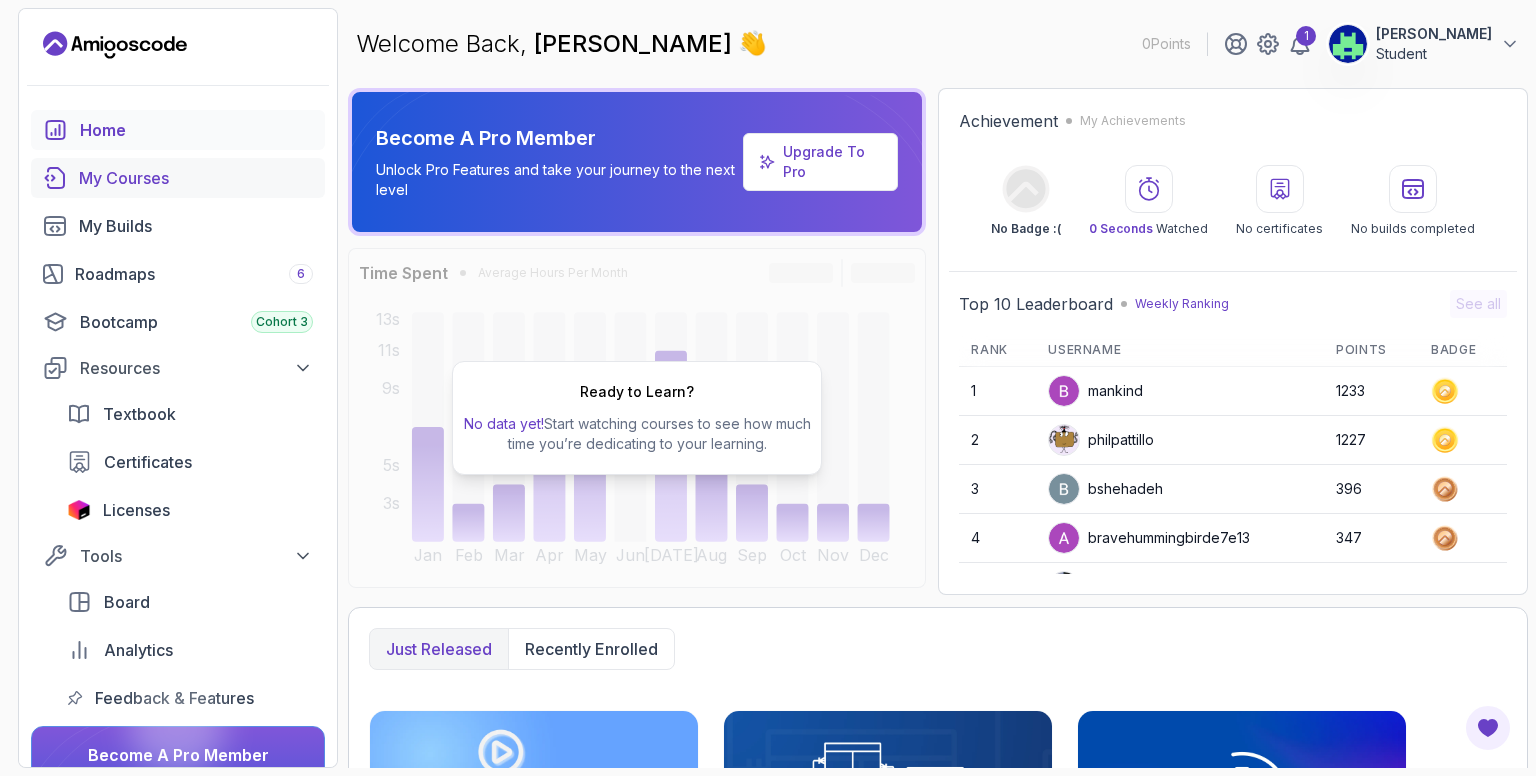 click on "My Courses" at bounding box center (178, 178) 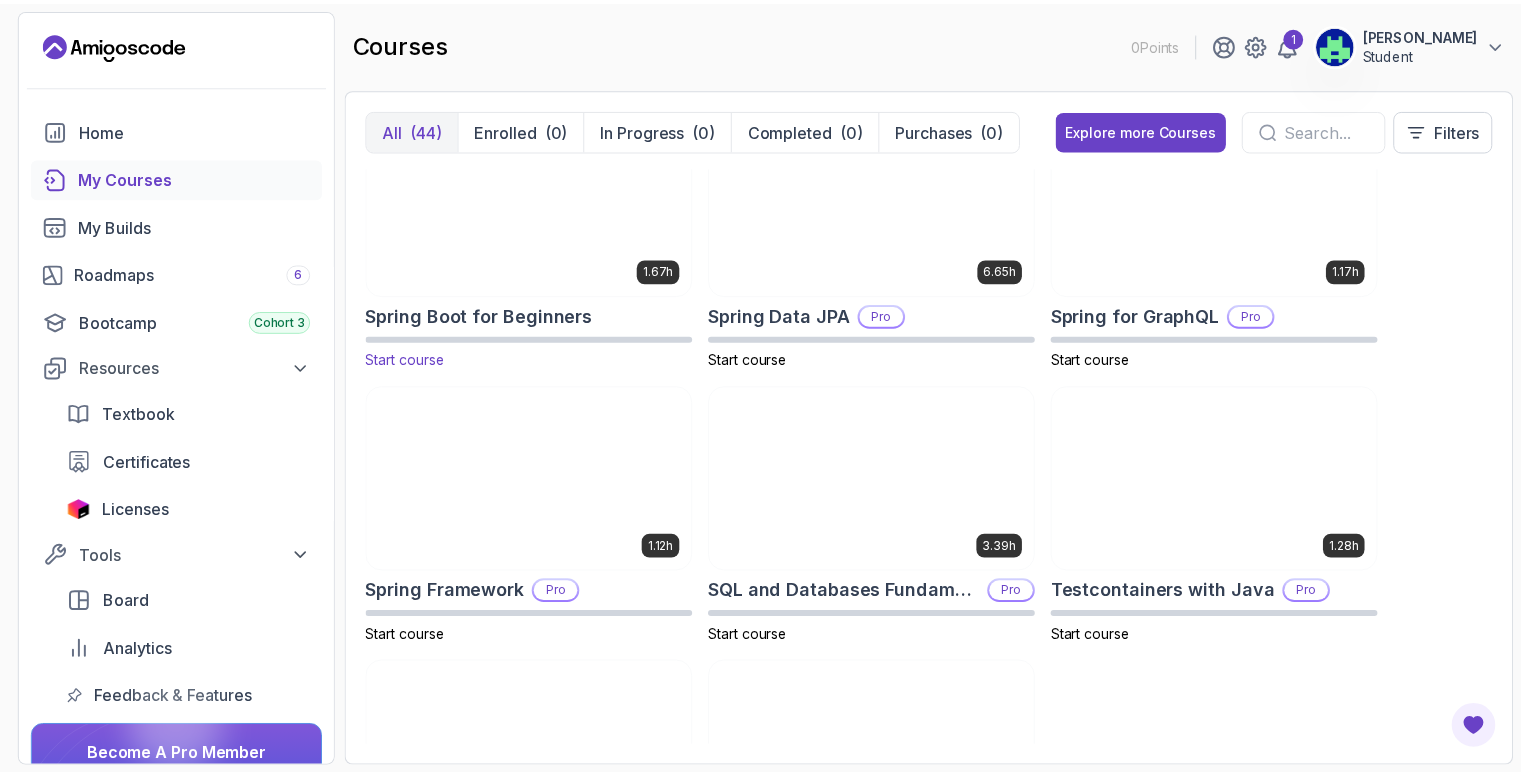 scroll, scrollTop: 3356, scrollLeft: 0, axis: vertical 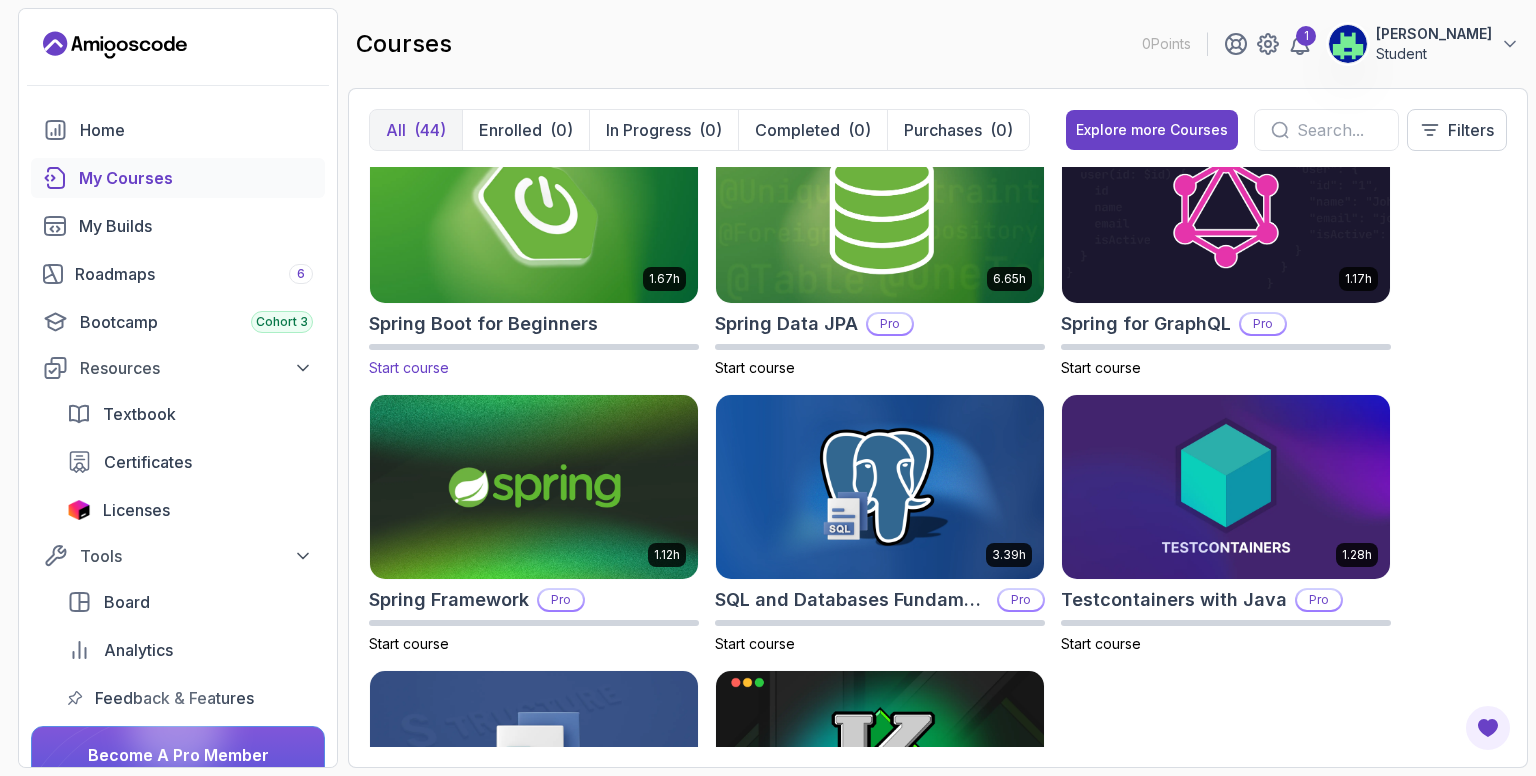 click at bounding box center (534, 211) 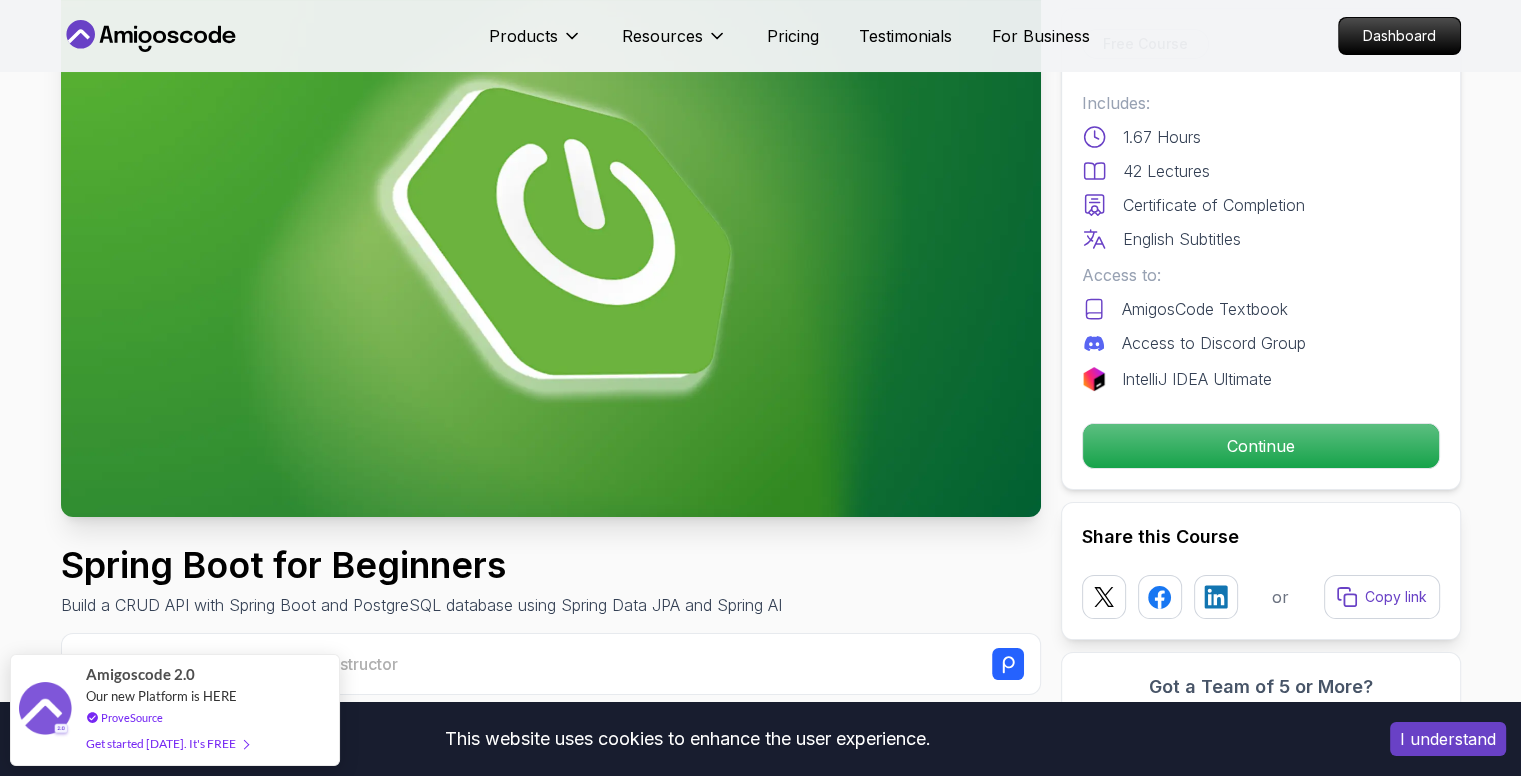 scroll, scrollTop: 156, scrollLeft: 0, axis: vertical 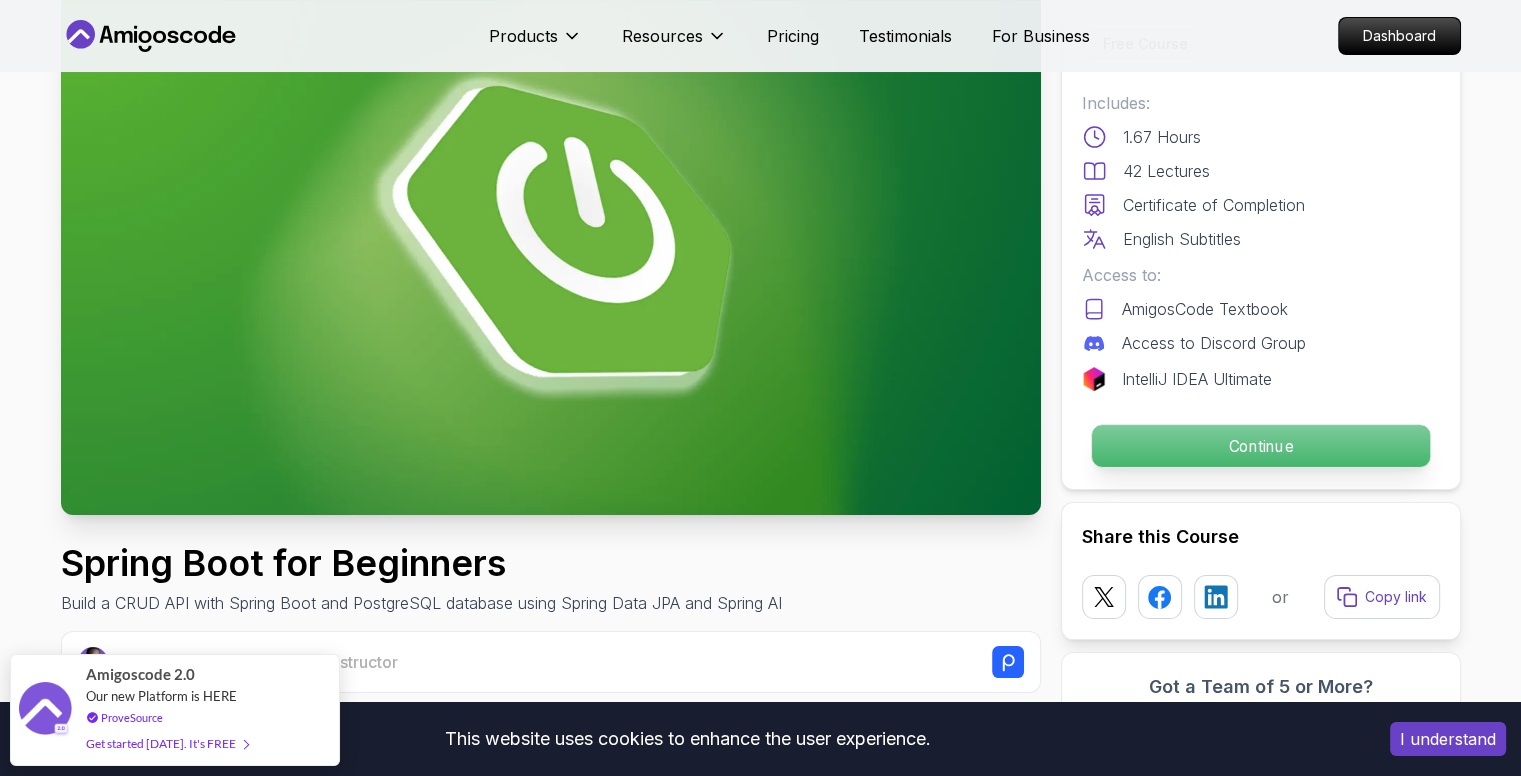 click on "Continue" at bounding box center [1260, 446] 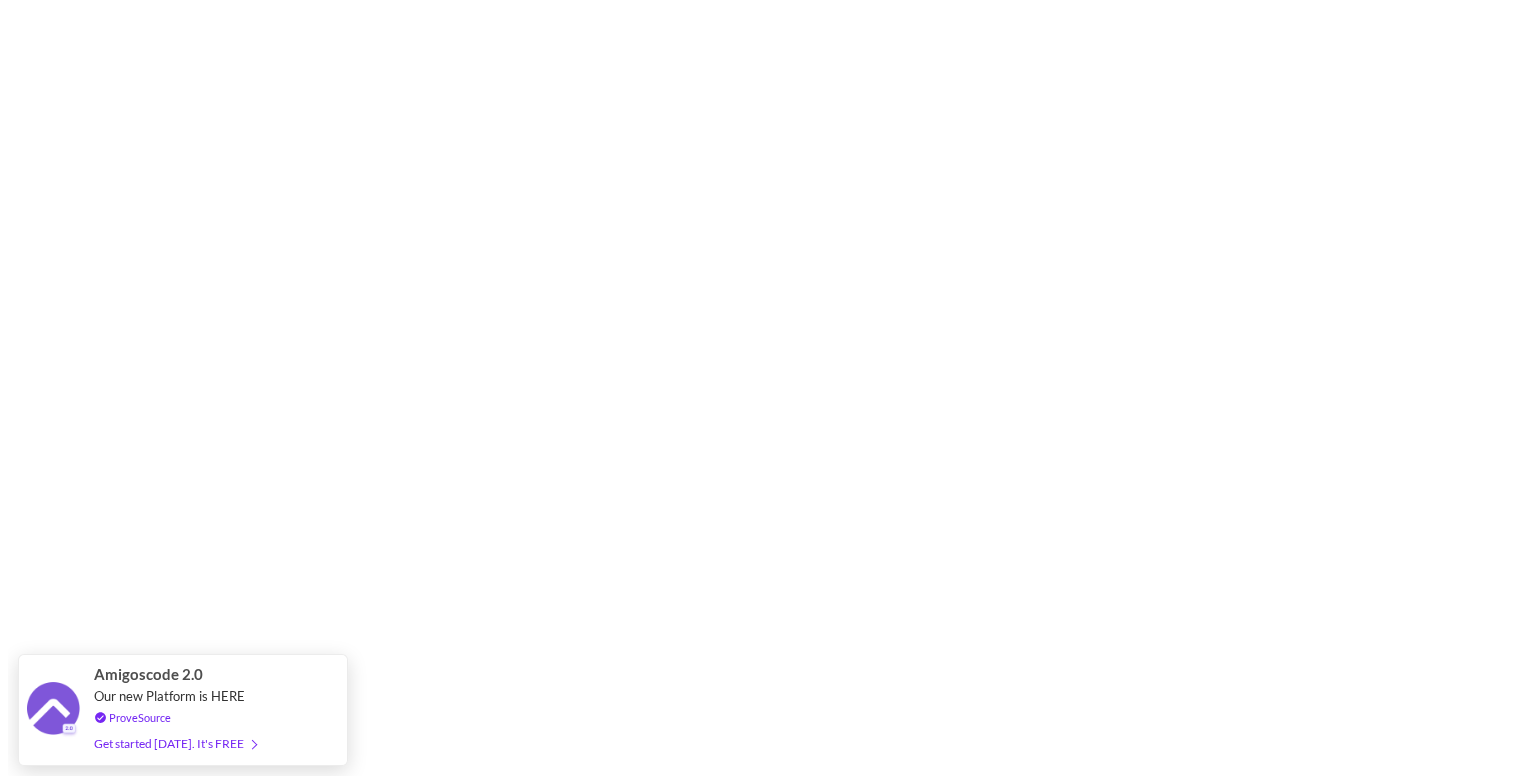 scroll, scrollTop: 0, scrollLeft: 0, axis: both 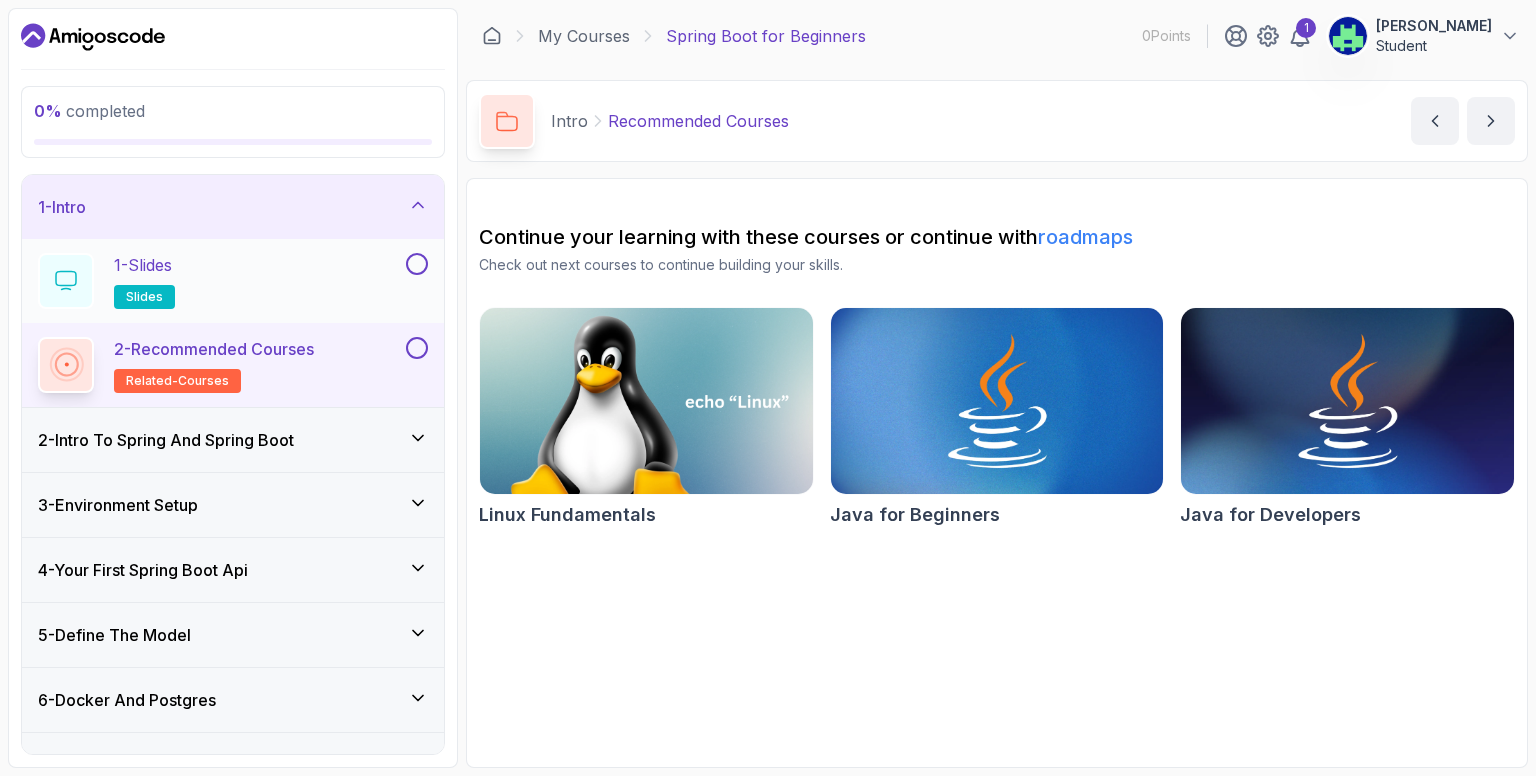 click at bounding box center [417, 264] 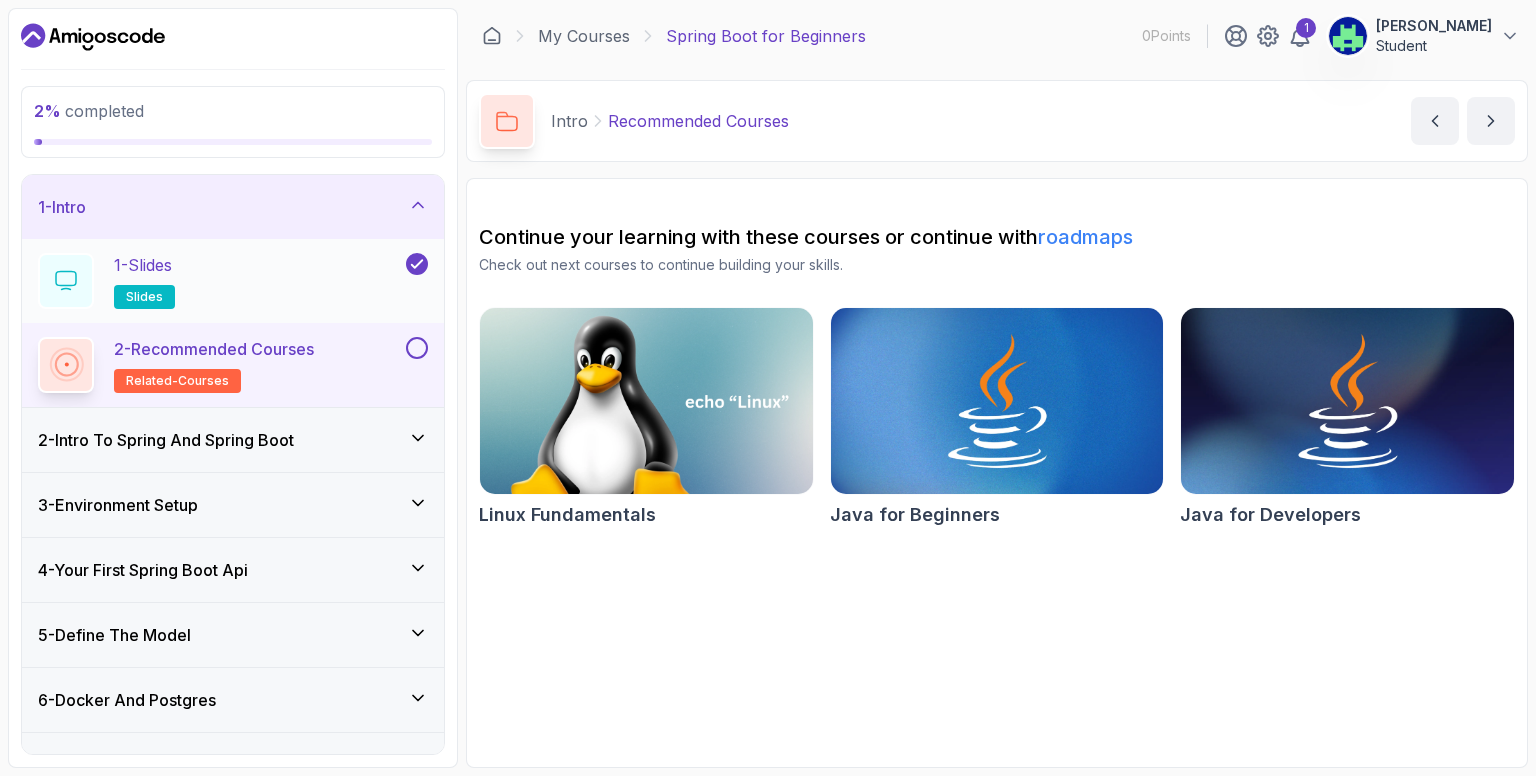 click 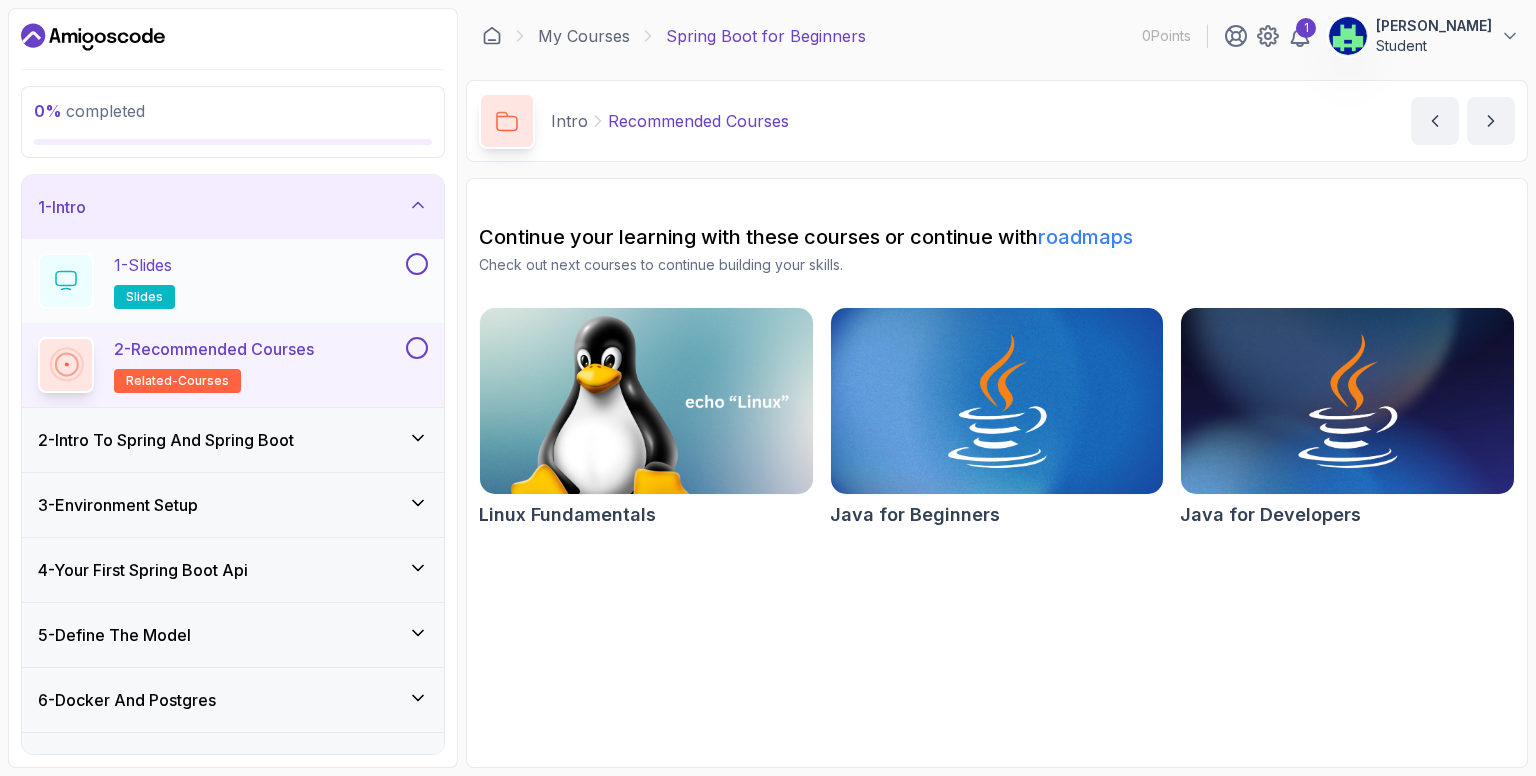 click on "2  -  Intro To Spring And Spring Boot" at bounding box center (233, 440) 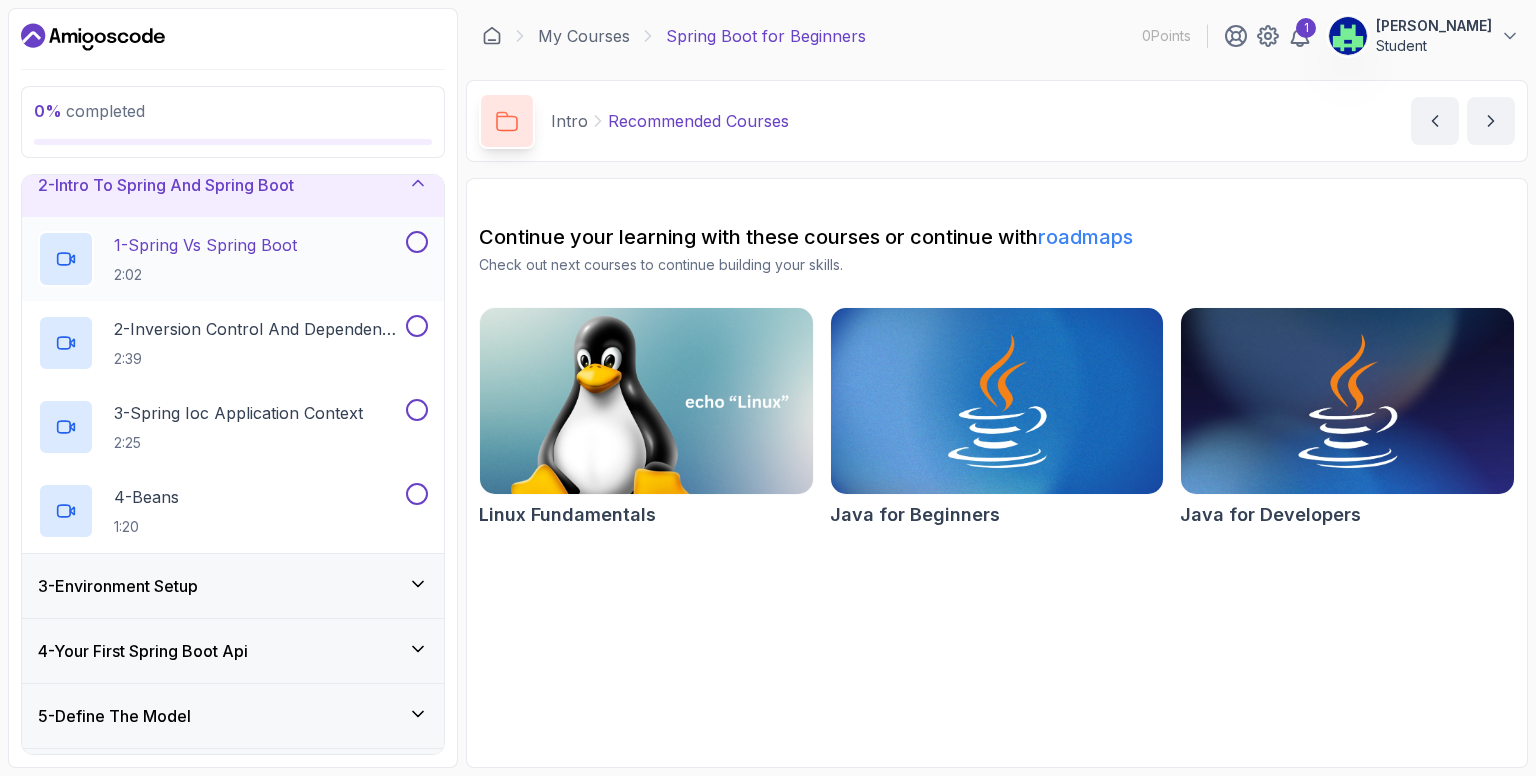 scroll, scrollTop: 0, scrollLeft: 0, axis: both 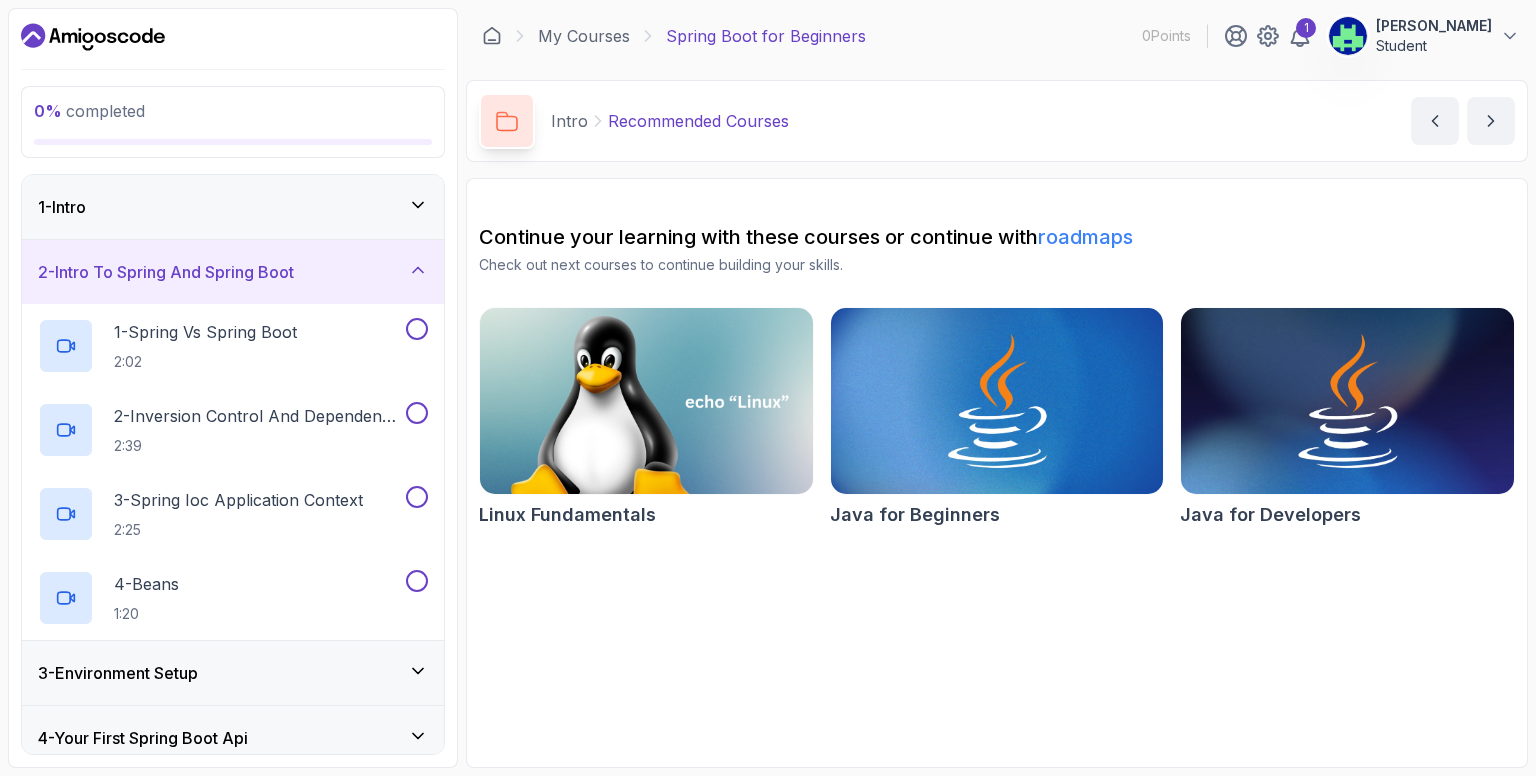 click on "1  -  Intro" at bounding box center (233, 207) 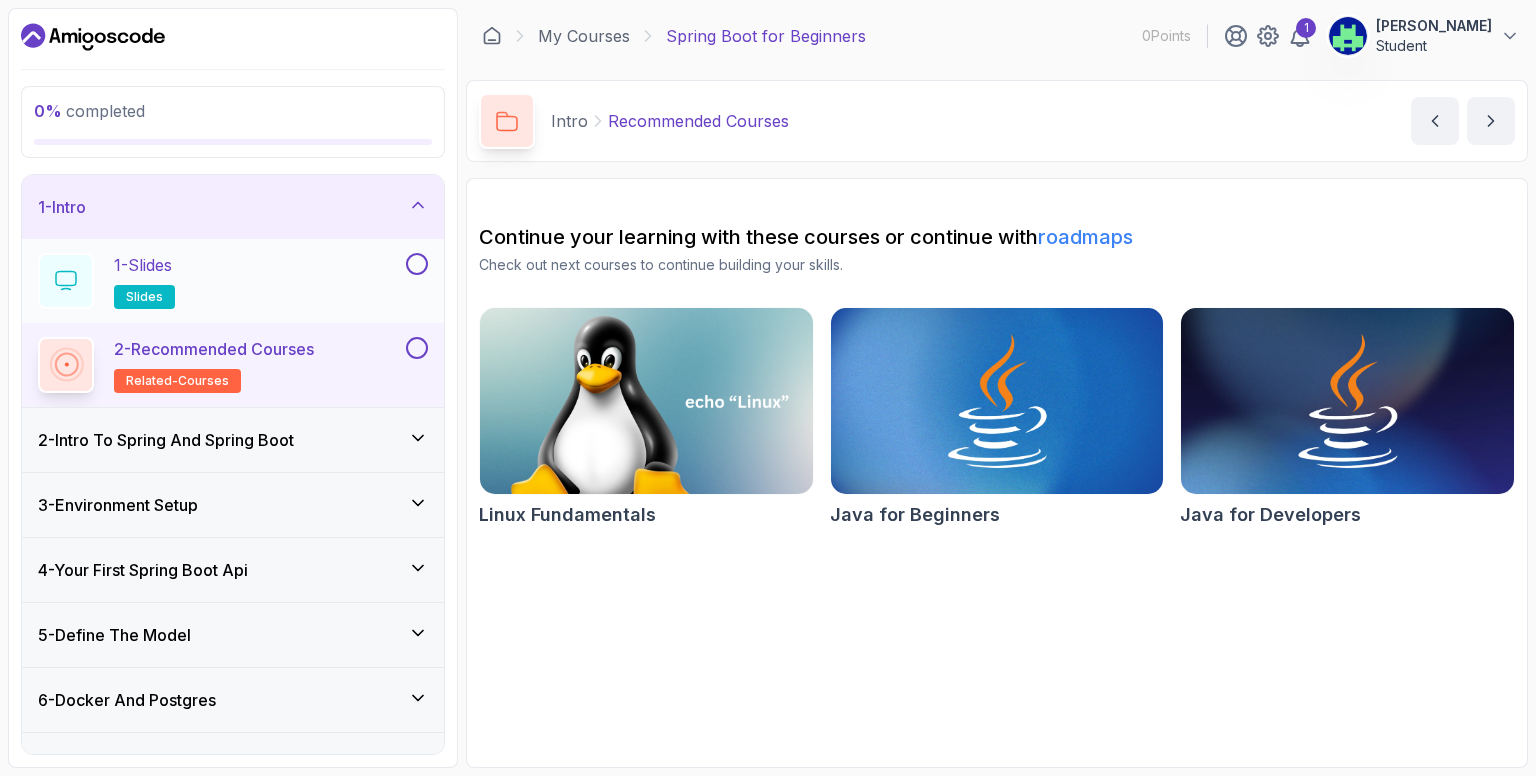 click at bounding box center (417, 264) 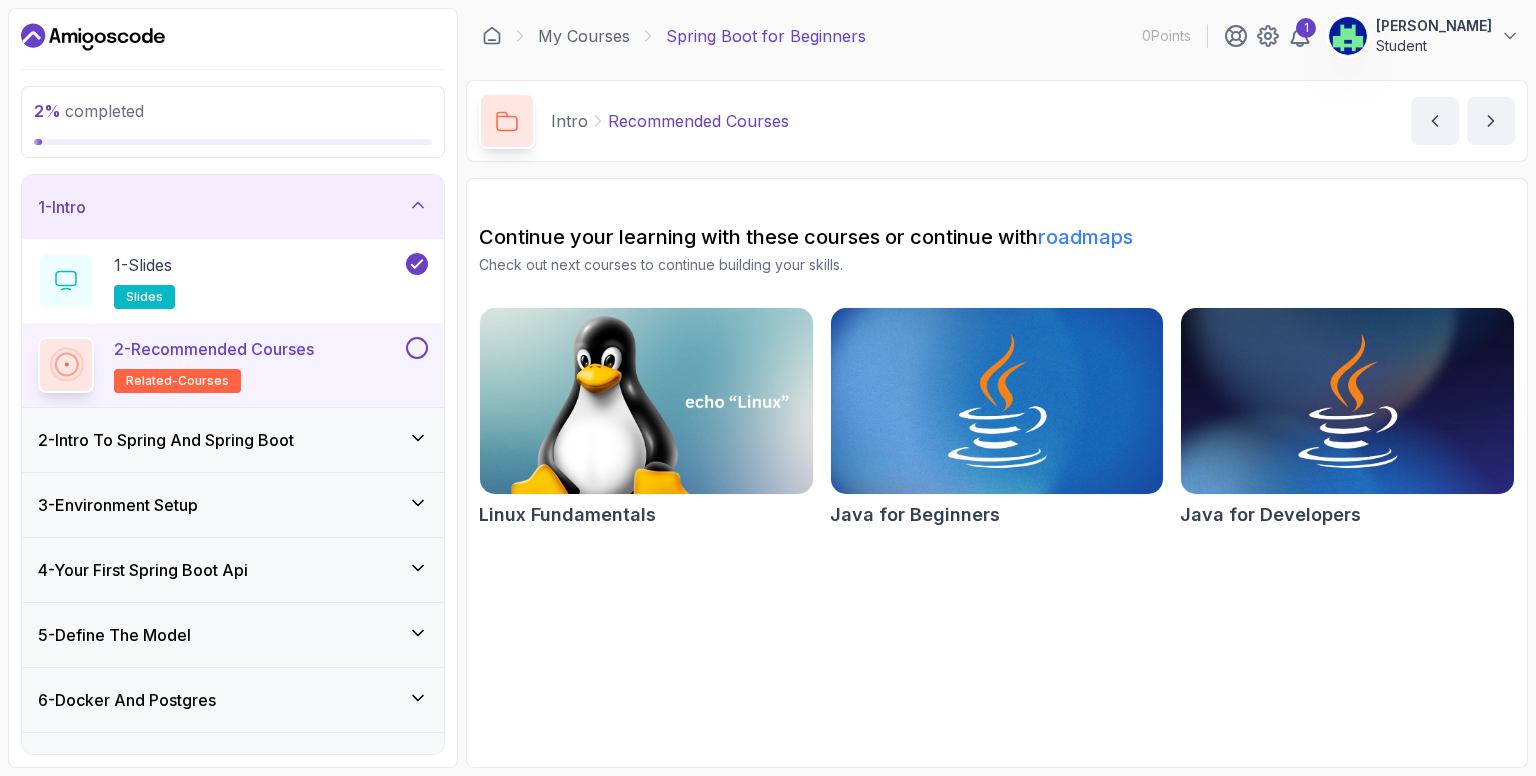 click at bounding box center (417, 348) 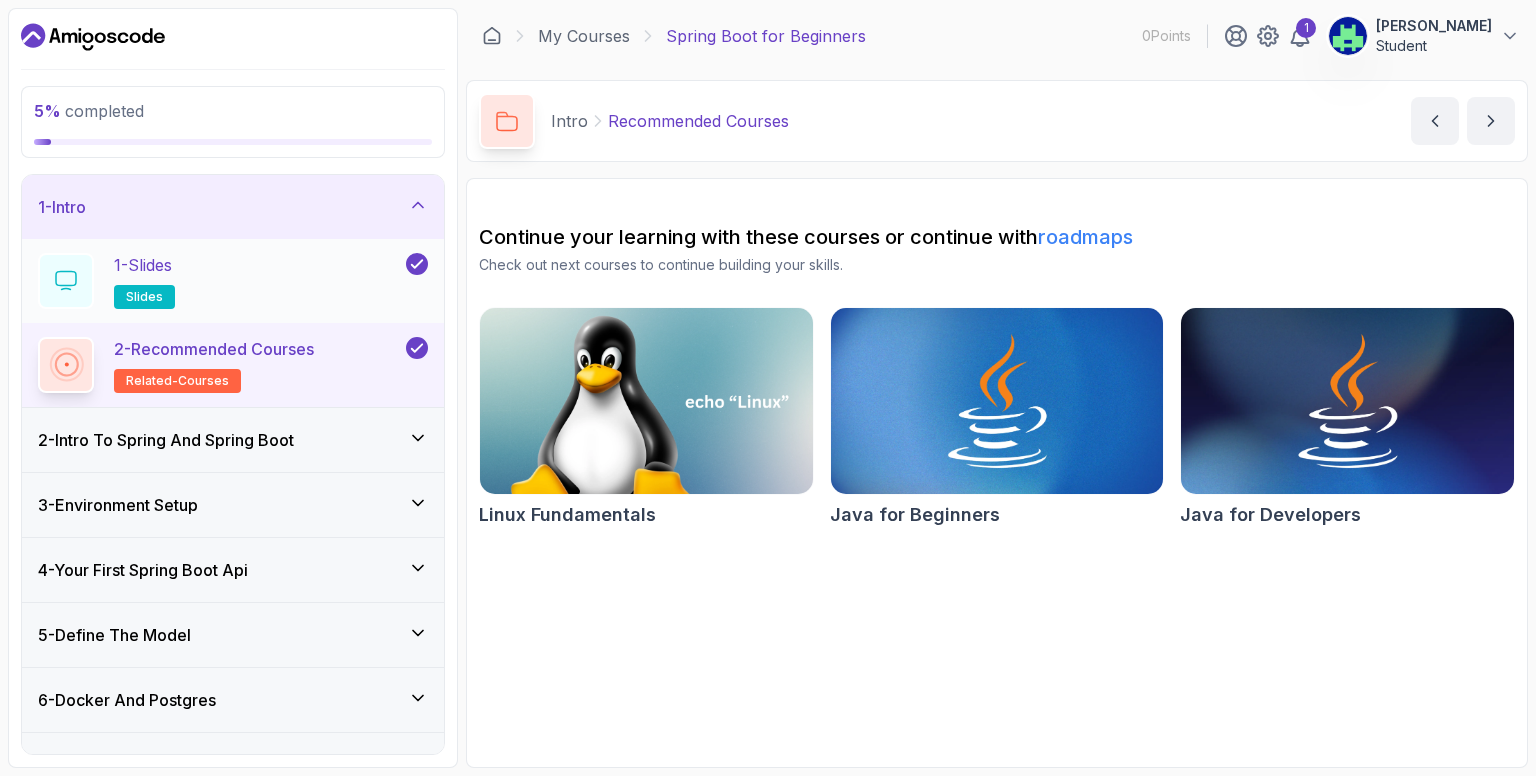 click on "1  -  Slides slides" at bounding box center (220, 281) 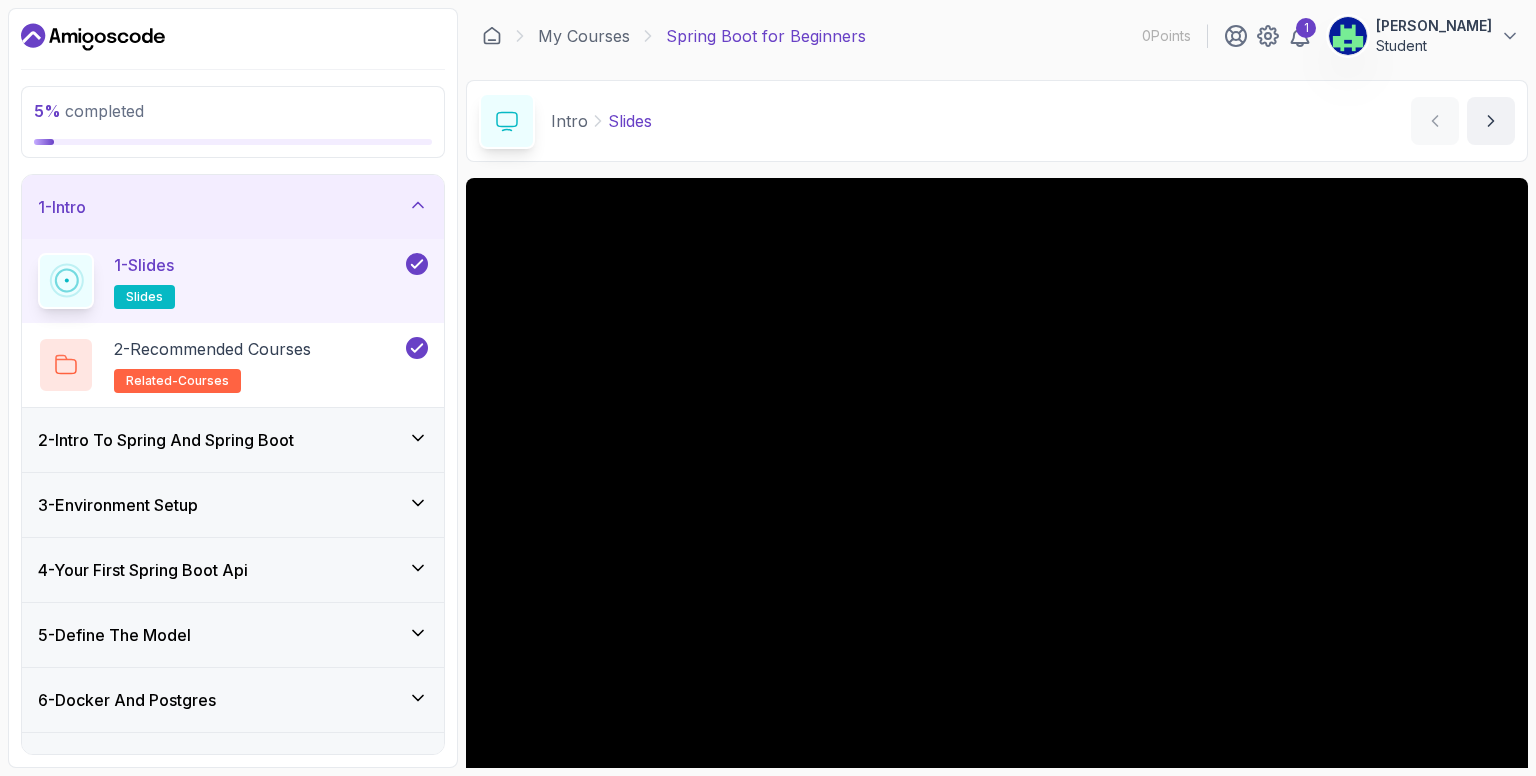 click on "2  -  Intro To Spring And Spring Boot" at bounding box center [166, 440] 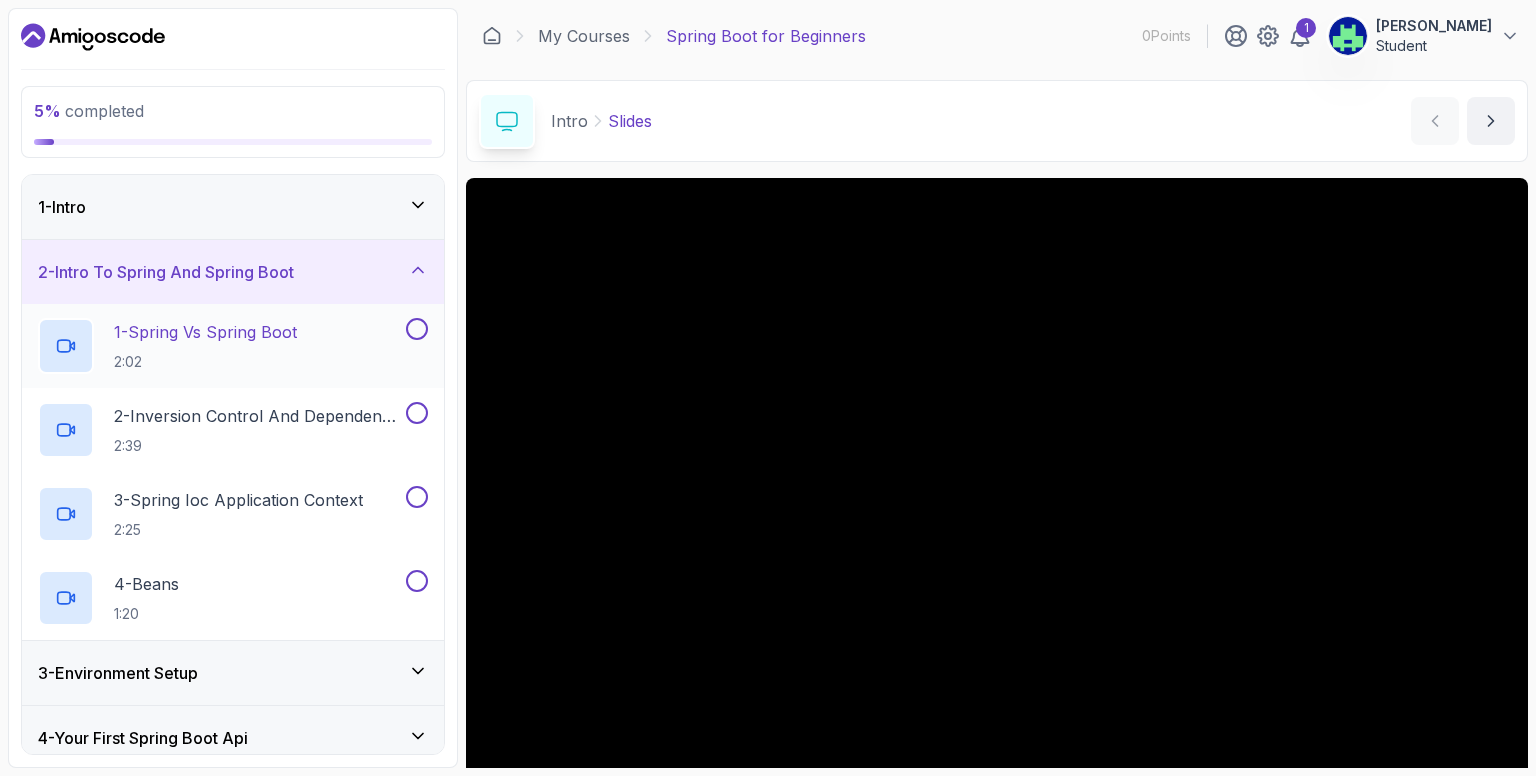 click on "1  -  Spring Vs Spring Boot 2:02" at bounding box center (233, 346) 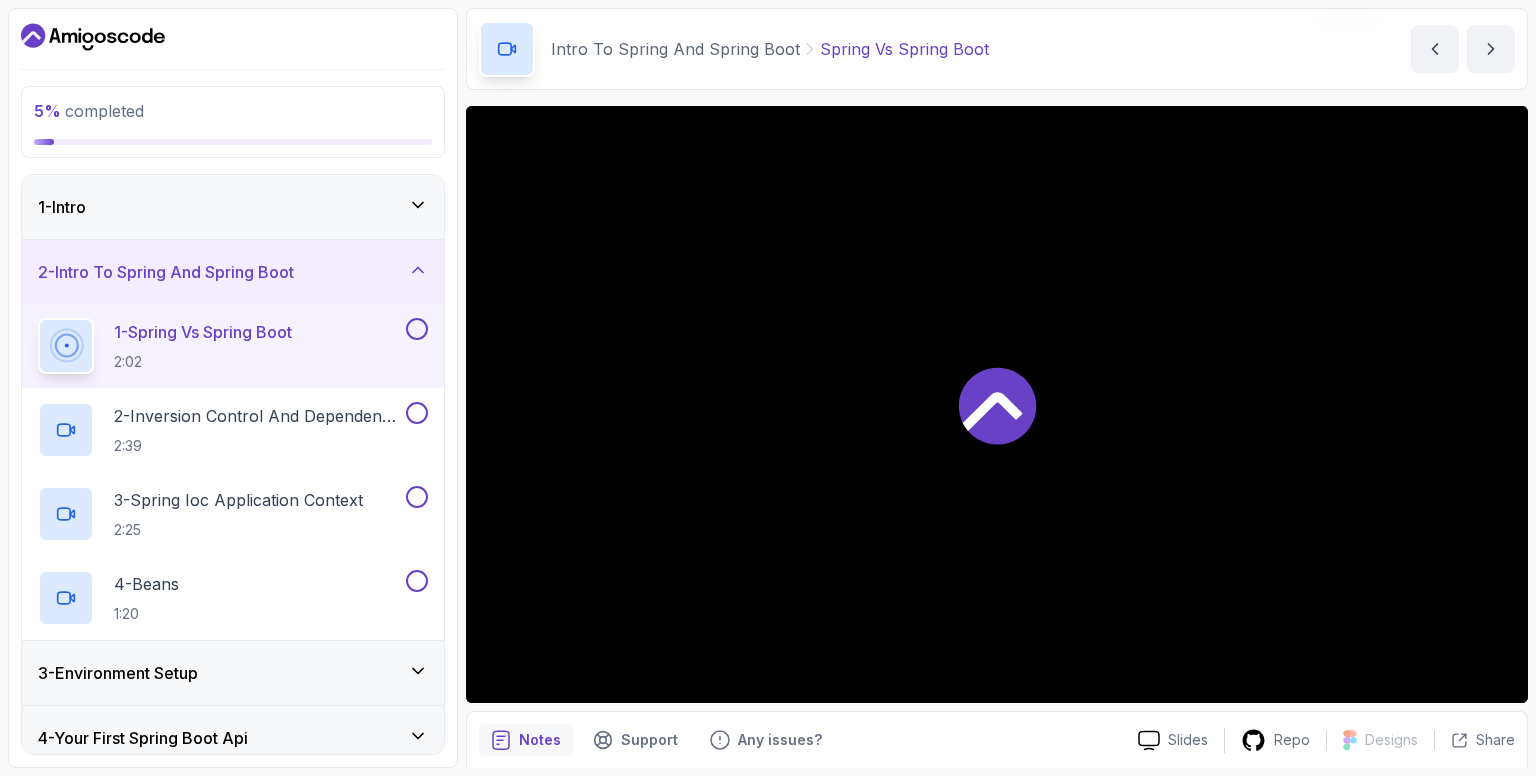 scroll, scrollTop: 84, scrollLeft: 0, axis: vertical 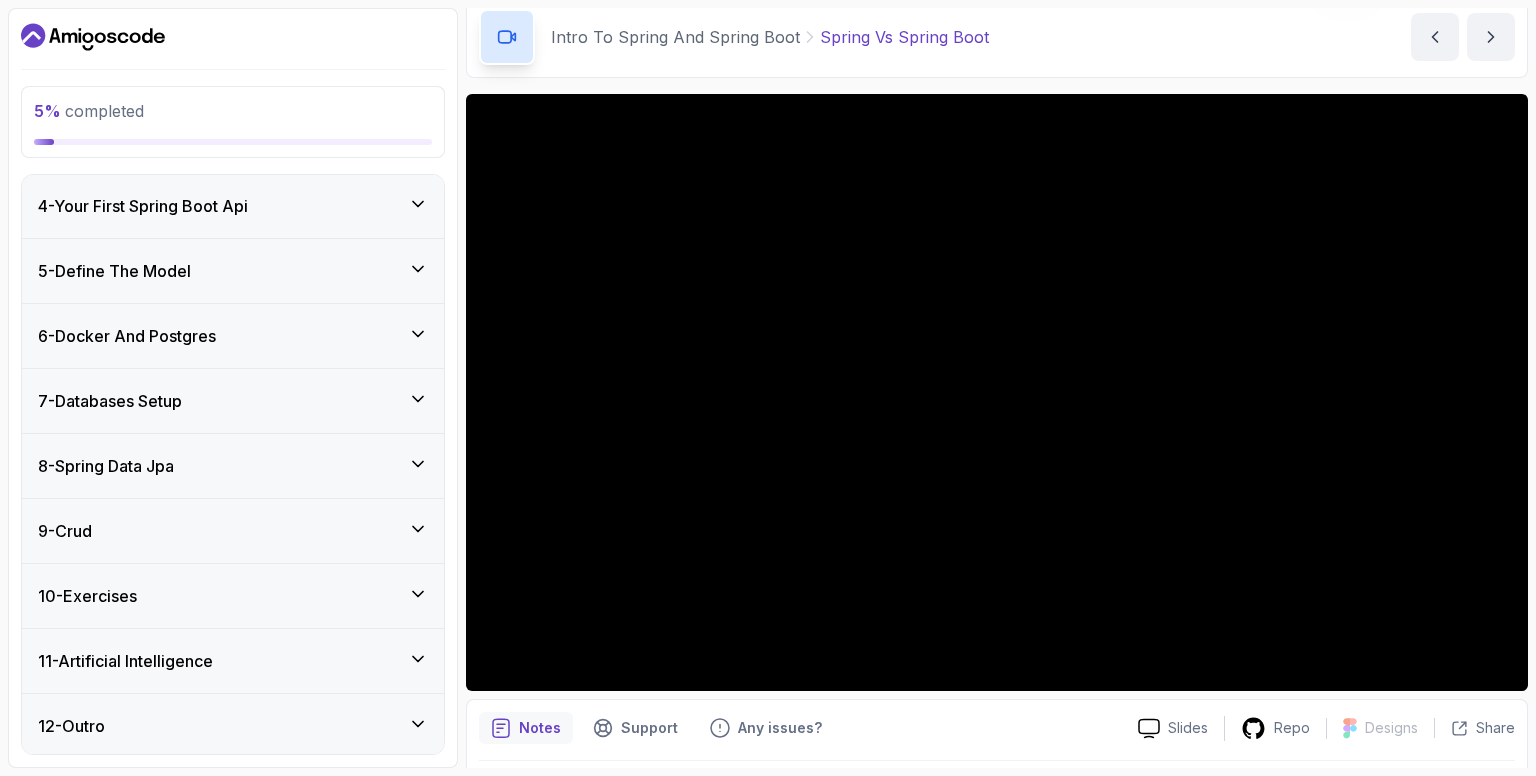 click on "4  -  Your First Spring Boot Api" at bounding box center [233, 206] 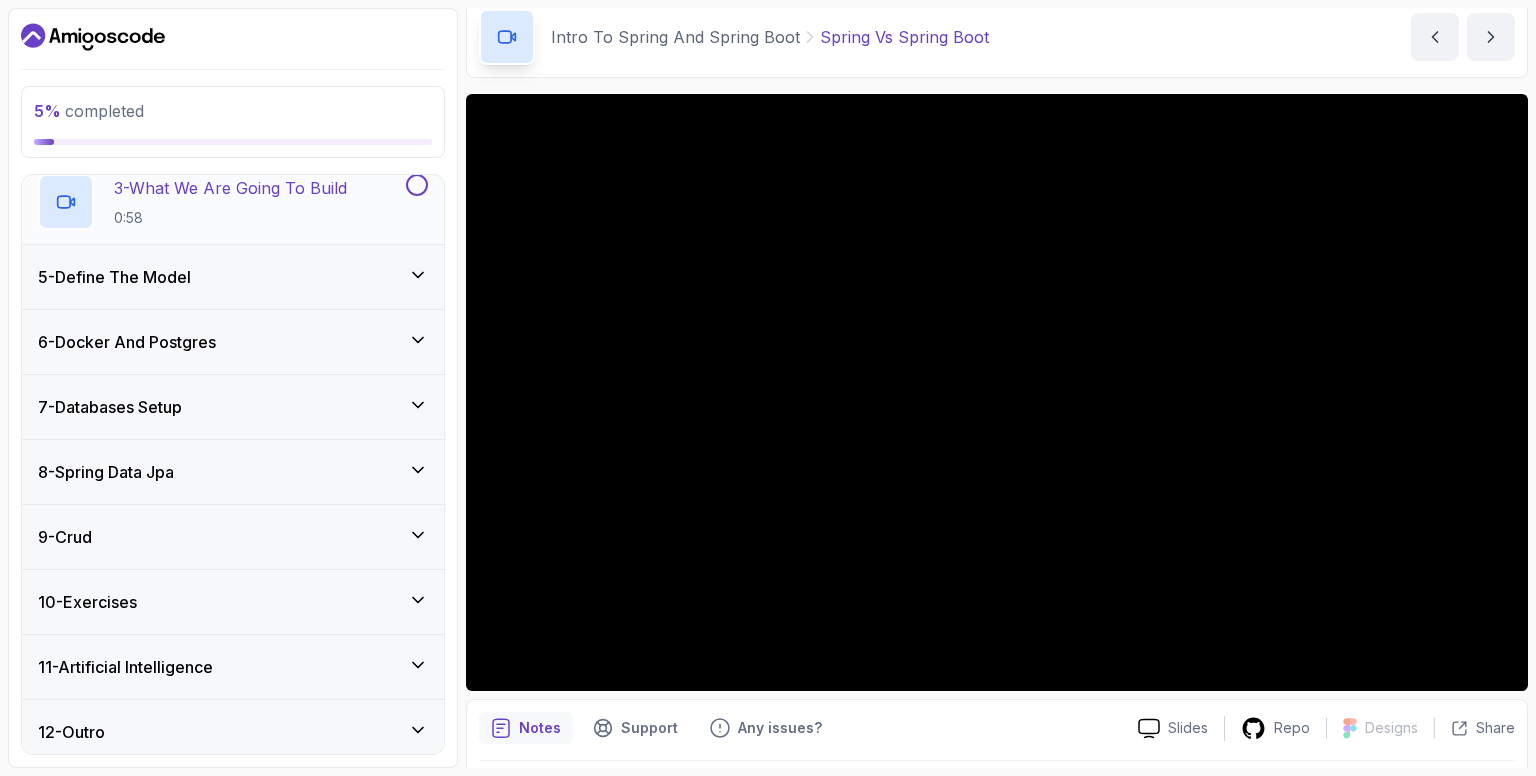 scroll, scrollTop: 448, scrollLeft: 0, axis: vertical 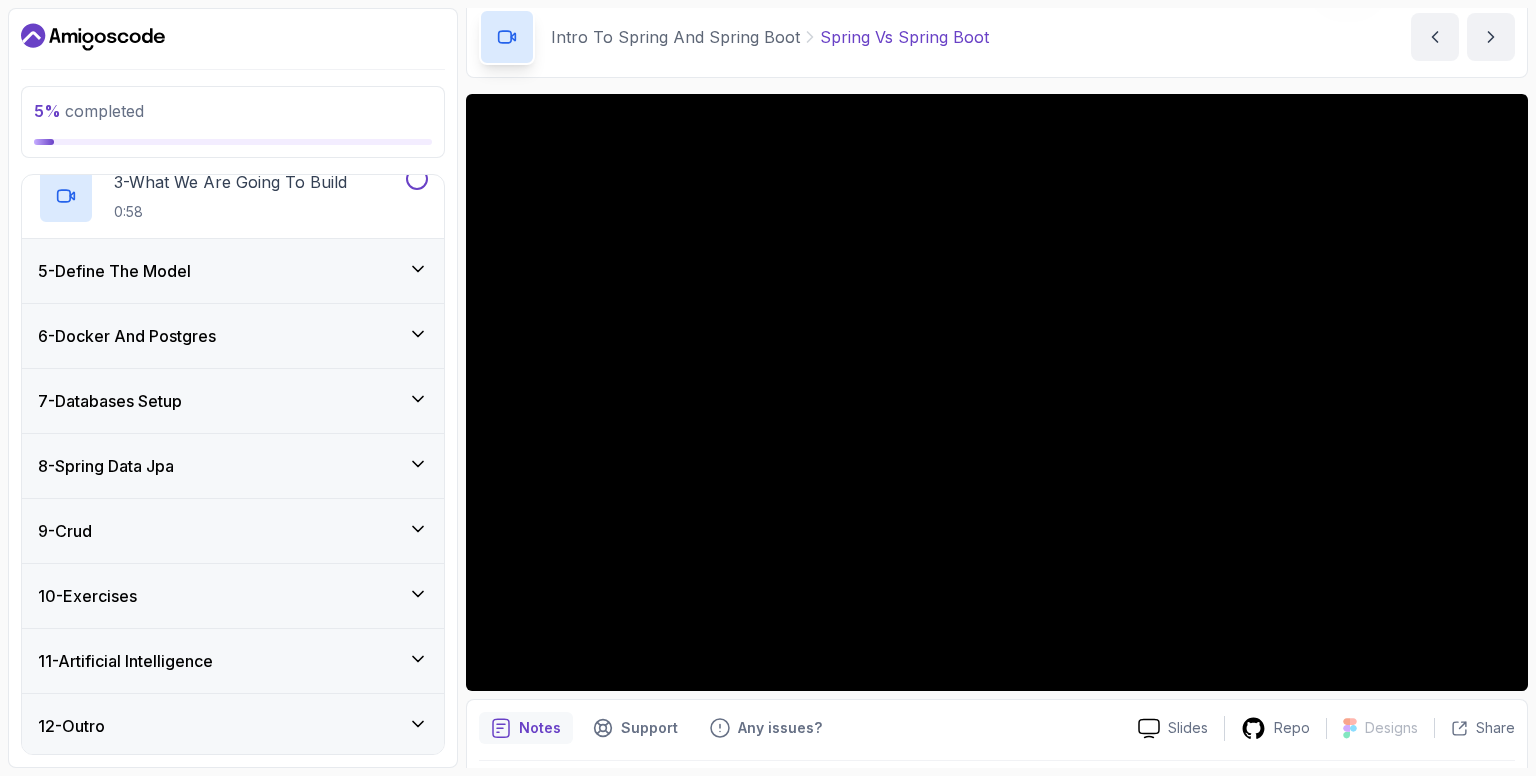 click on "8  -  Spring Data Jpa" at bounding box center (233, 466) 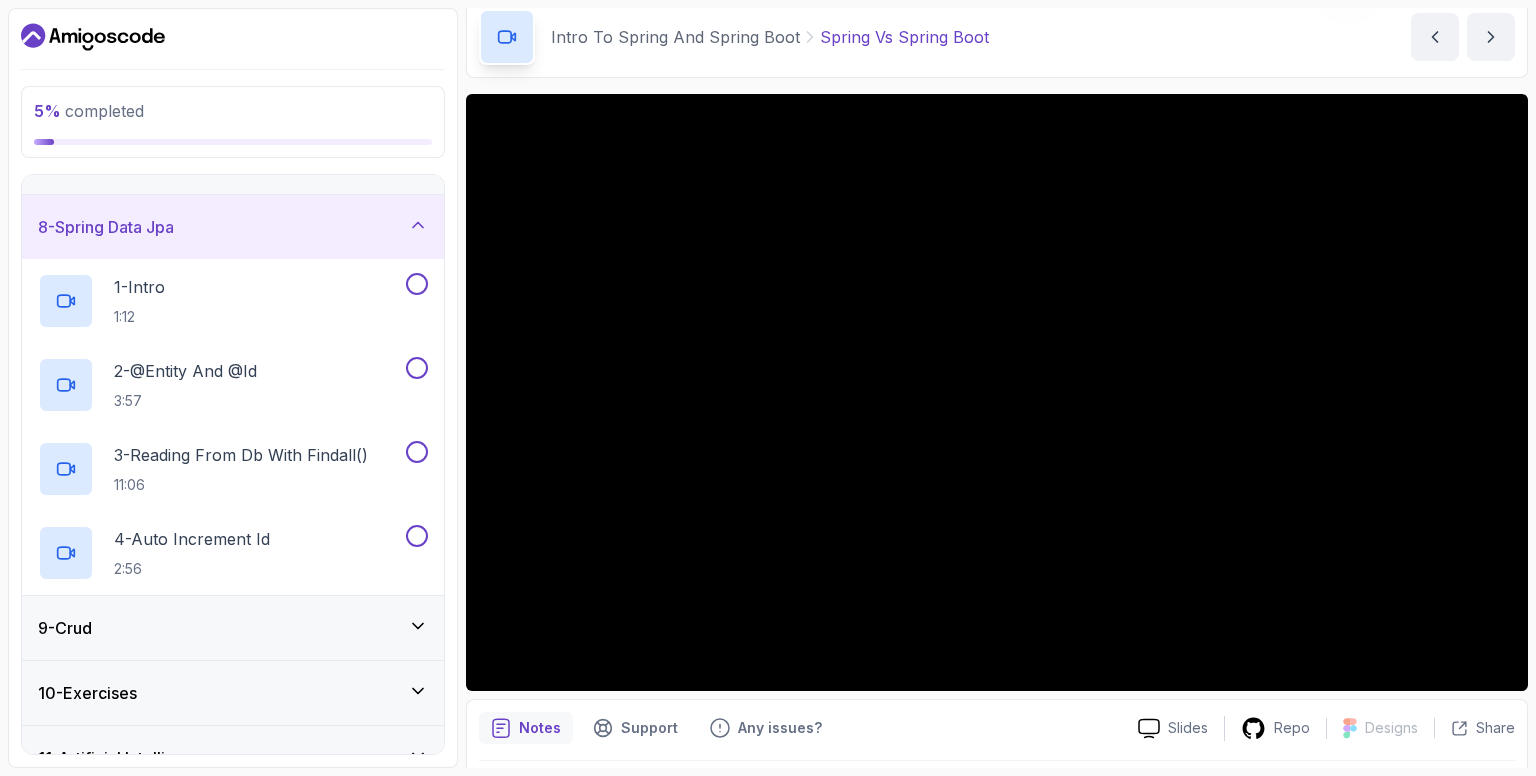 scroll, scrollTop: 0, scrollLeft: 0, axis: both 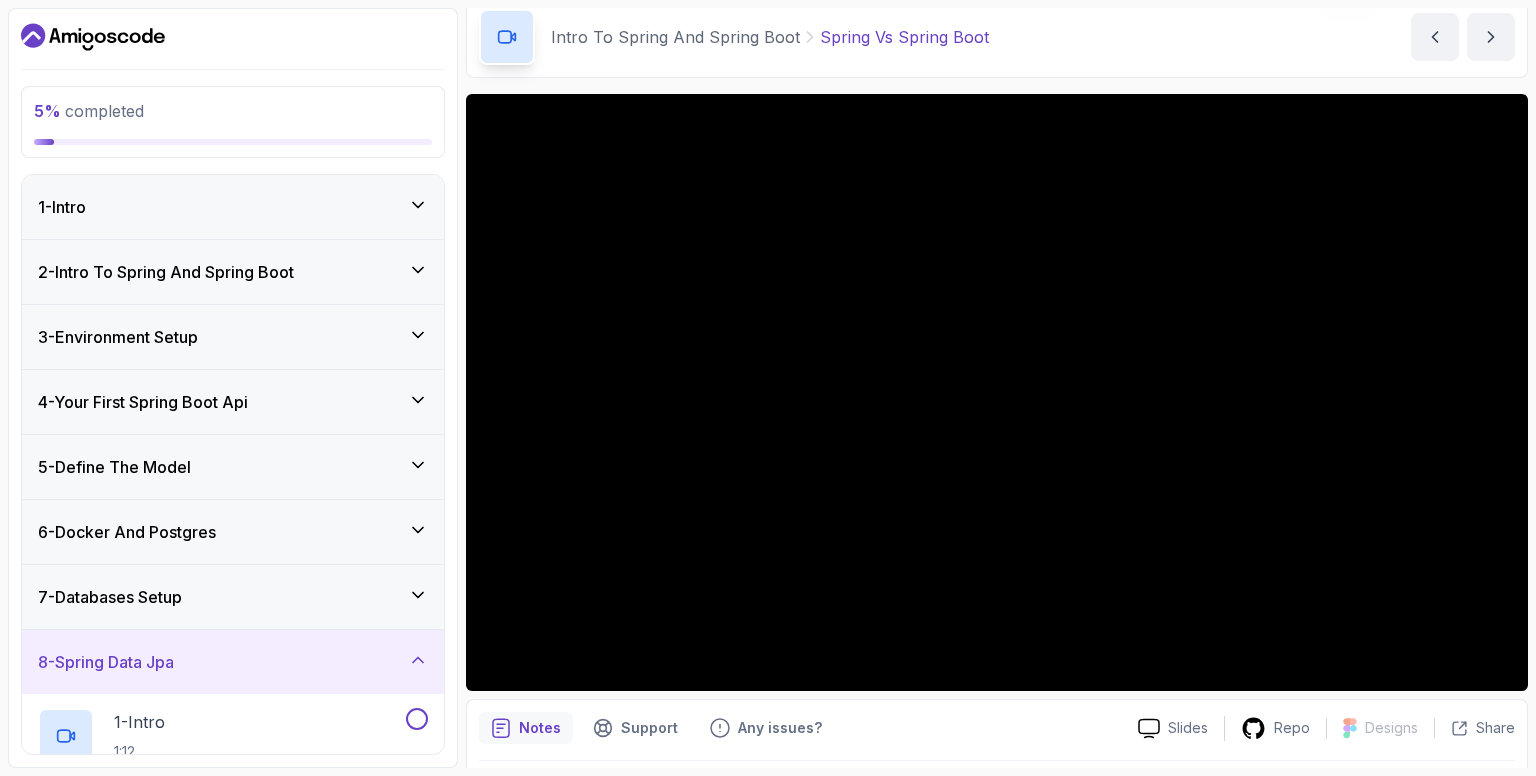 type 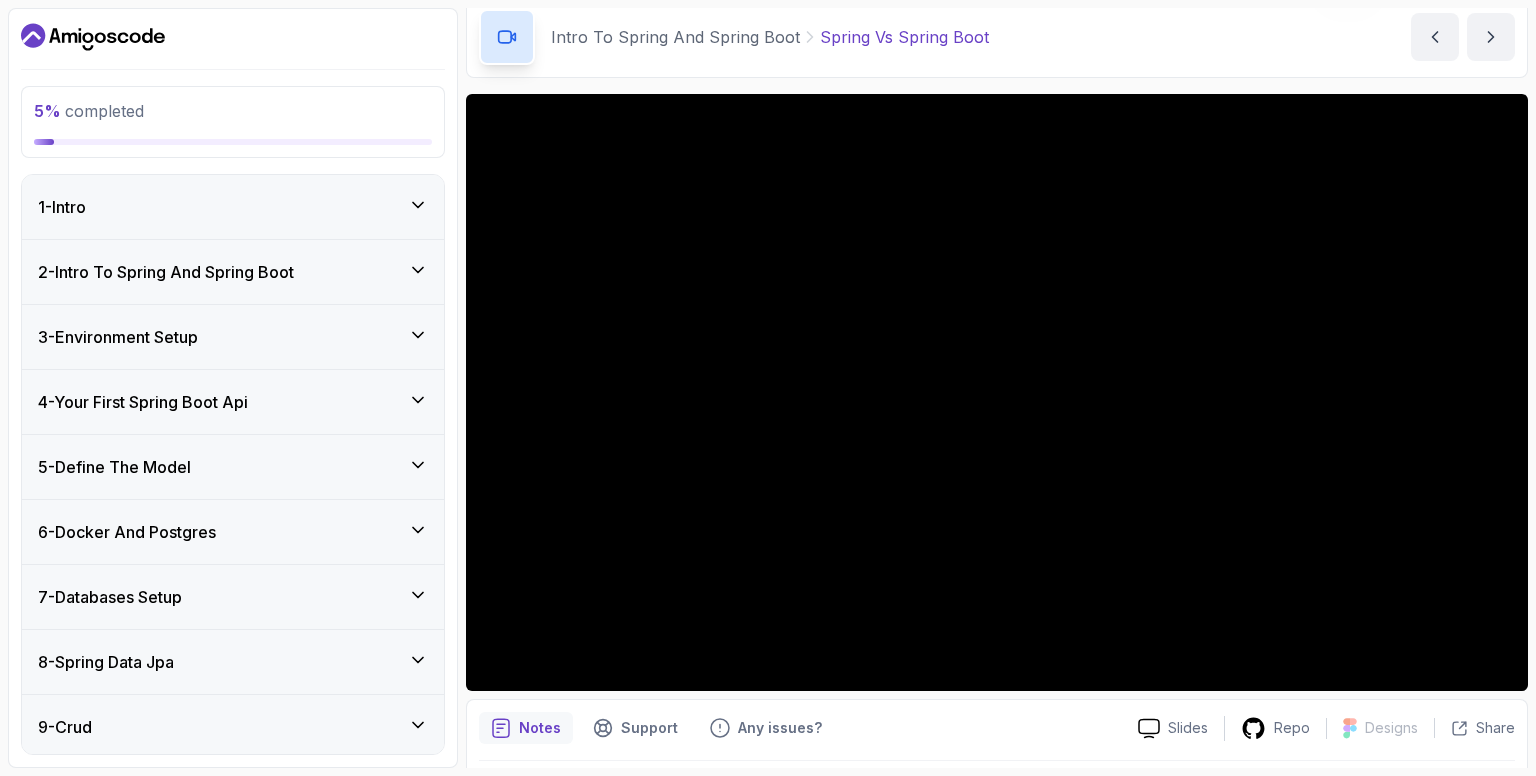 click on "8  -  Spring Data Jpa" at bounding box center [233, 662] 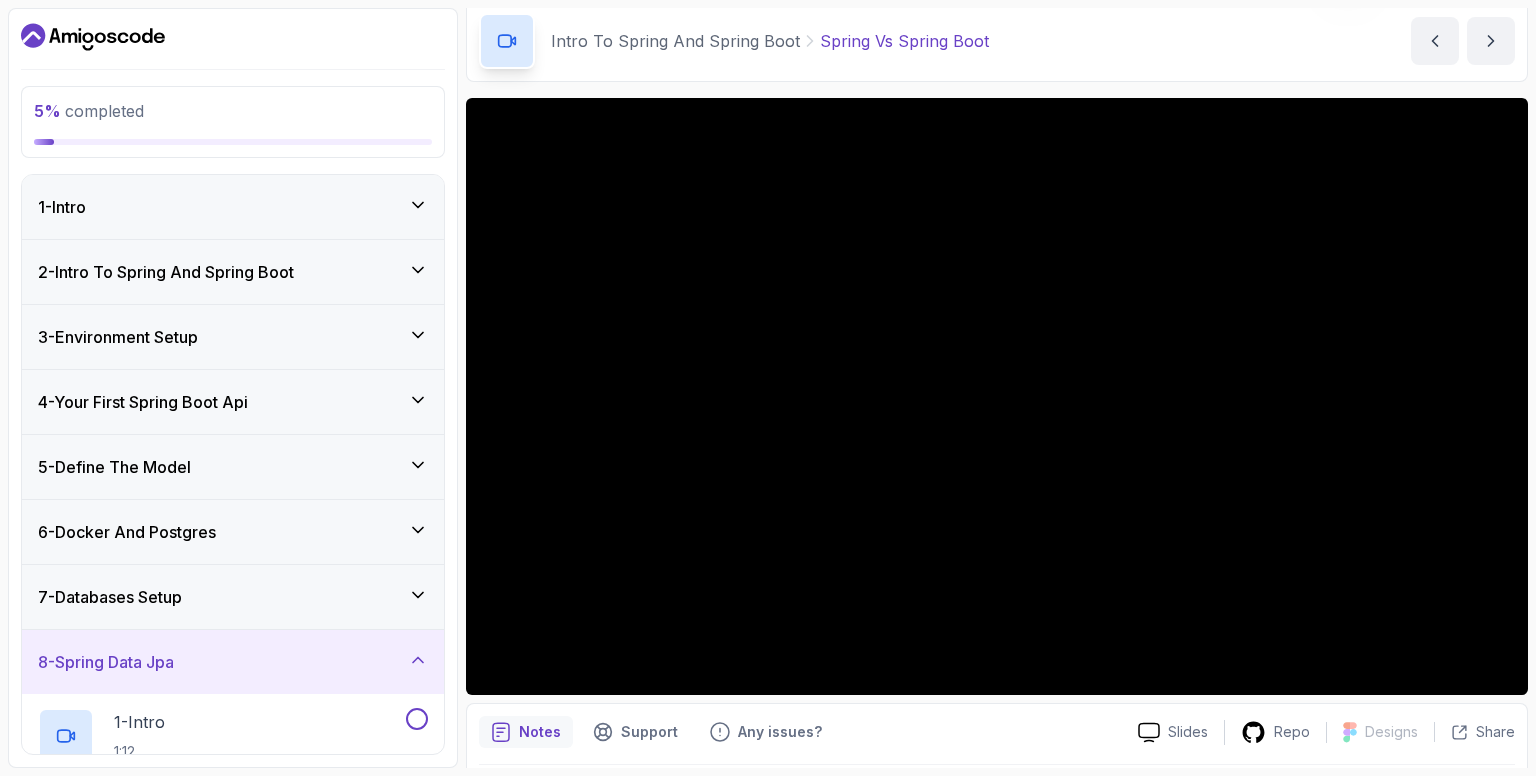scroll, scrollTop: 75, scrollLeft: 0, axis: vertical 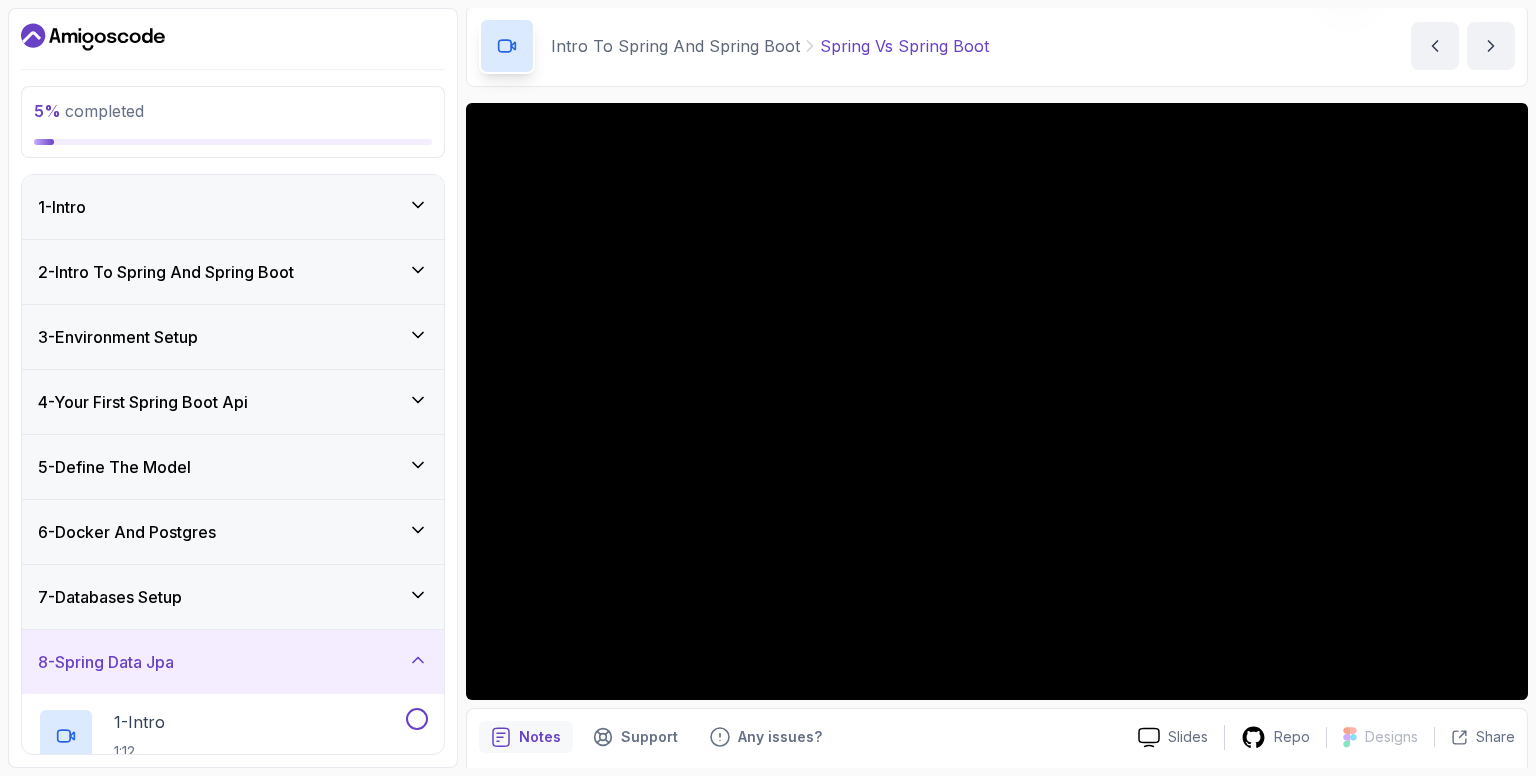 click on "1  -  Intro" at bounding box center [233, 207] 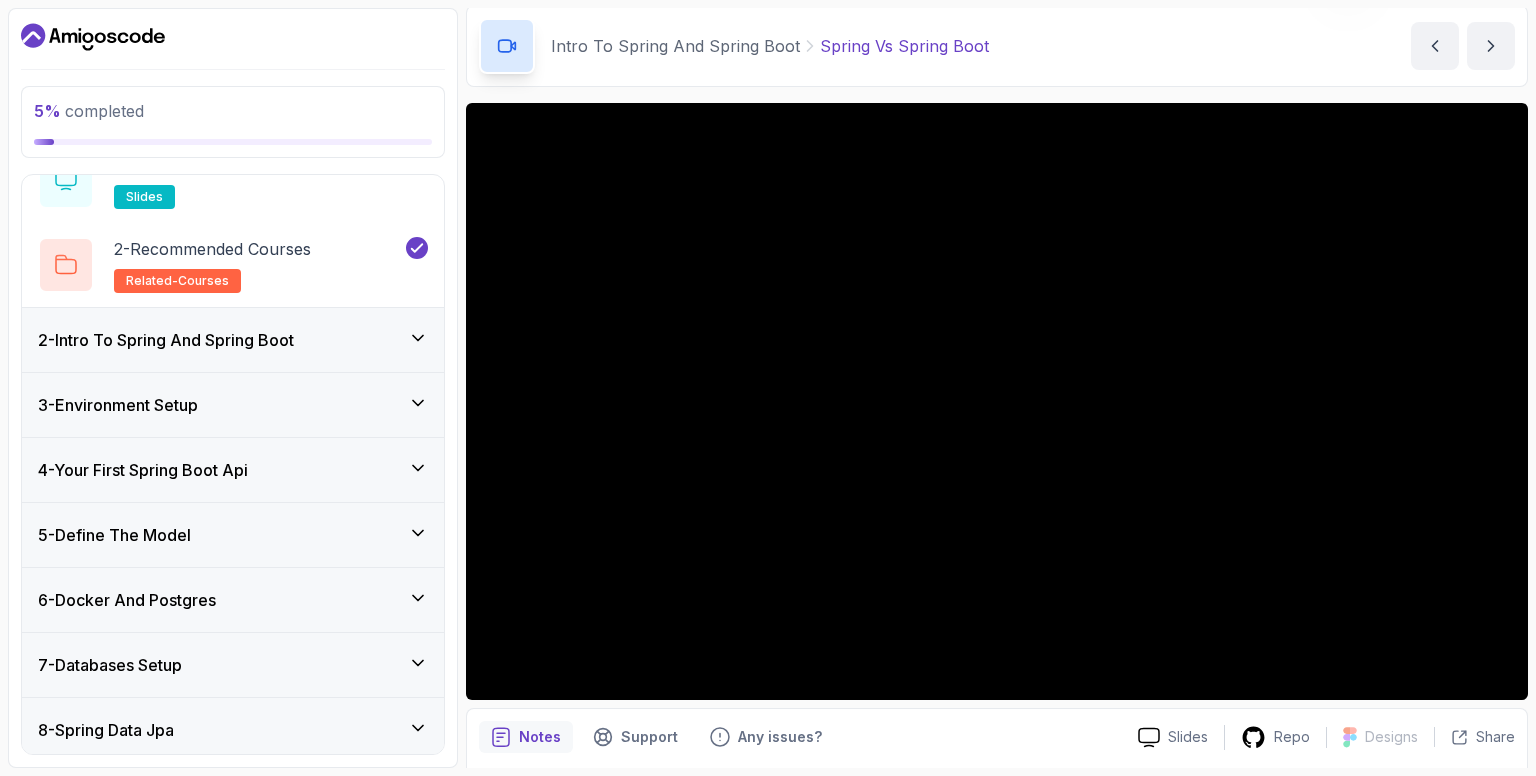 scroll, scrollTop: 116, scrollLeft: 0, axis: vertical 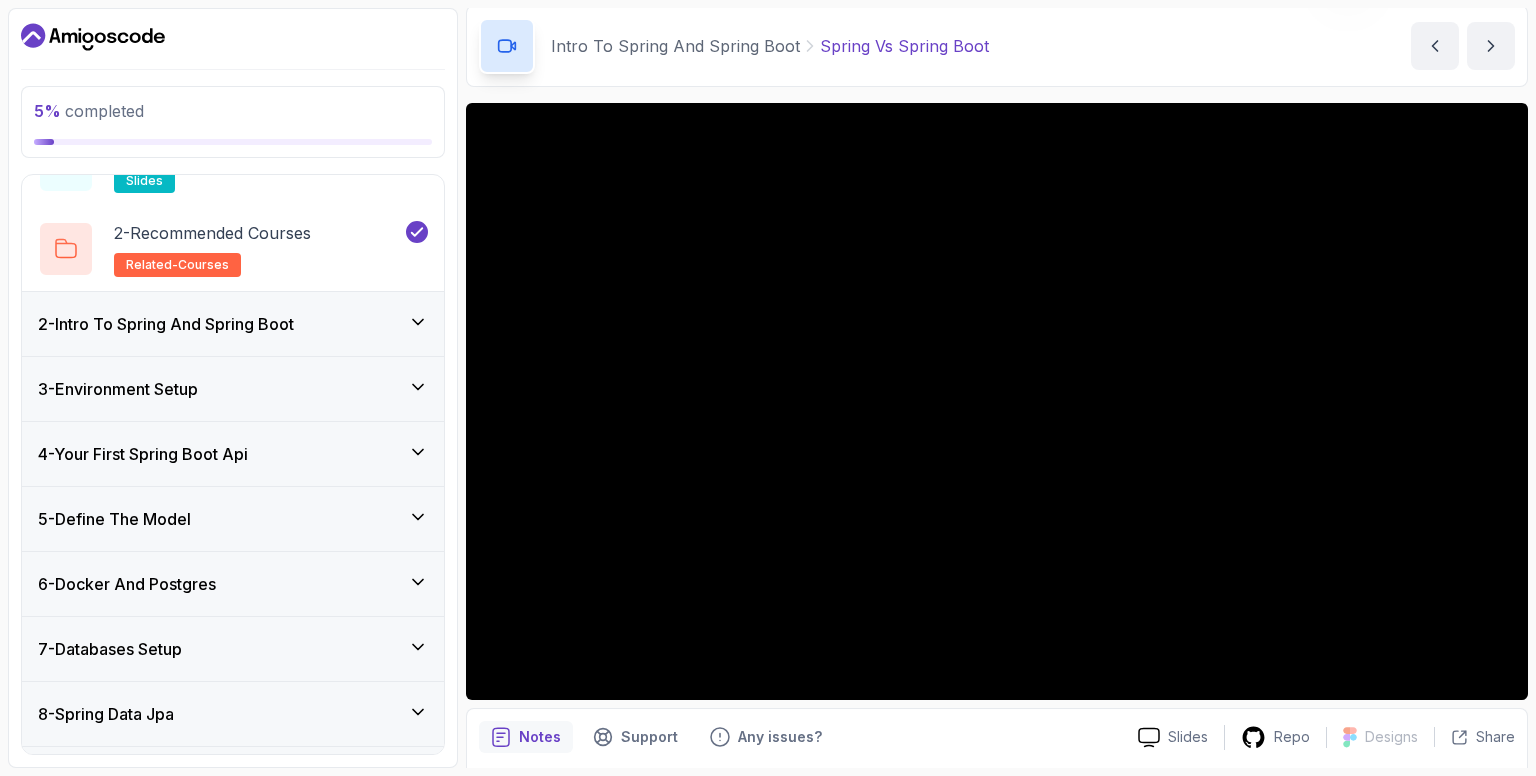 click on "2  -  Intro To Spring And Spring Boot" at bounding box center (233, 324) 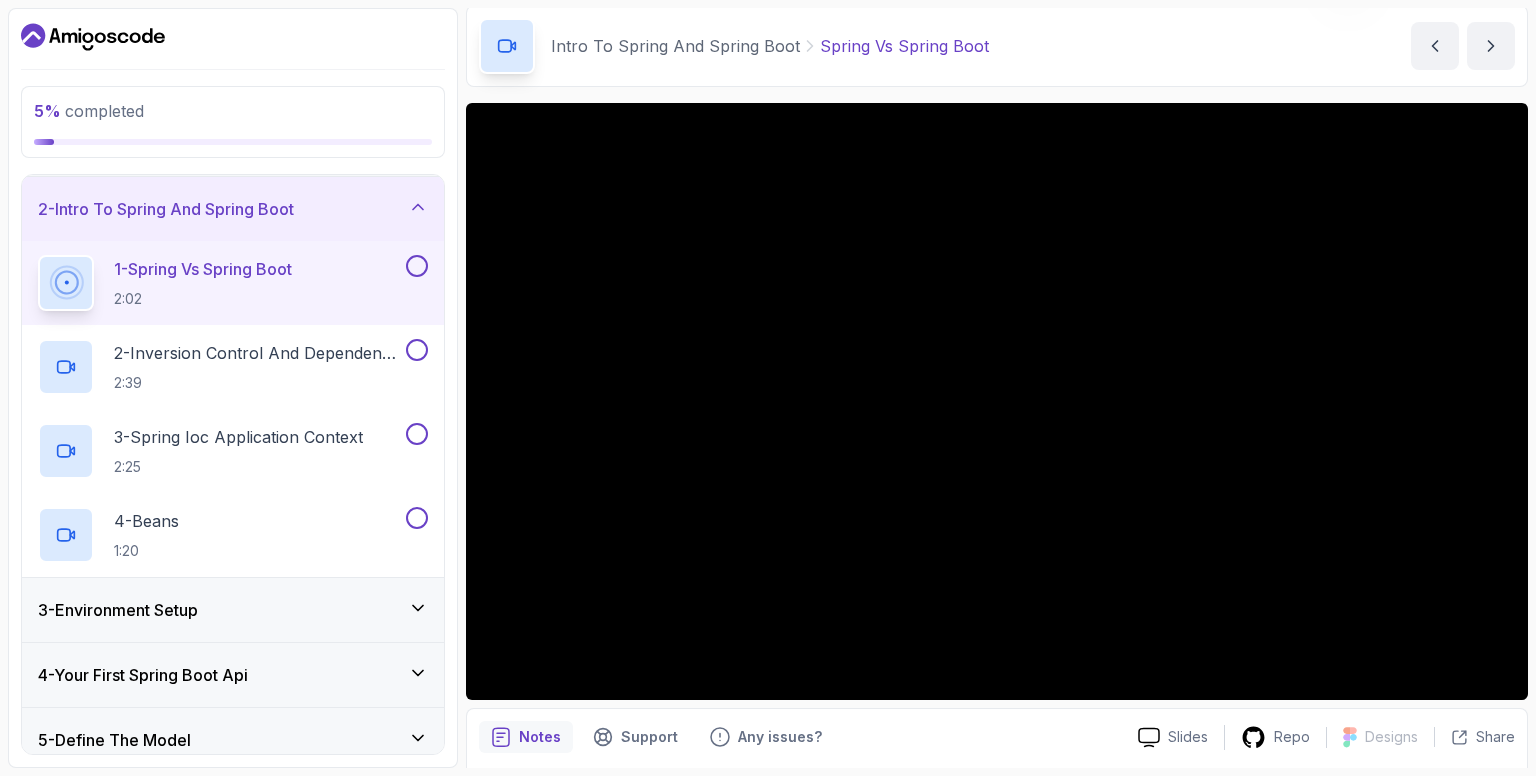 scroll, scrollTop: 41, scrollLeft: 0, axis: vertical 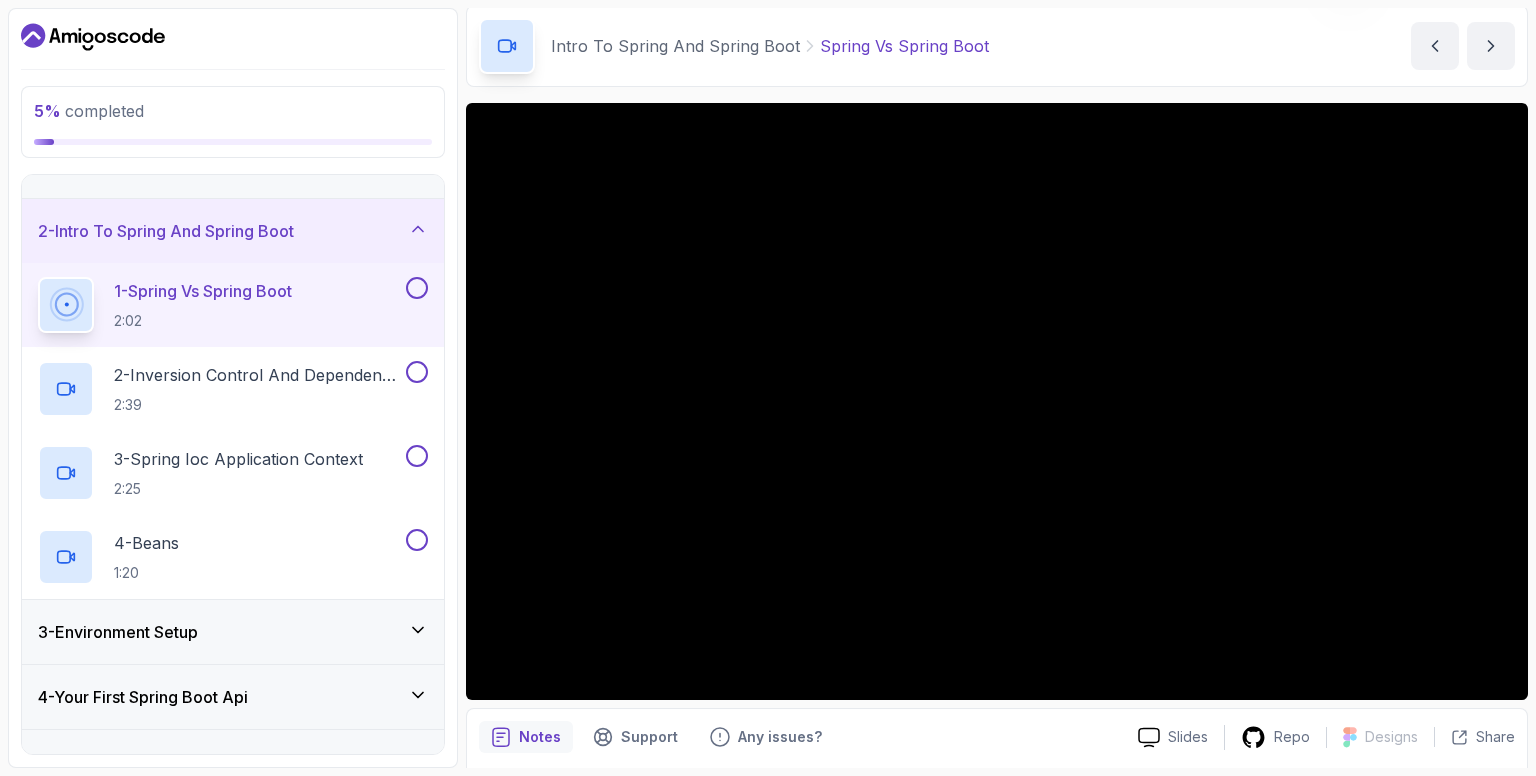 click at bounding box center [417, 288] 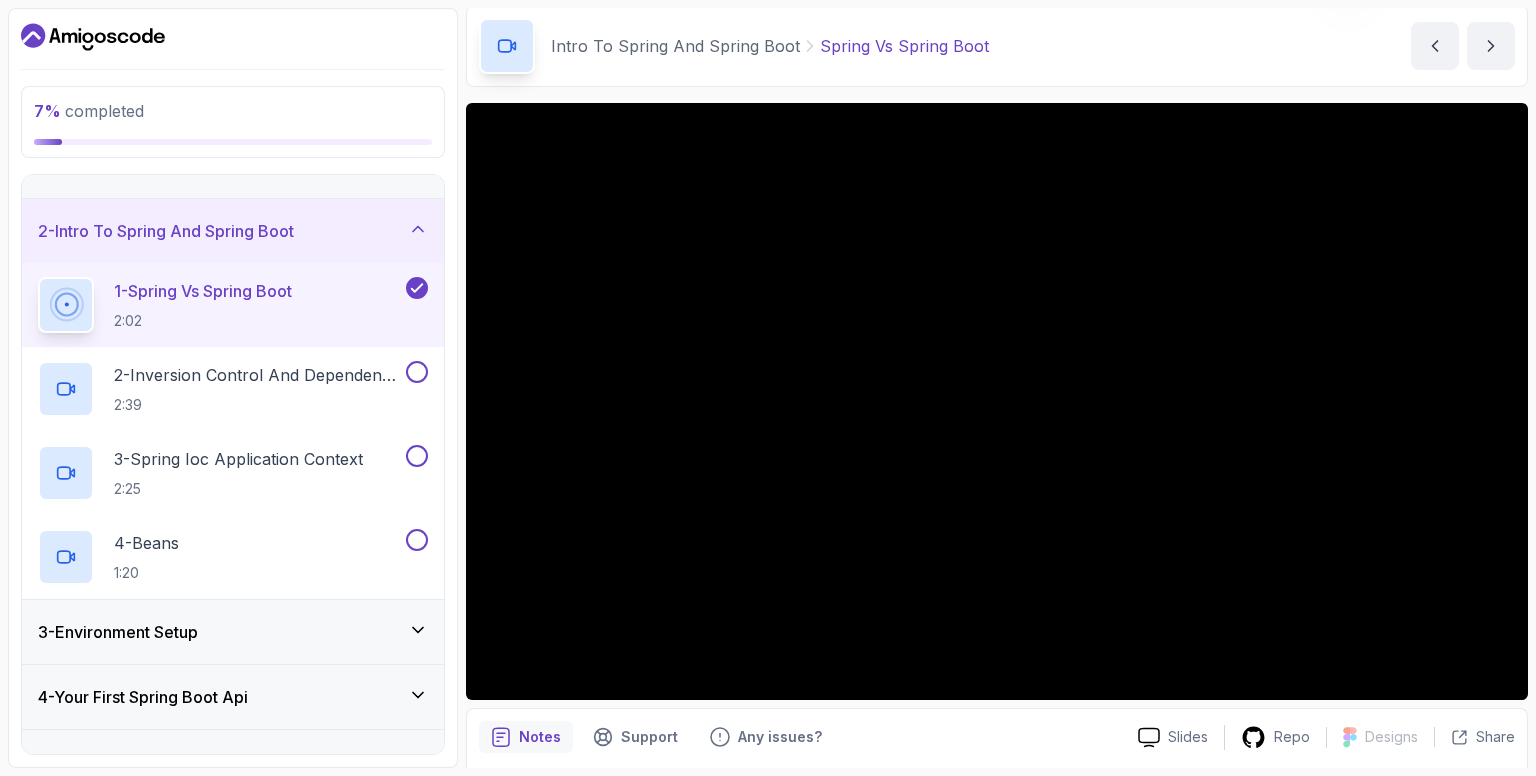 type 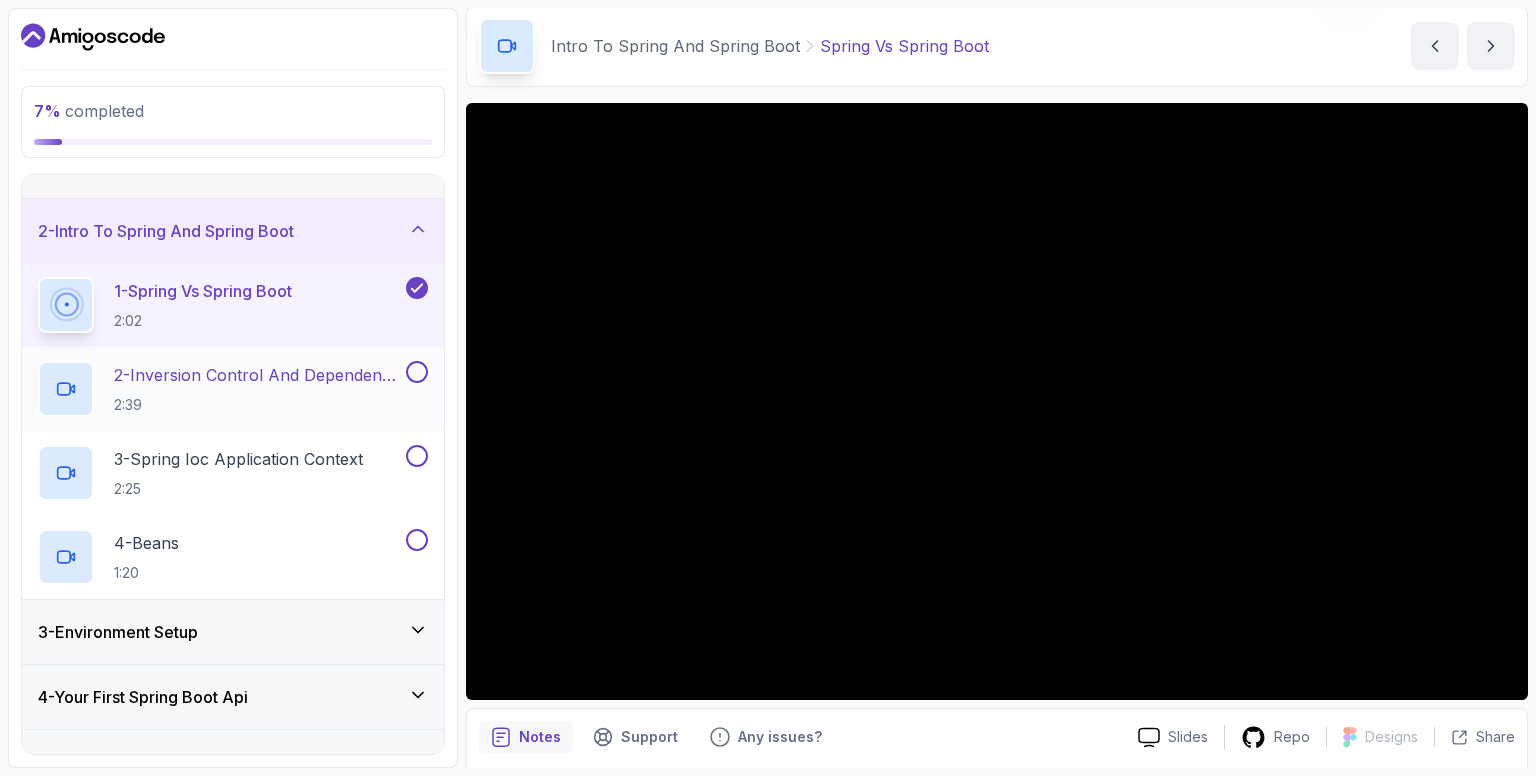 click on "2  -  Inversion Control And Dependency Injection" at bounding box center [258, 375] 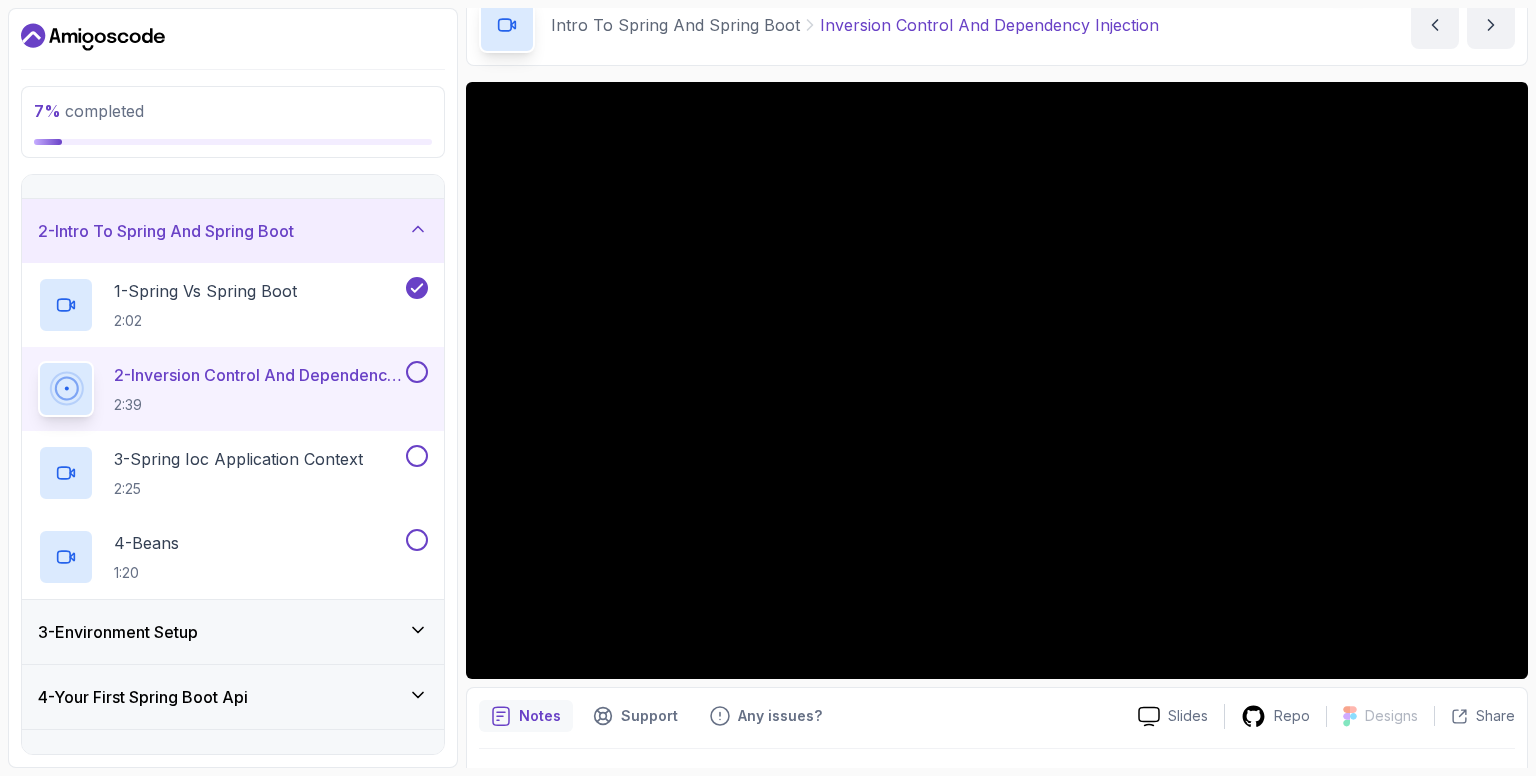 scroll, scrollTop: 98, scrollLeft: 0, axis: vertical 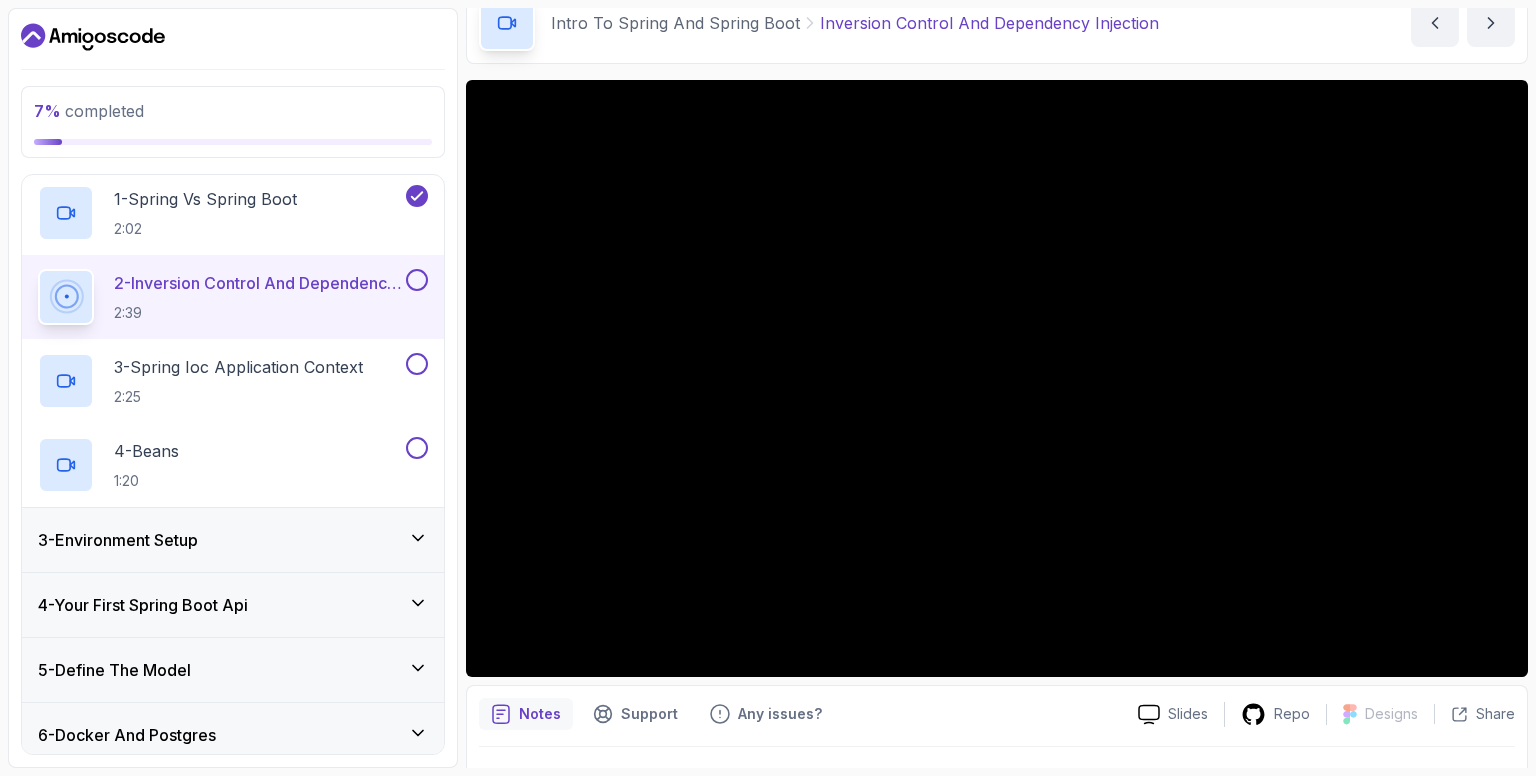 click on "3  -  Environment Setup" at bounding box center [233, 540] 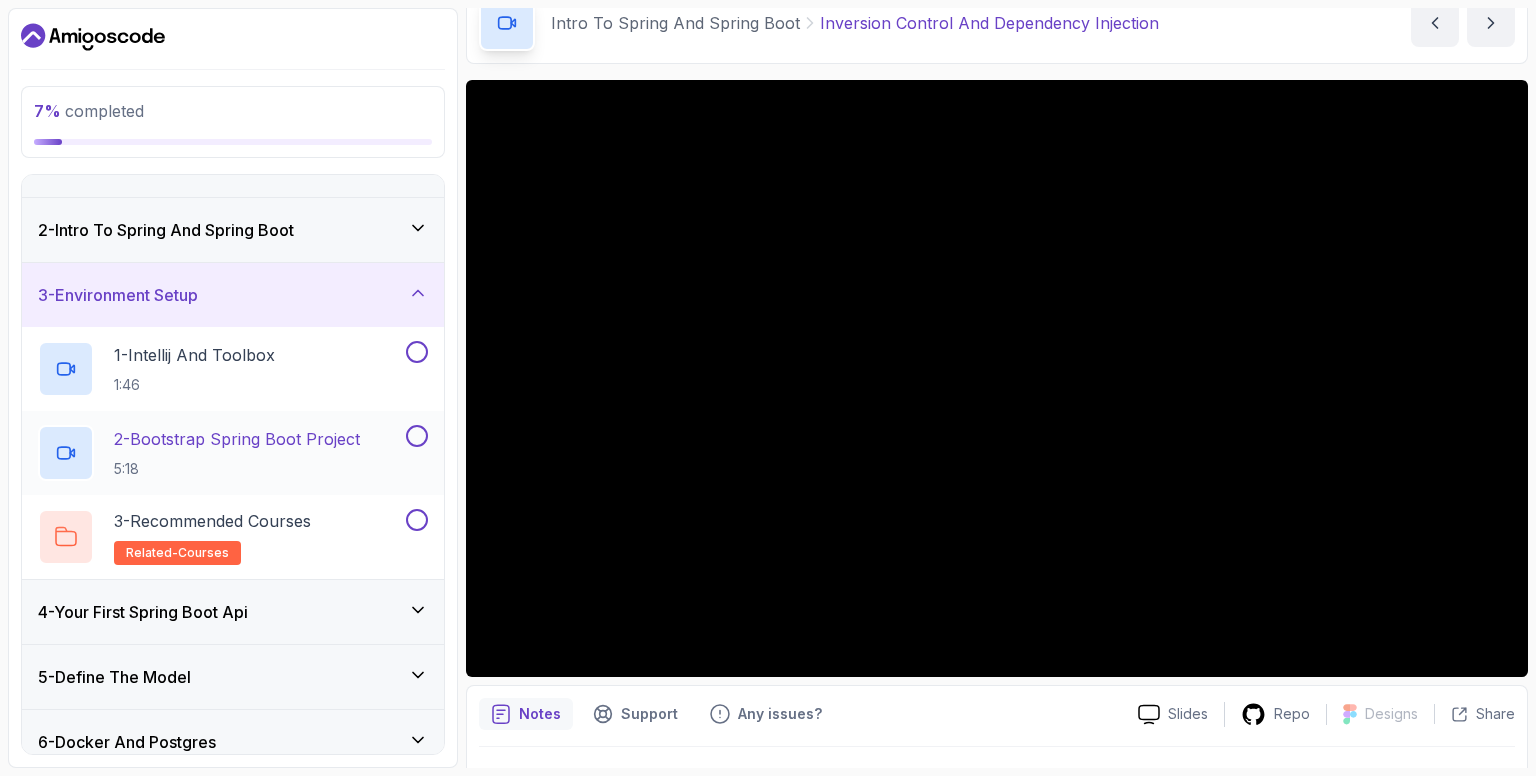 scroll, scrollTop: 0, scrollLeft: 0, axis: both 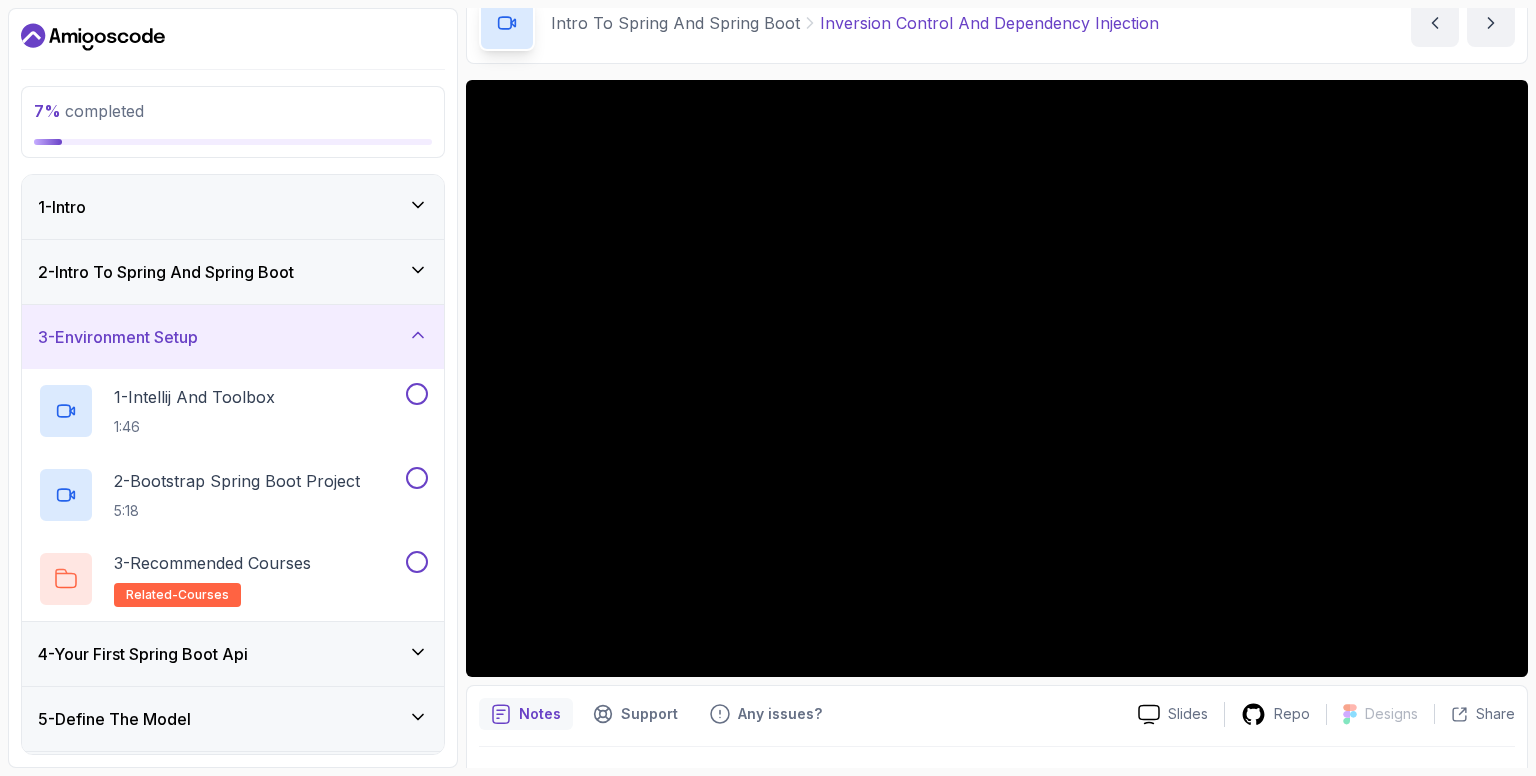 click on "2  -  Intro To Spring And Spring Boot" at bounding box center [166, 272] 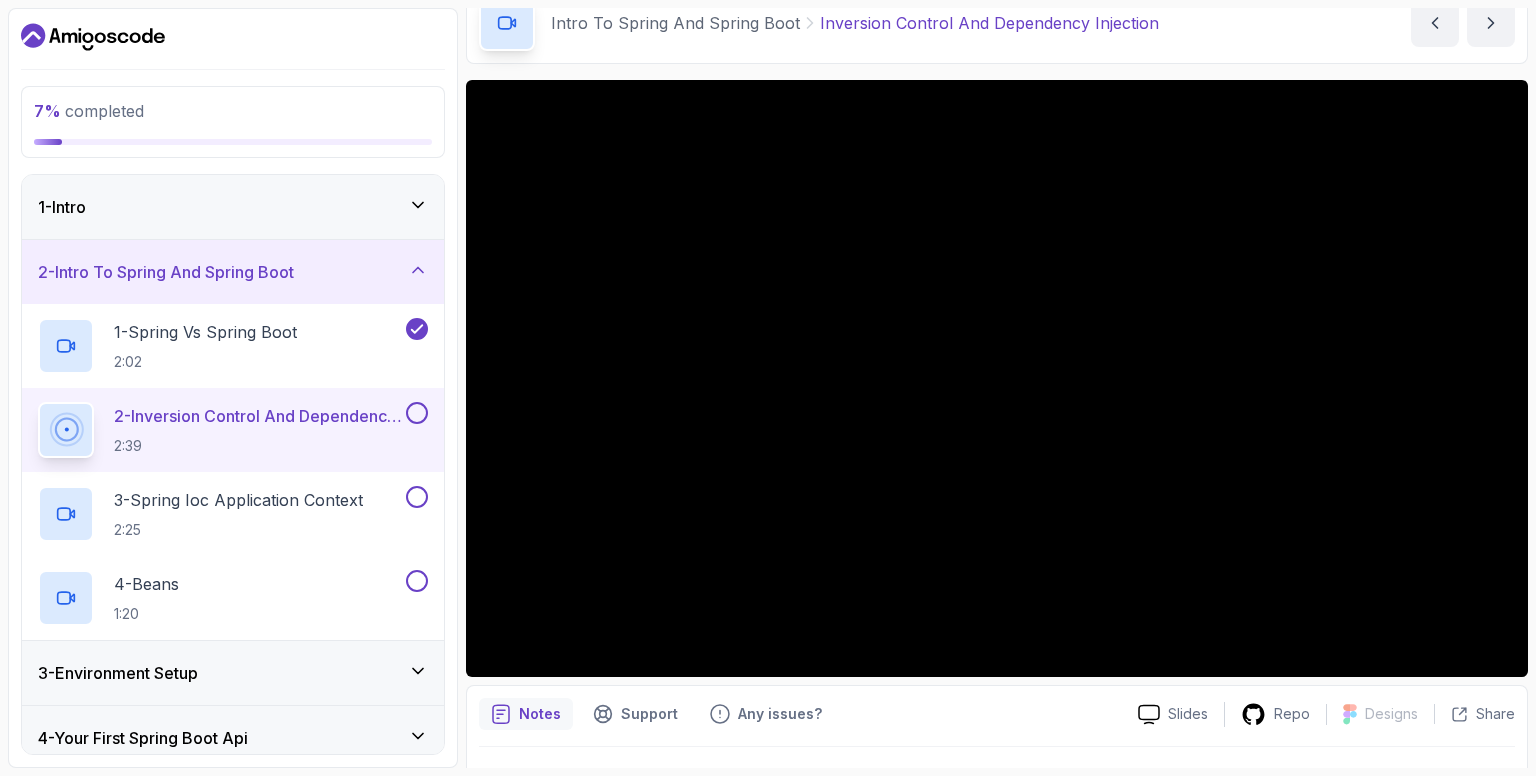 click at bounding box center [417, 413] 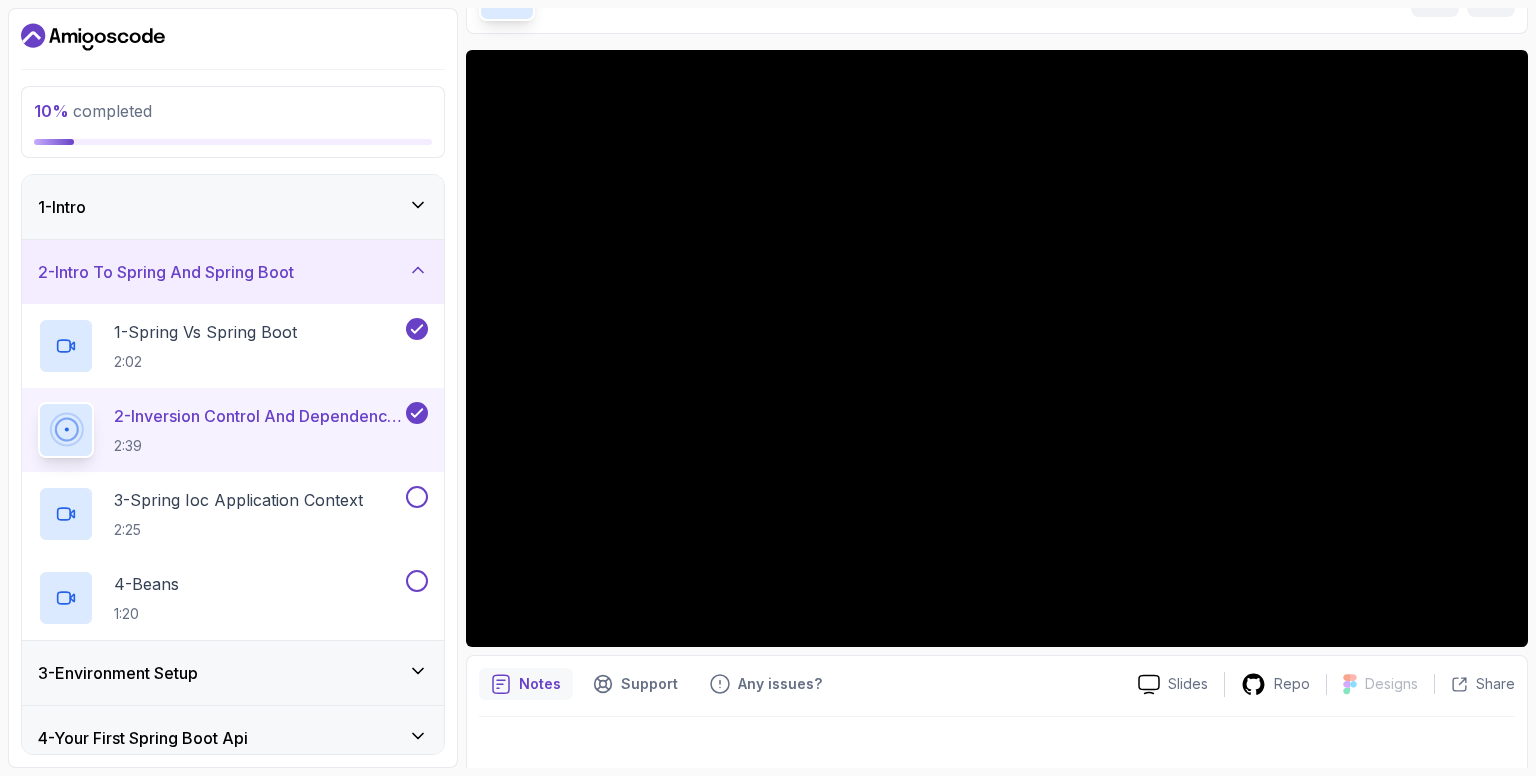 scroll, scrollTop: 119, scrollLeft: 0, axis: vertical 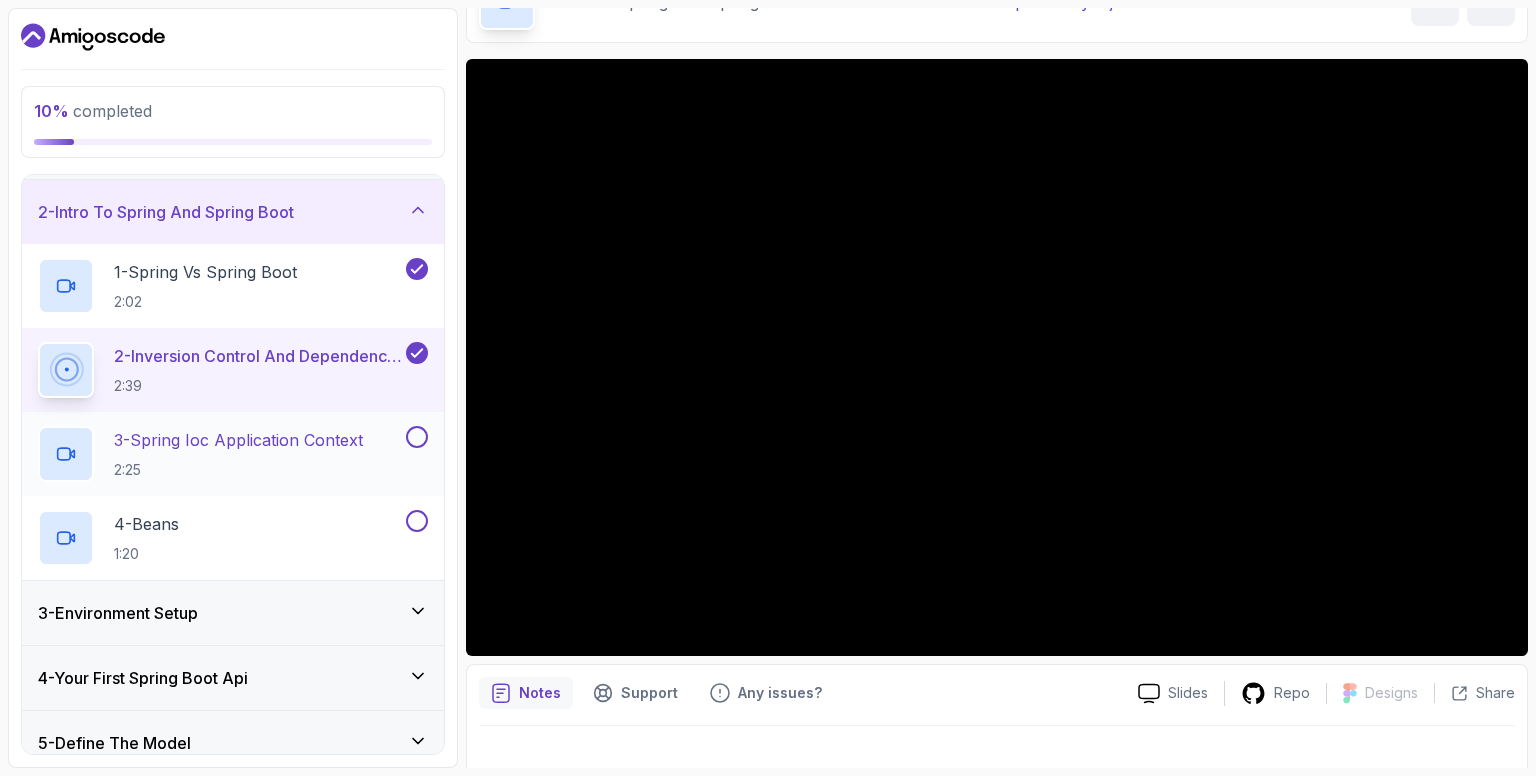 click on "3  -  Spring Ioc Application Context" at bounding box center [238, 440] 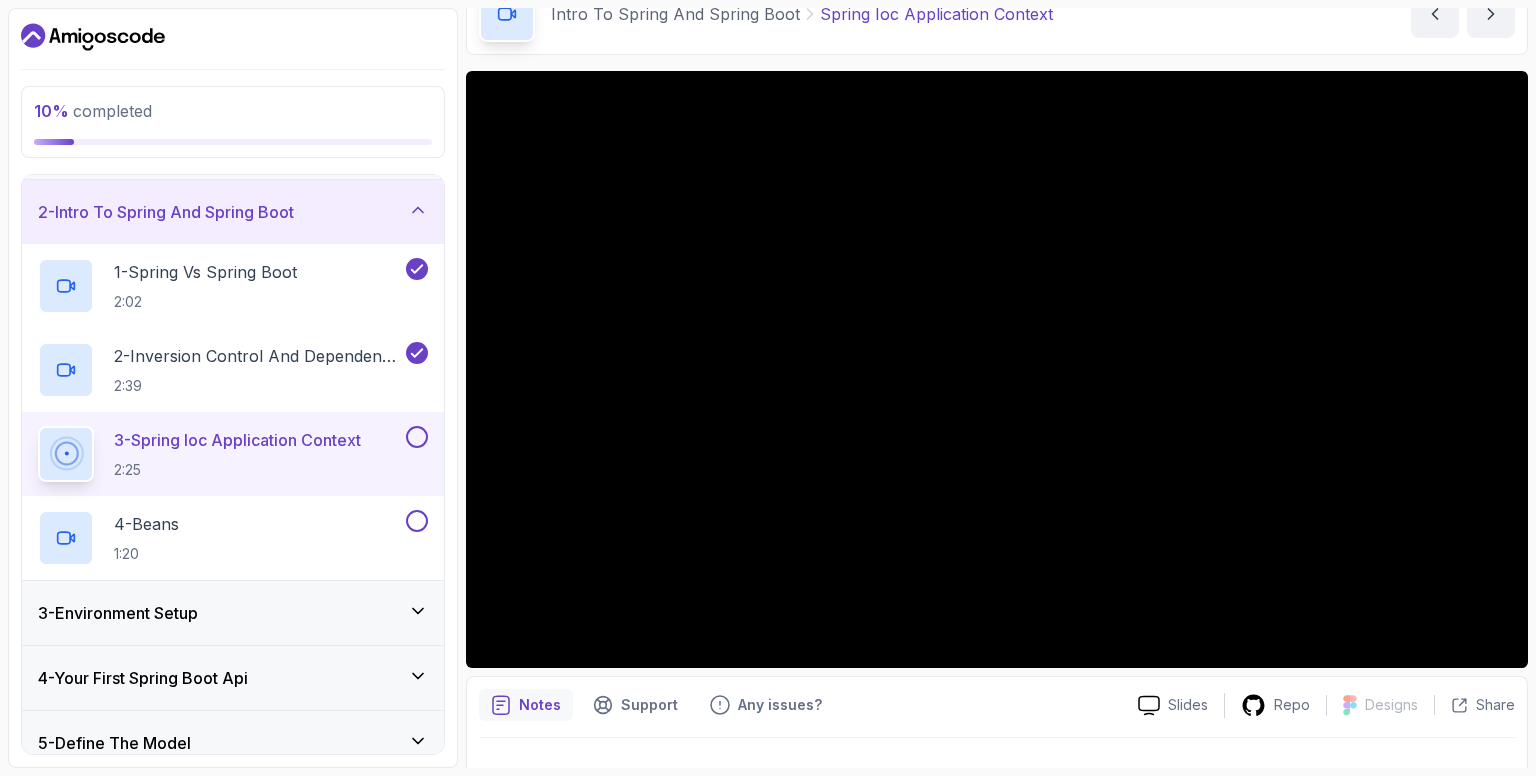 scroll, scrollTop: 106, scrollLeft: 0, axis: vertical 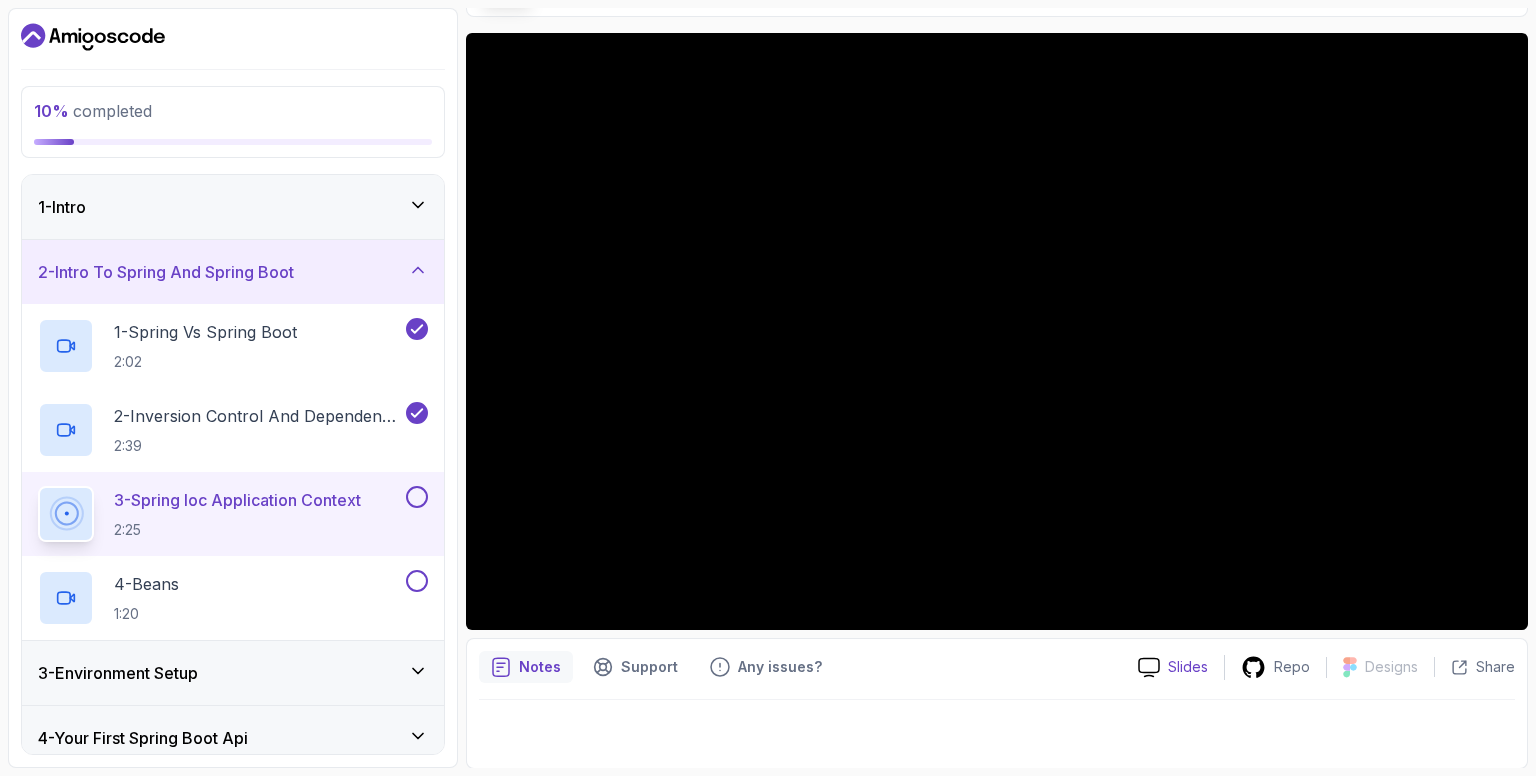 click on "Slides" at bounding box center (1173, 667) 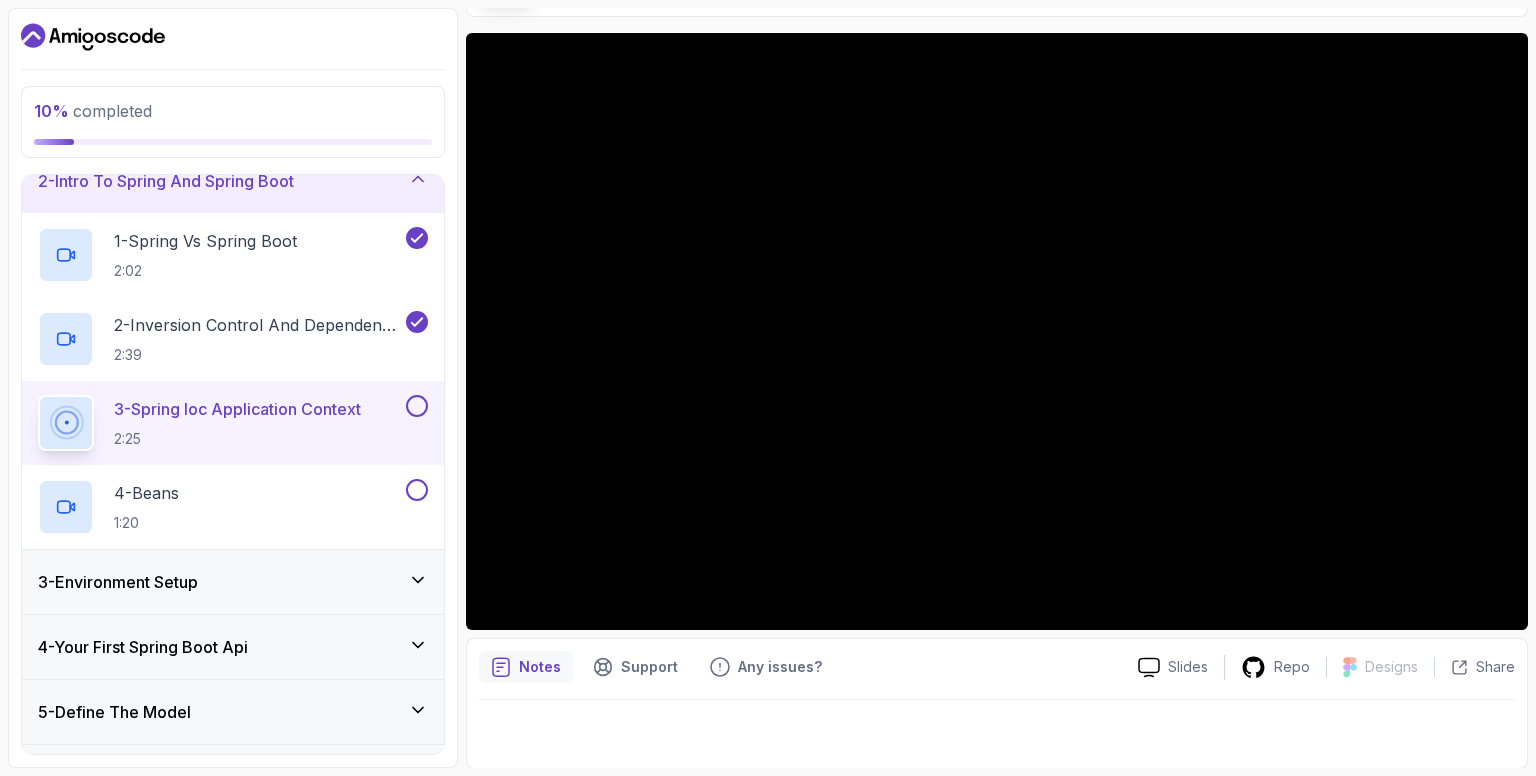 scroll, scrollTop: 116, scrollLeft: 0, axis: vertical 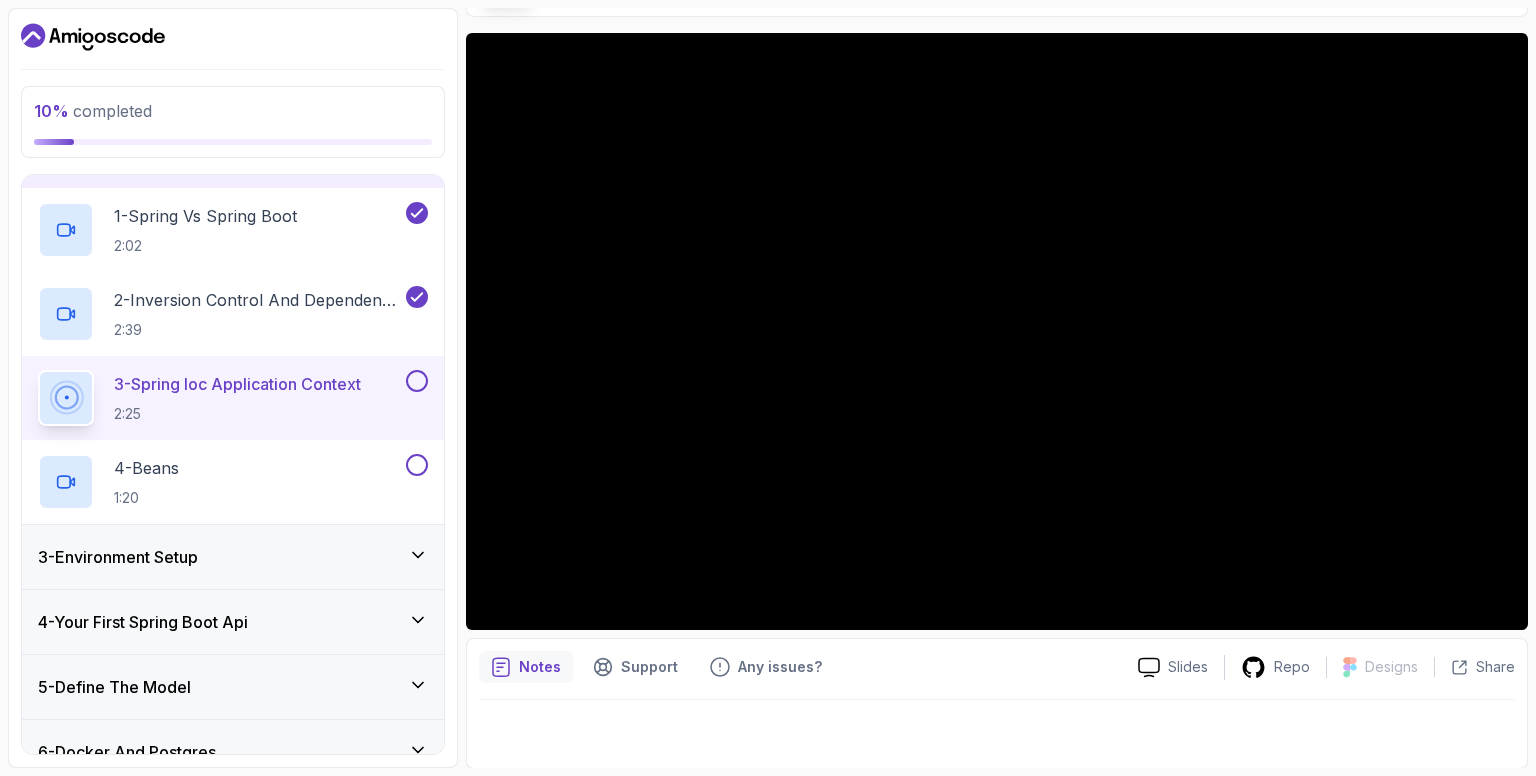 click at bounding box center (417, 381) 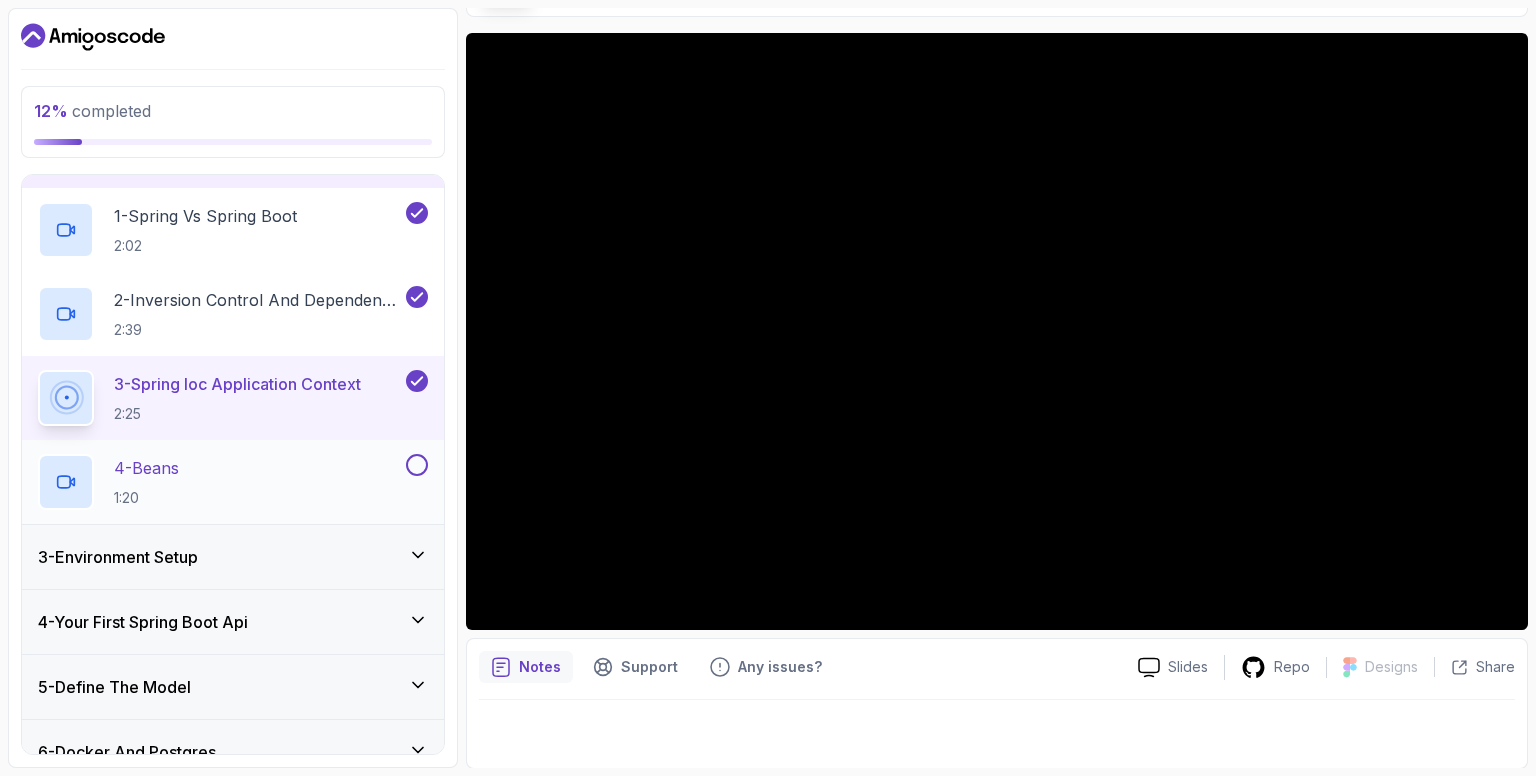 click on "4  -  Beans 1:20" at bounding box center [220, 482] 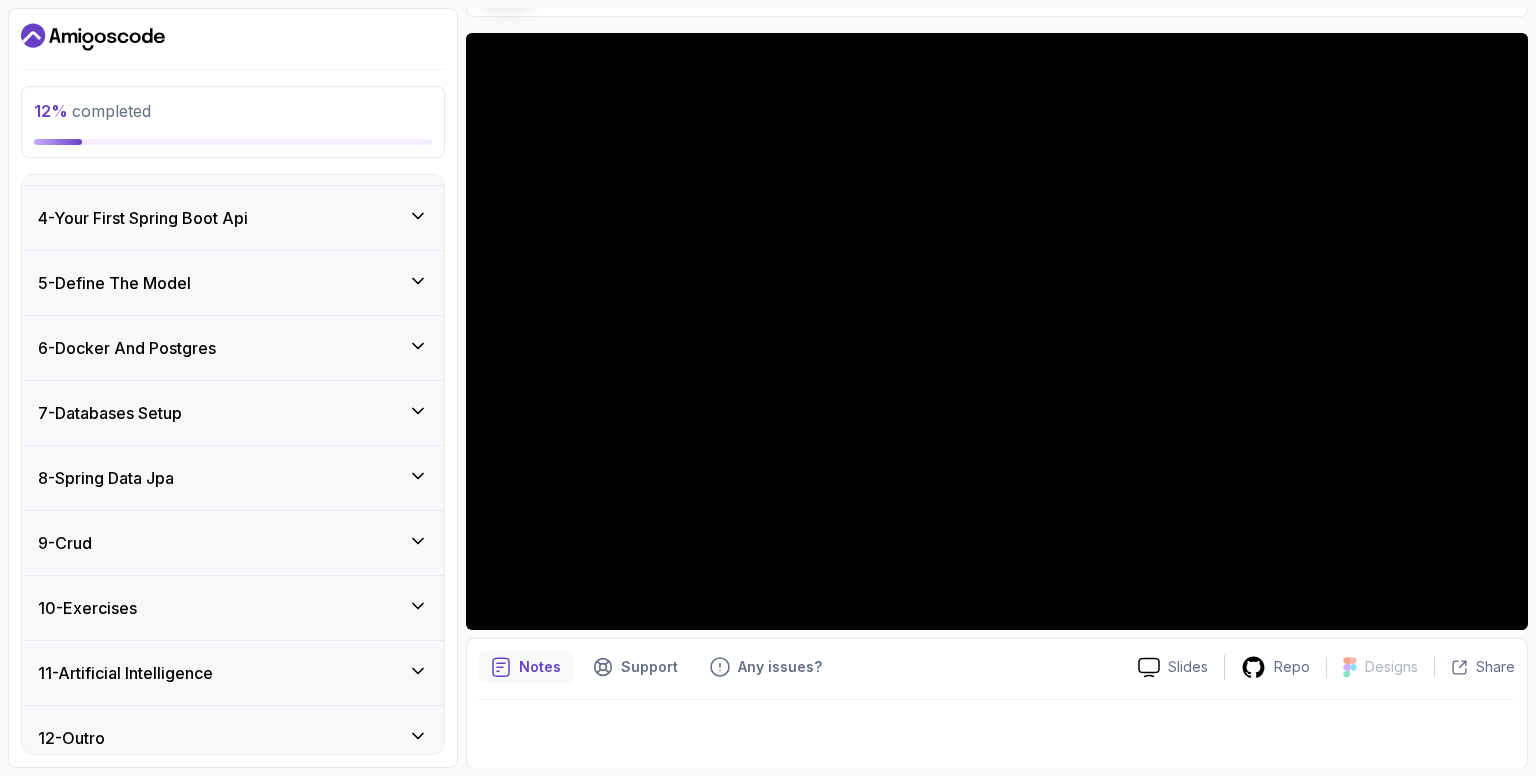scroll, scrollTop: 532, scrollLeft: 0, axis: vertical 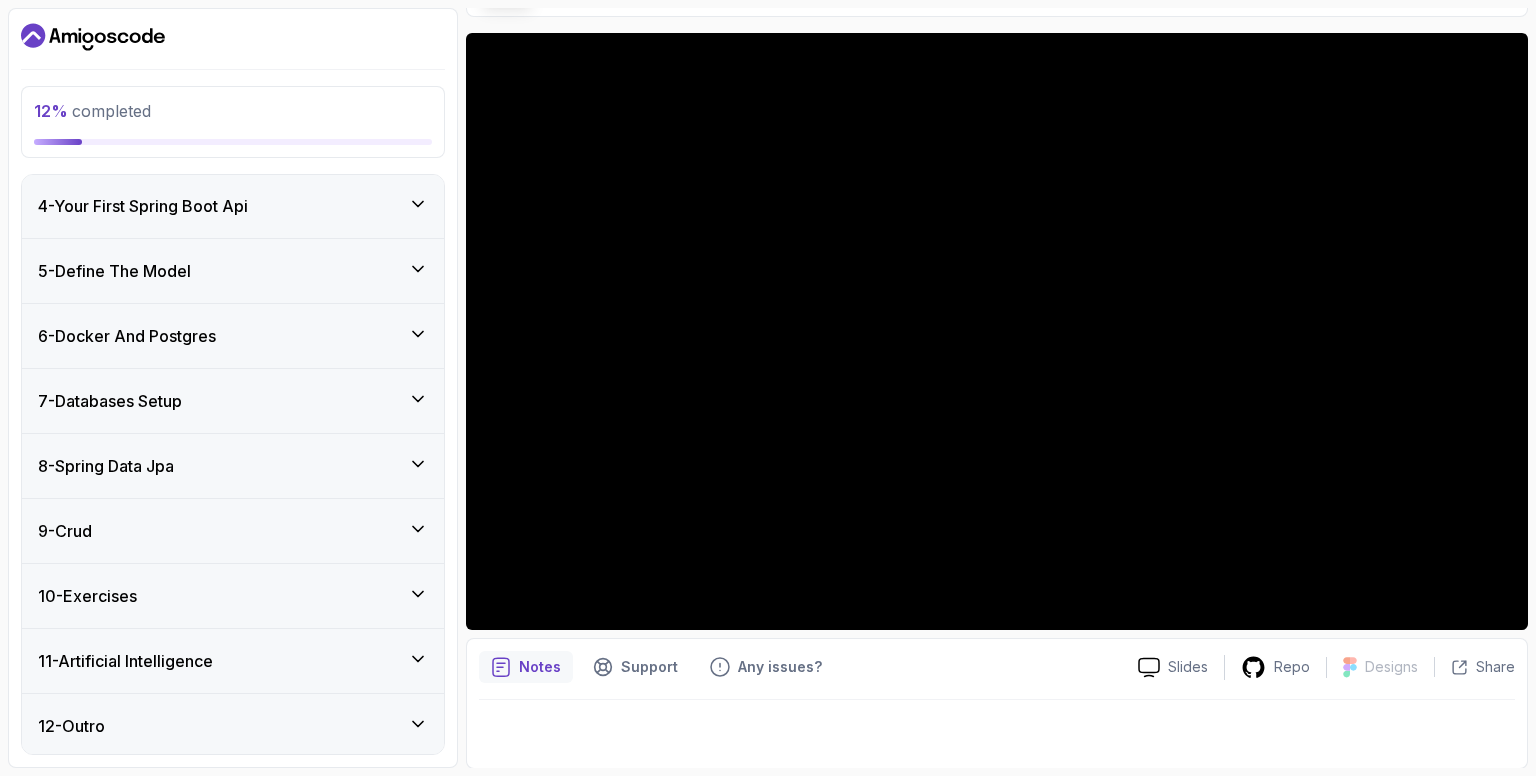 click on "12  -  Outro" at bounding box center [233, 726] 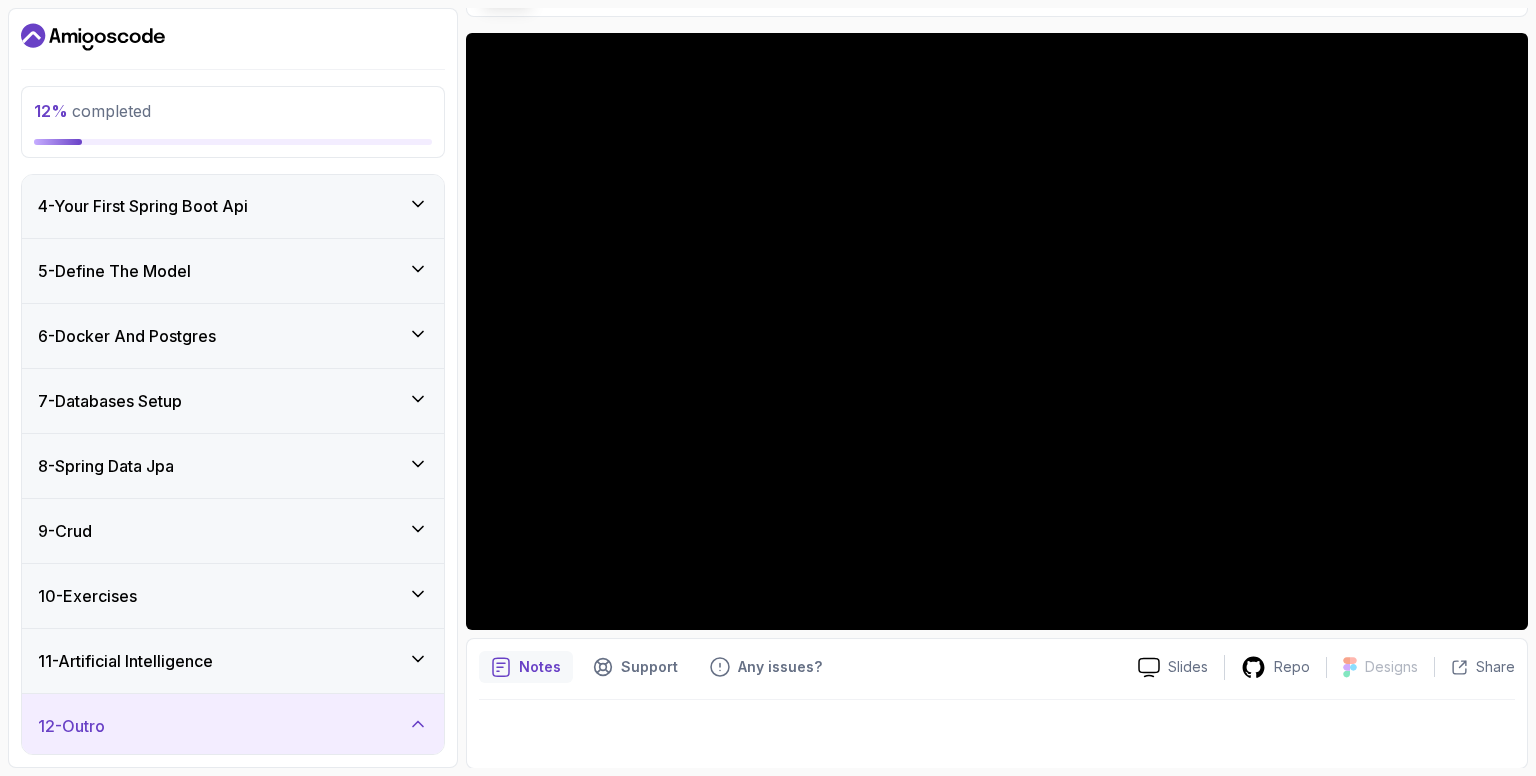 scroll, scrollTop: 364, scrollLeft: 0, axis: vertical 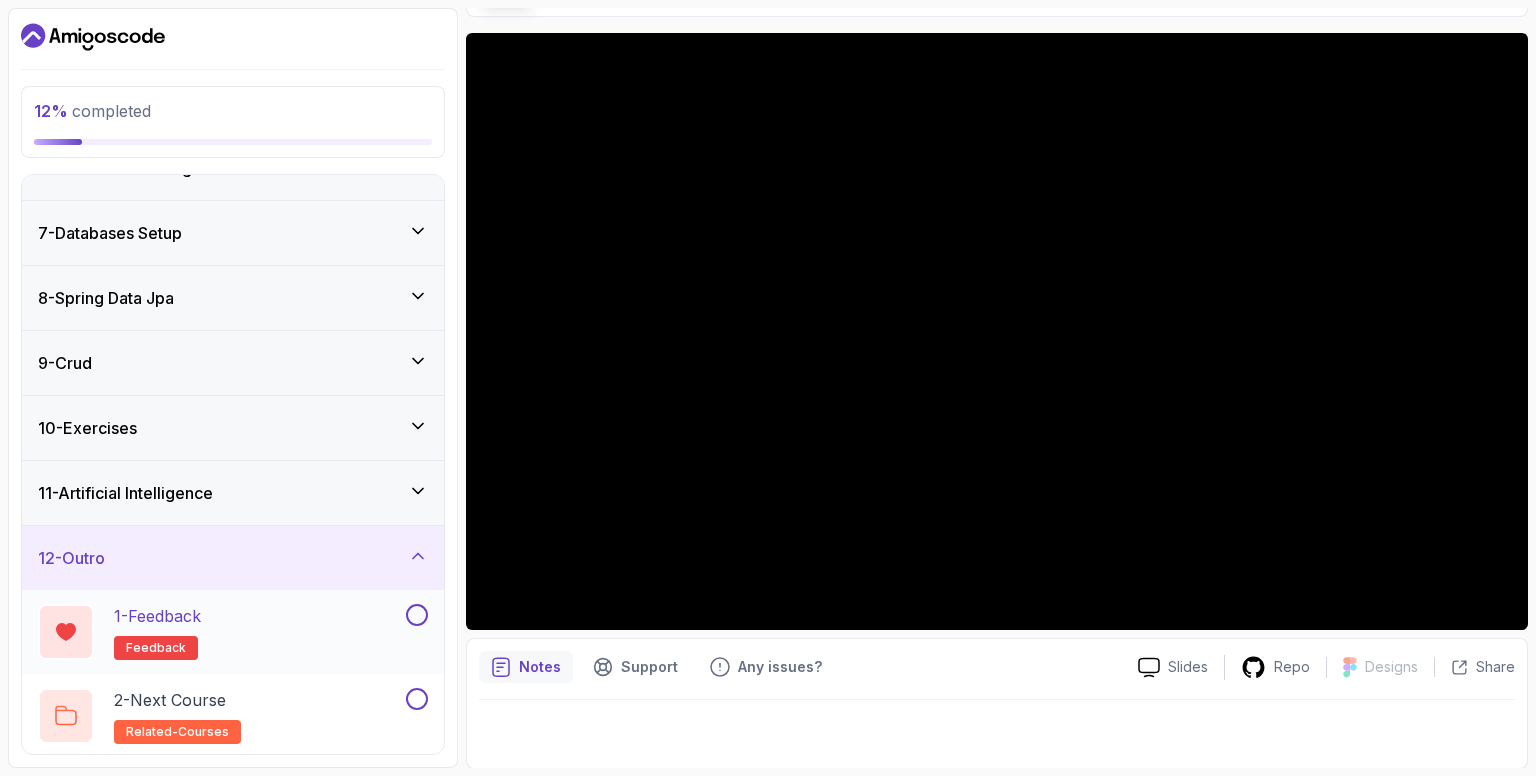 click at bounding box center [417, 615] 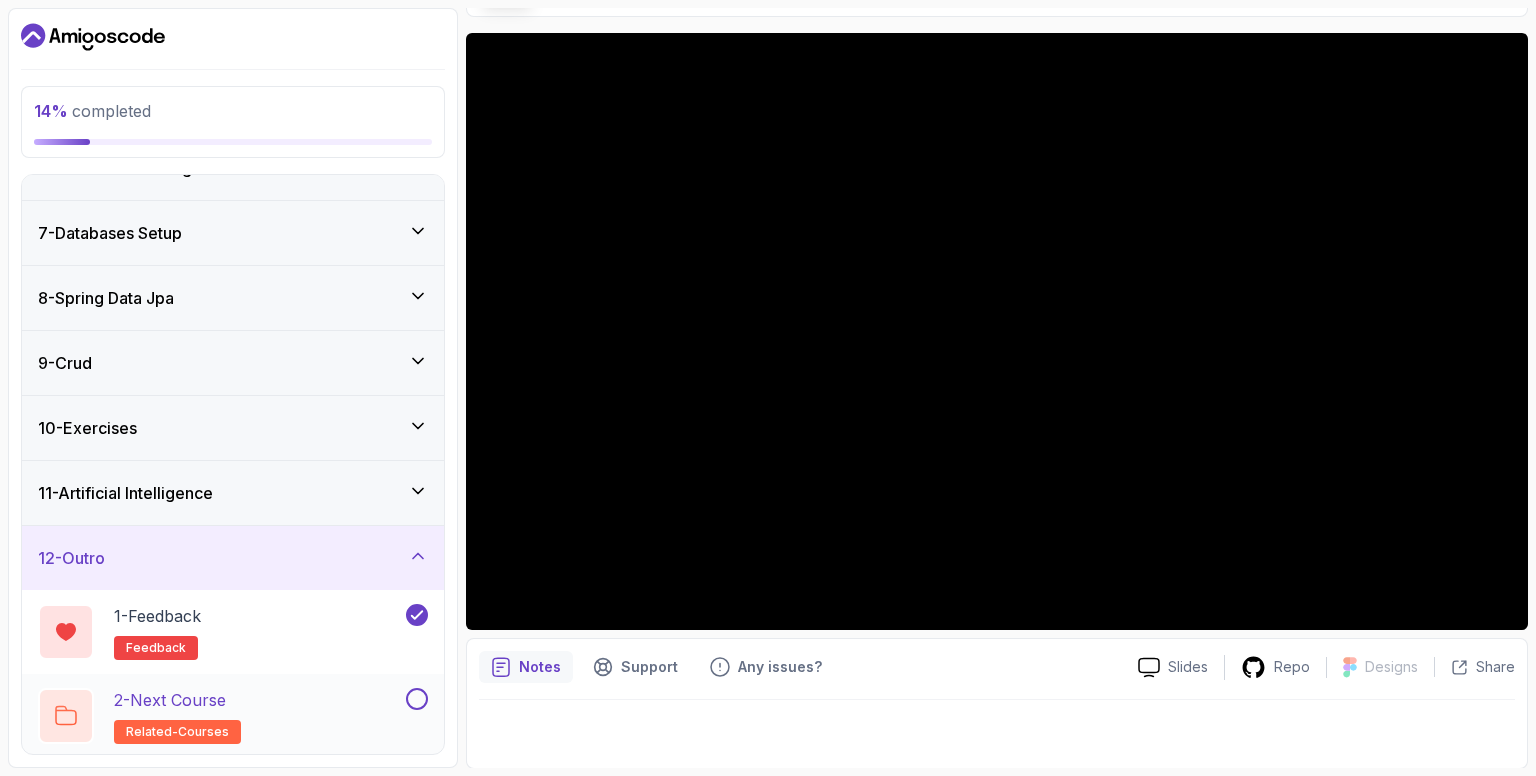 click at bounding box center [417, 699] 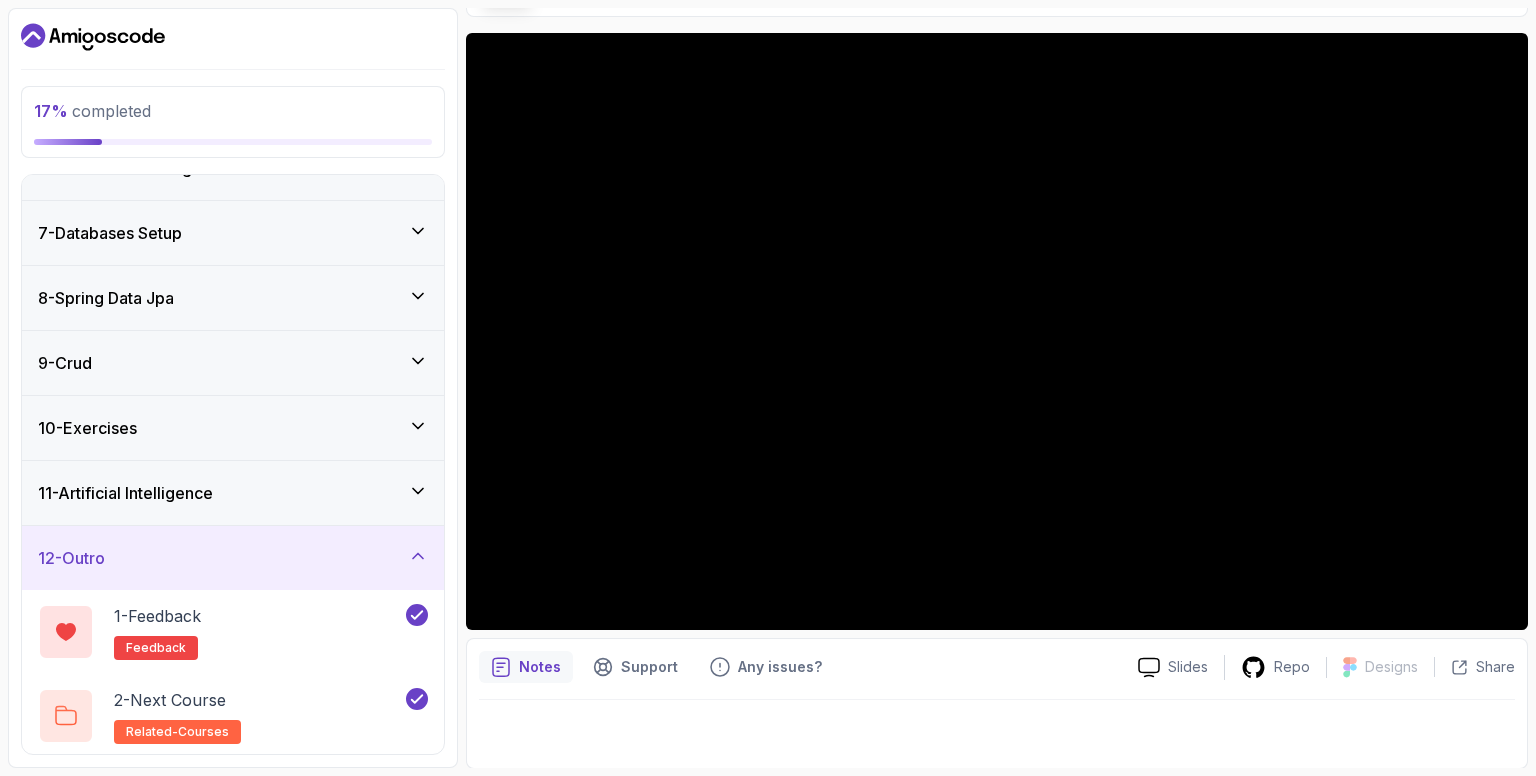 type 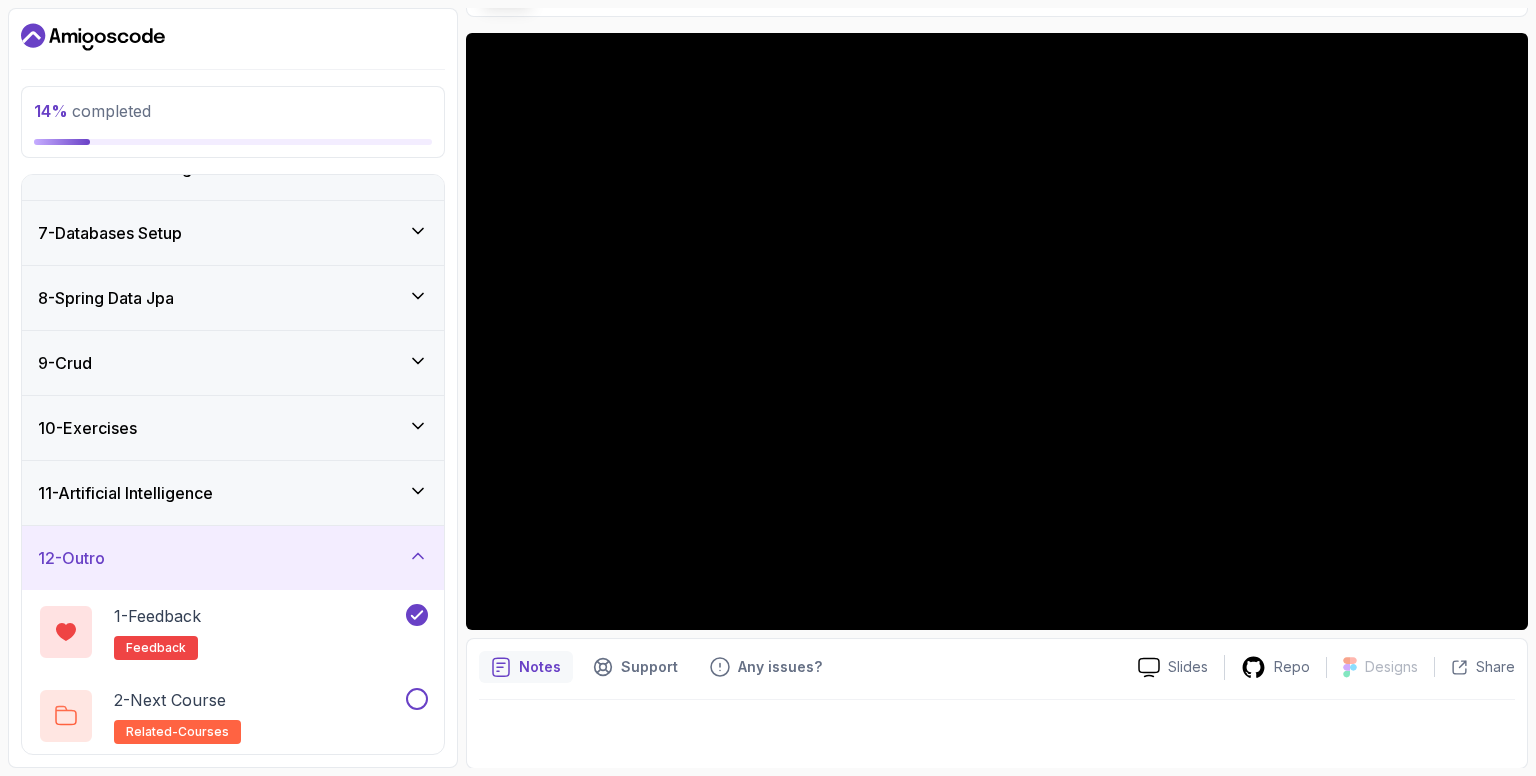 click at bounding box center [417, 699] 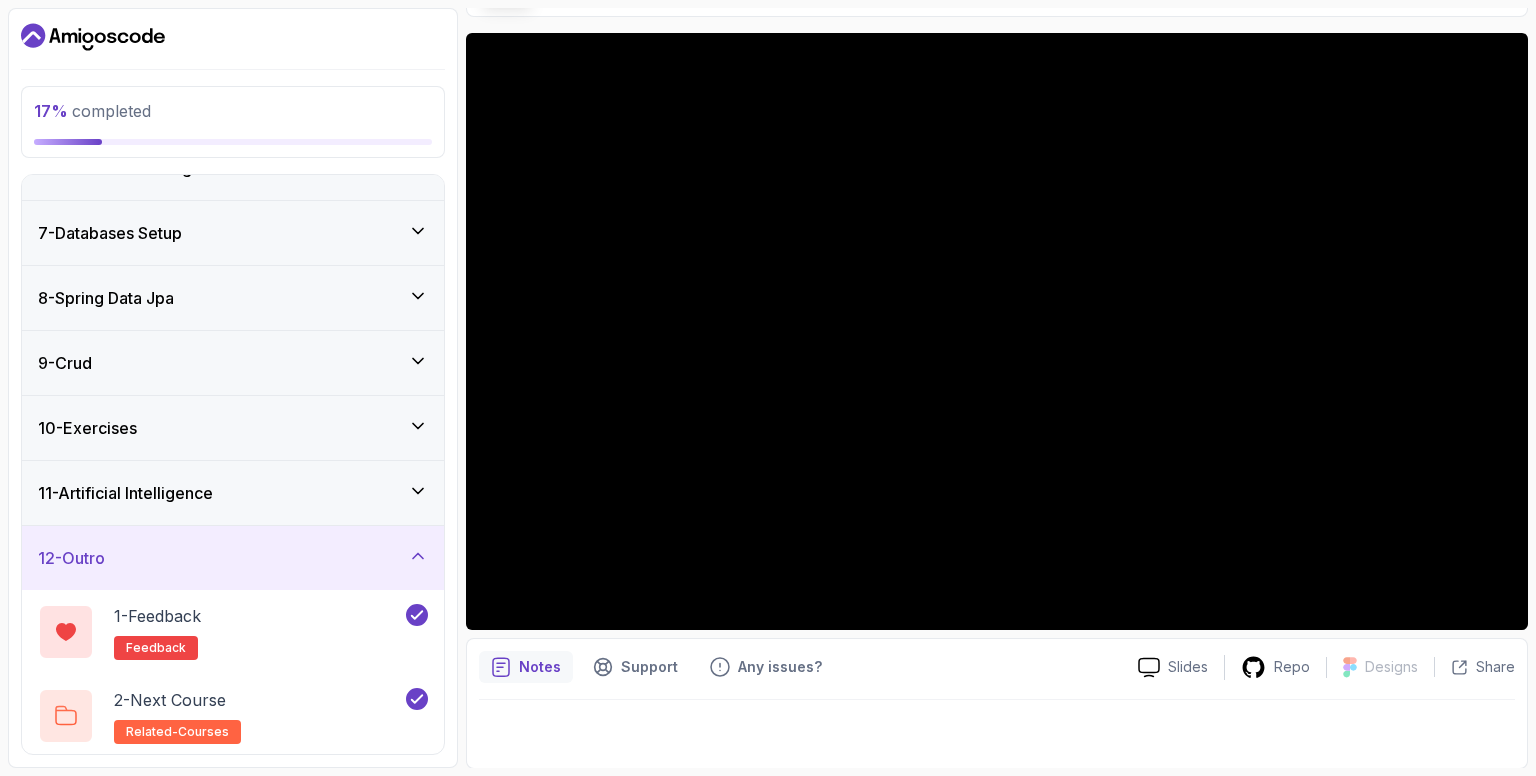 click on "11  -  Artificial Intelligence" at bounding box center [233, 493] 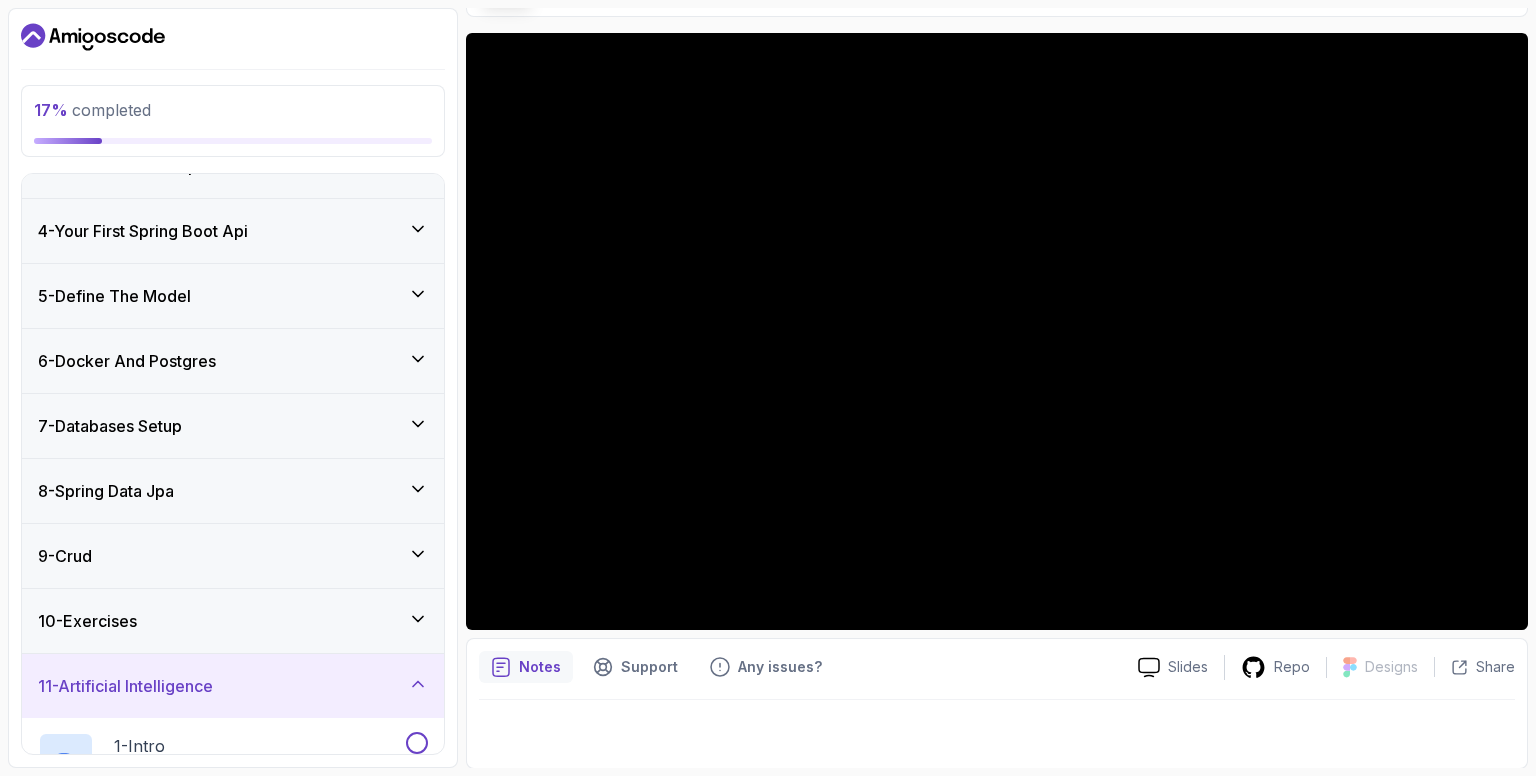 scroll, scrollTop: 163, scrollLeft: 0, axis: vertical 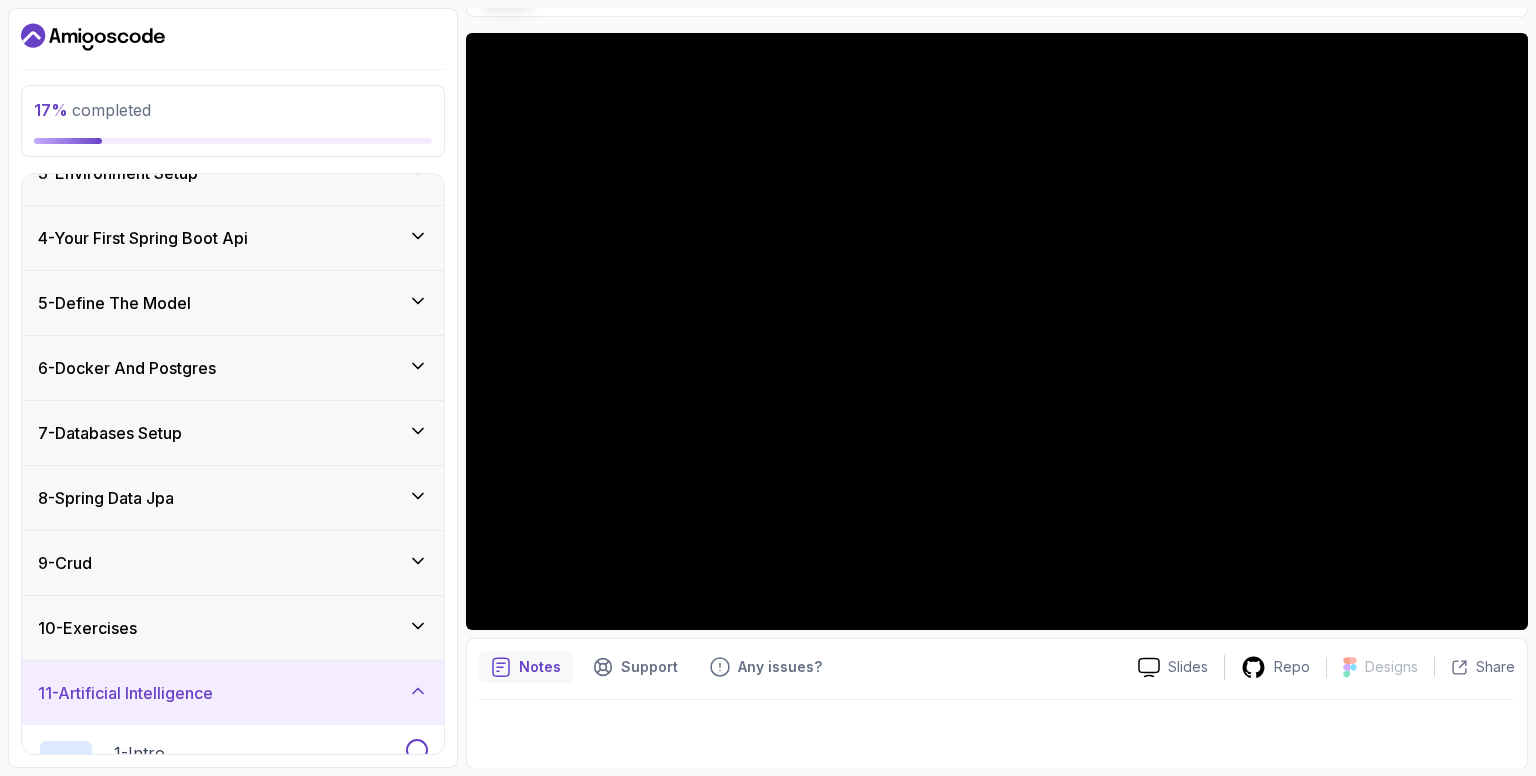 click on "10  -  Exercises" at bounding box center (233, 628) 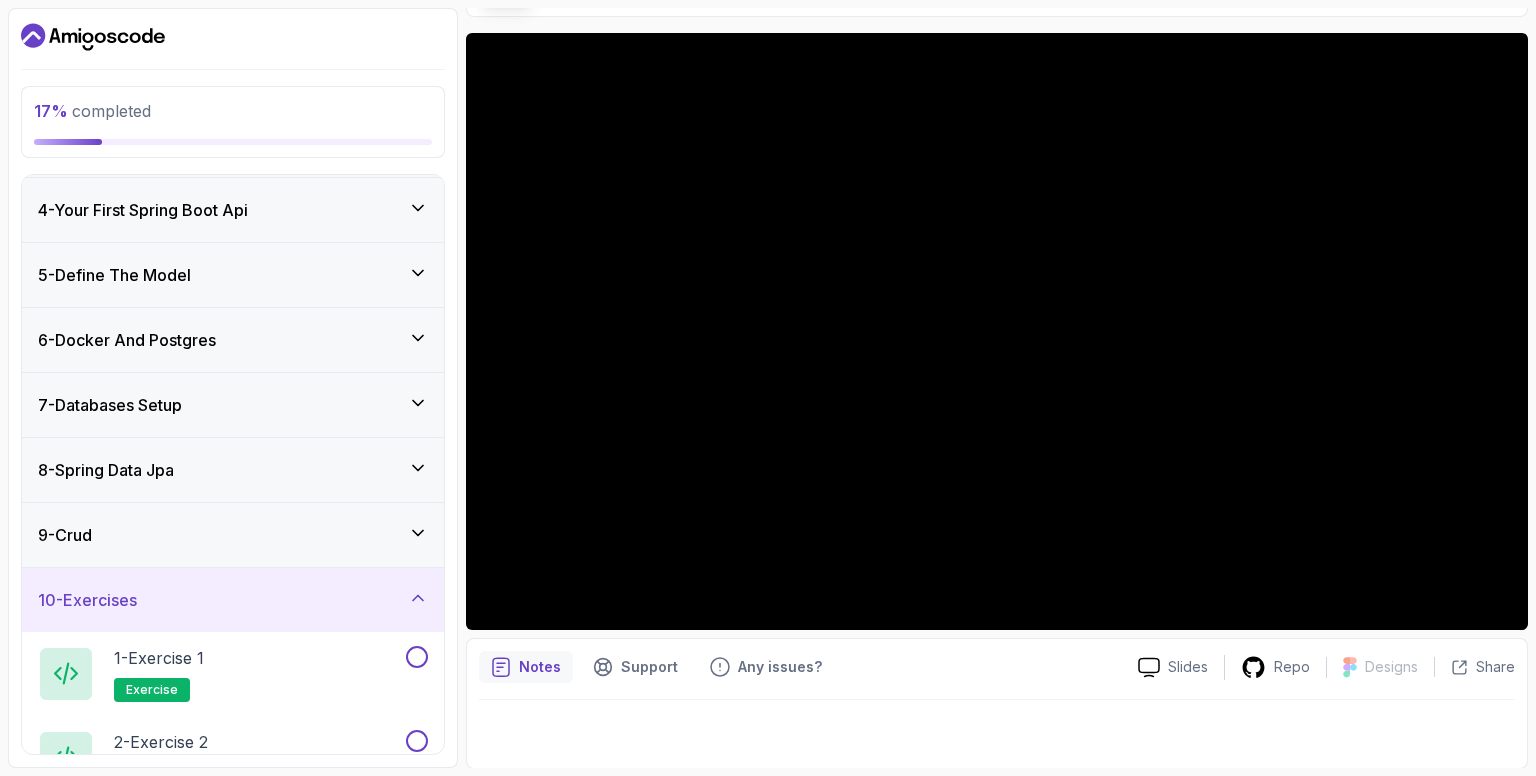 scroll, scrollTop: 156, scrollLeft: 0, axis: vertical 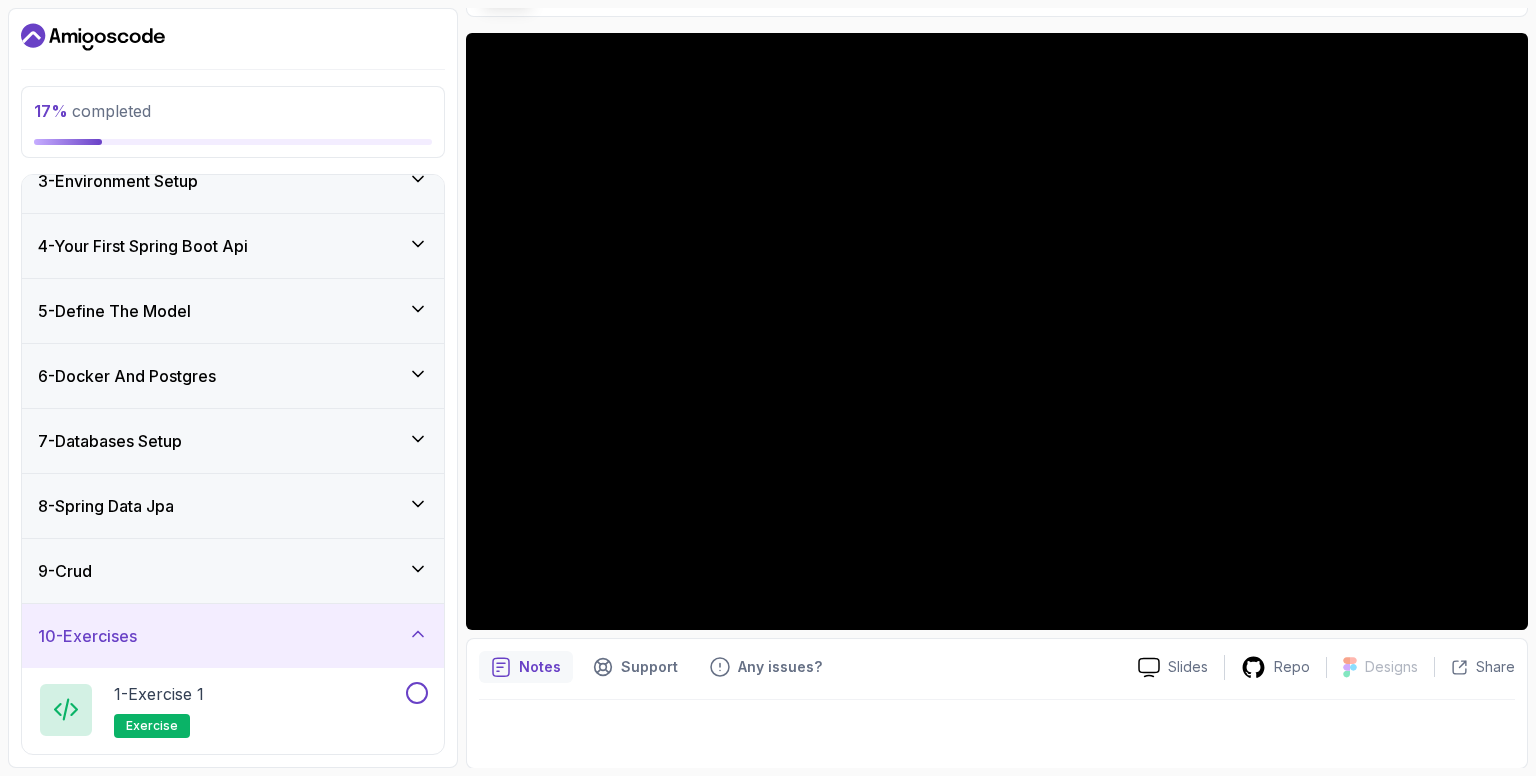 click on "9  -  Crud" at bounding box center [233, 571] 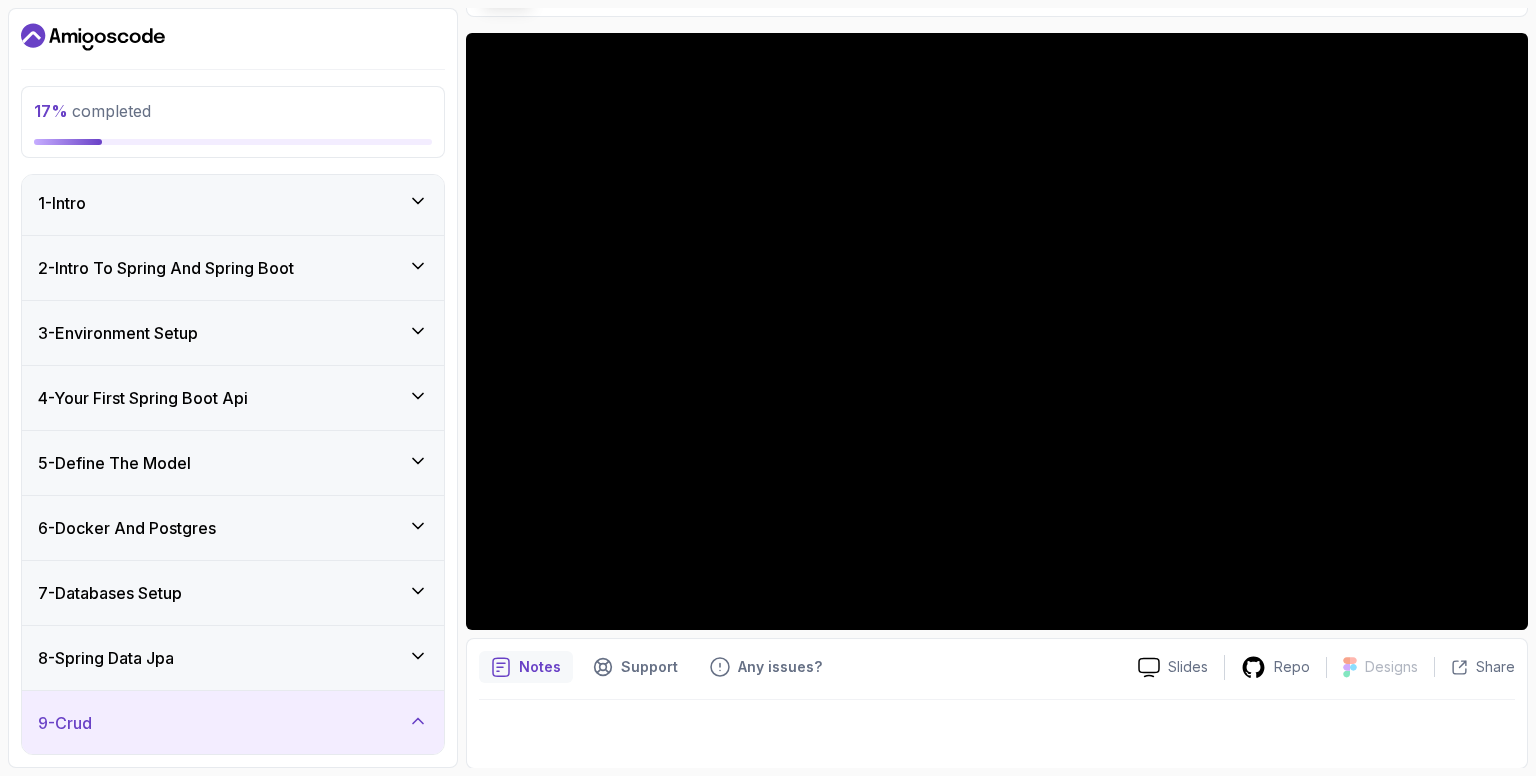 scroll, scrollTop: 0, scrollLeft: 0, axis: both 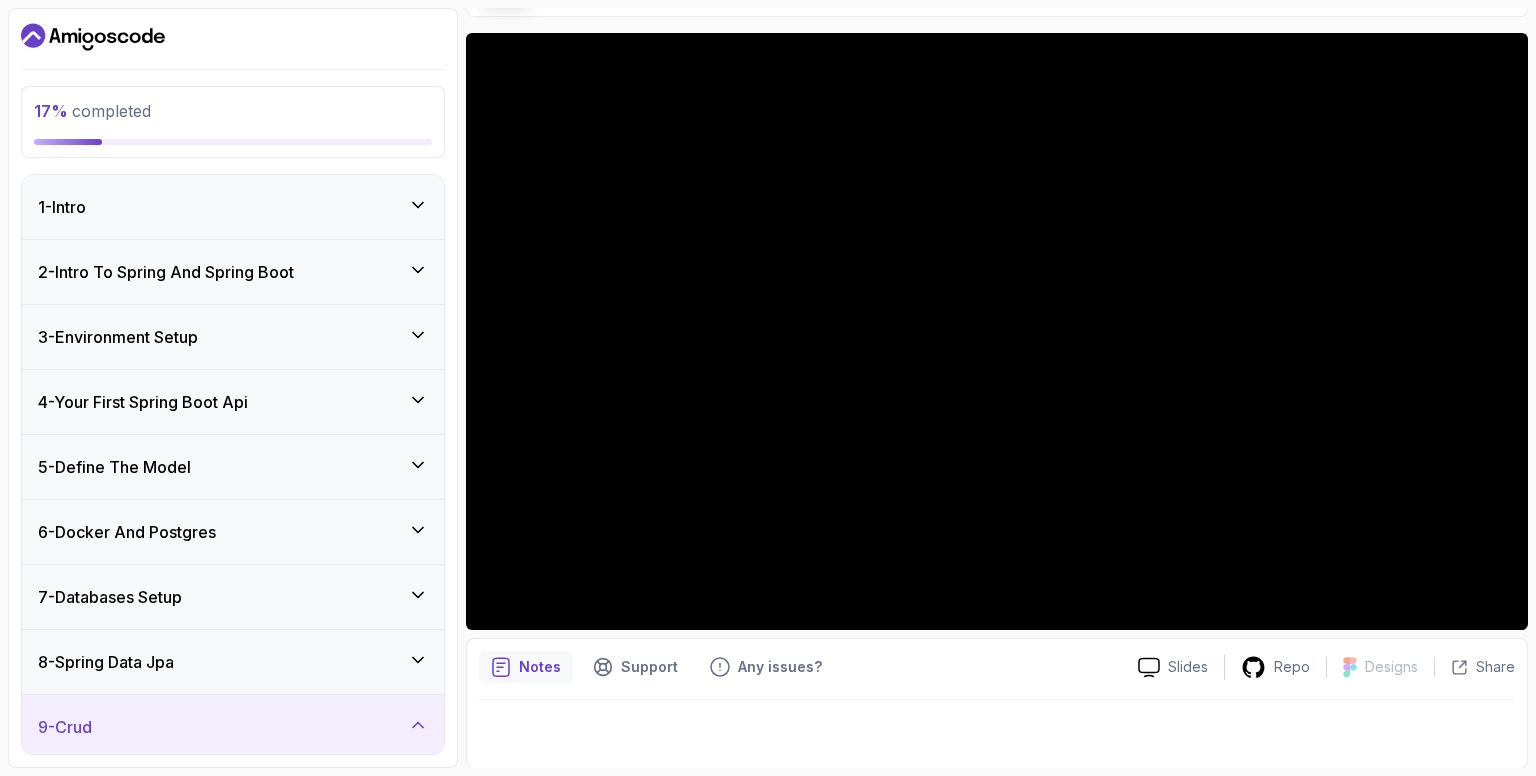 click on "2  -  Intro To Spring And Spring Boot" at bounding box center [166, 272] 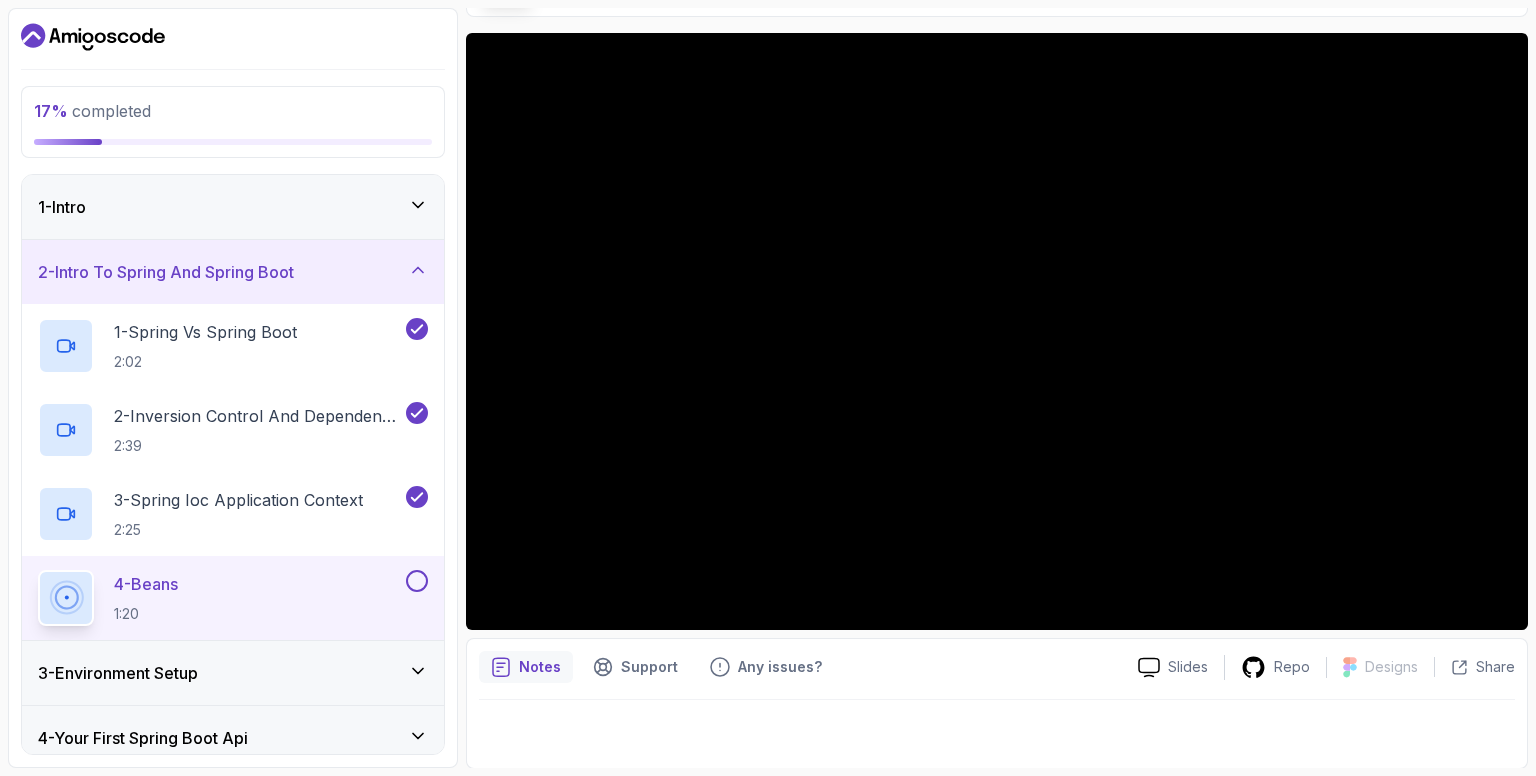 click at bounding box center [417, 581] 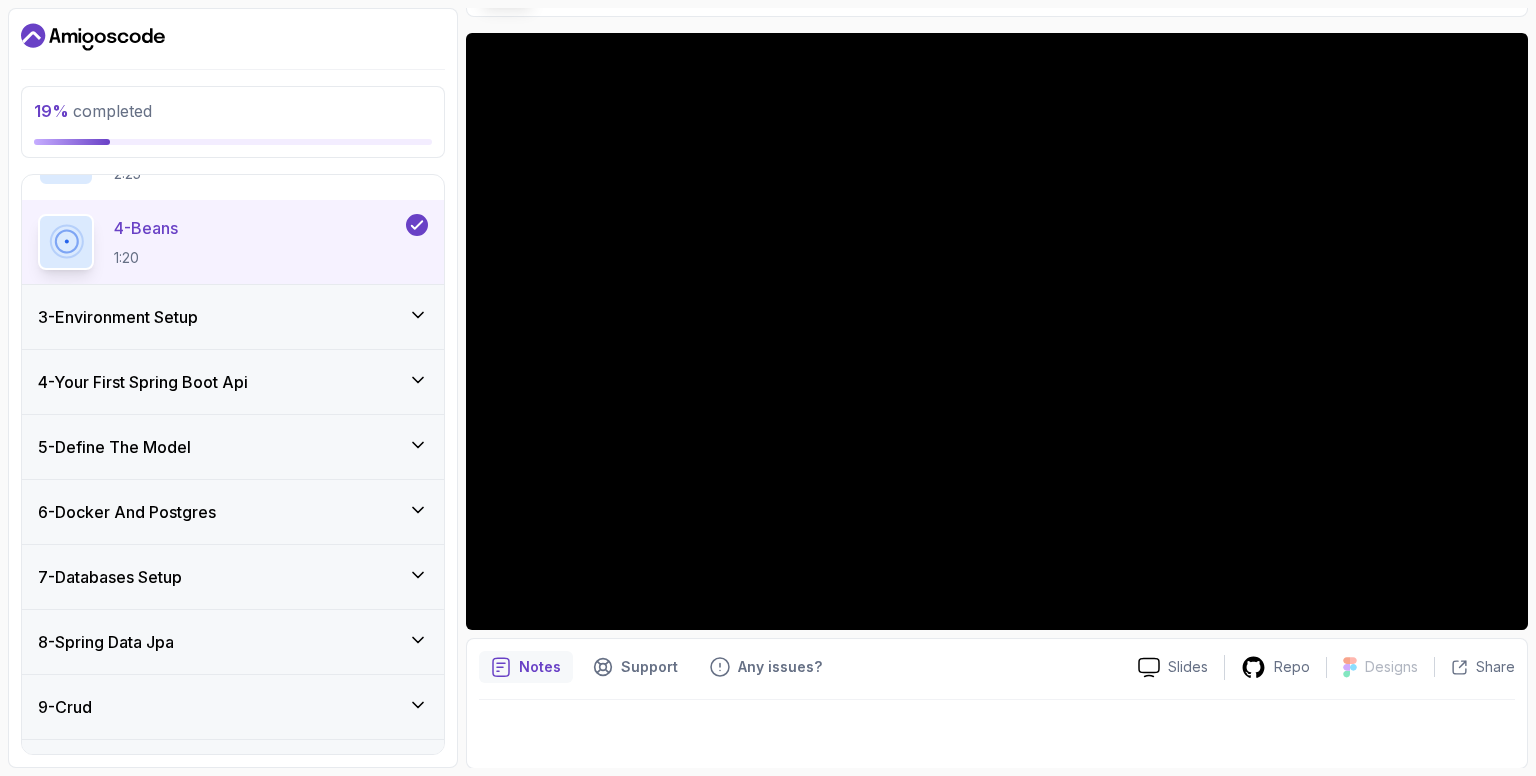scroll, scrollTop: 360, scrollLeft: 0, axis: vertical 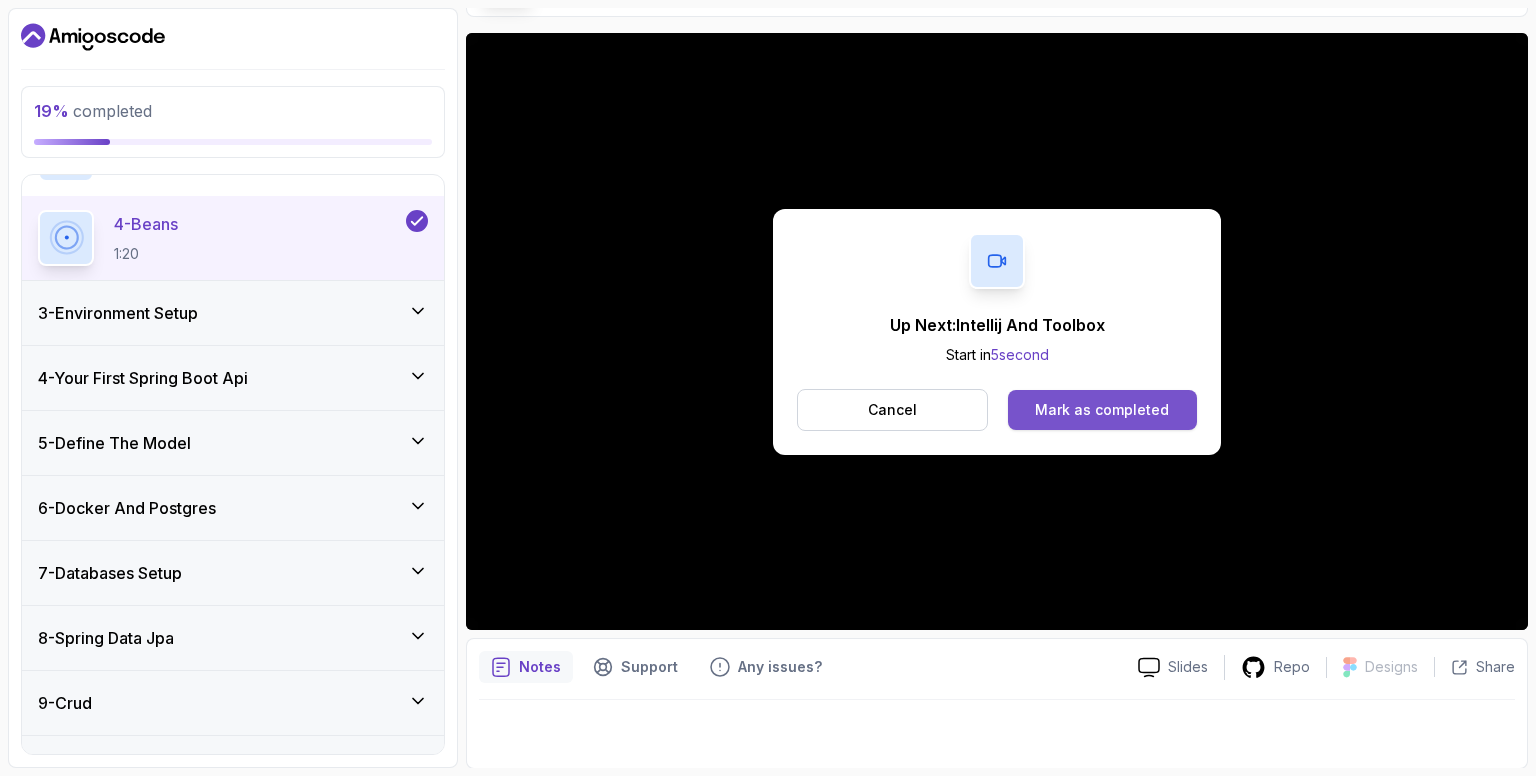 click on "Mark as completed" at bounding box center (1102, 410) 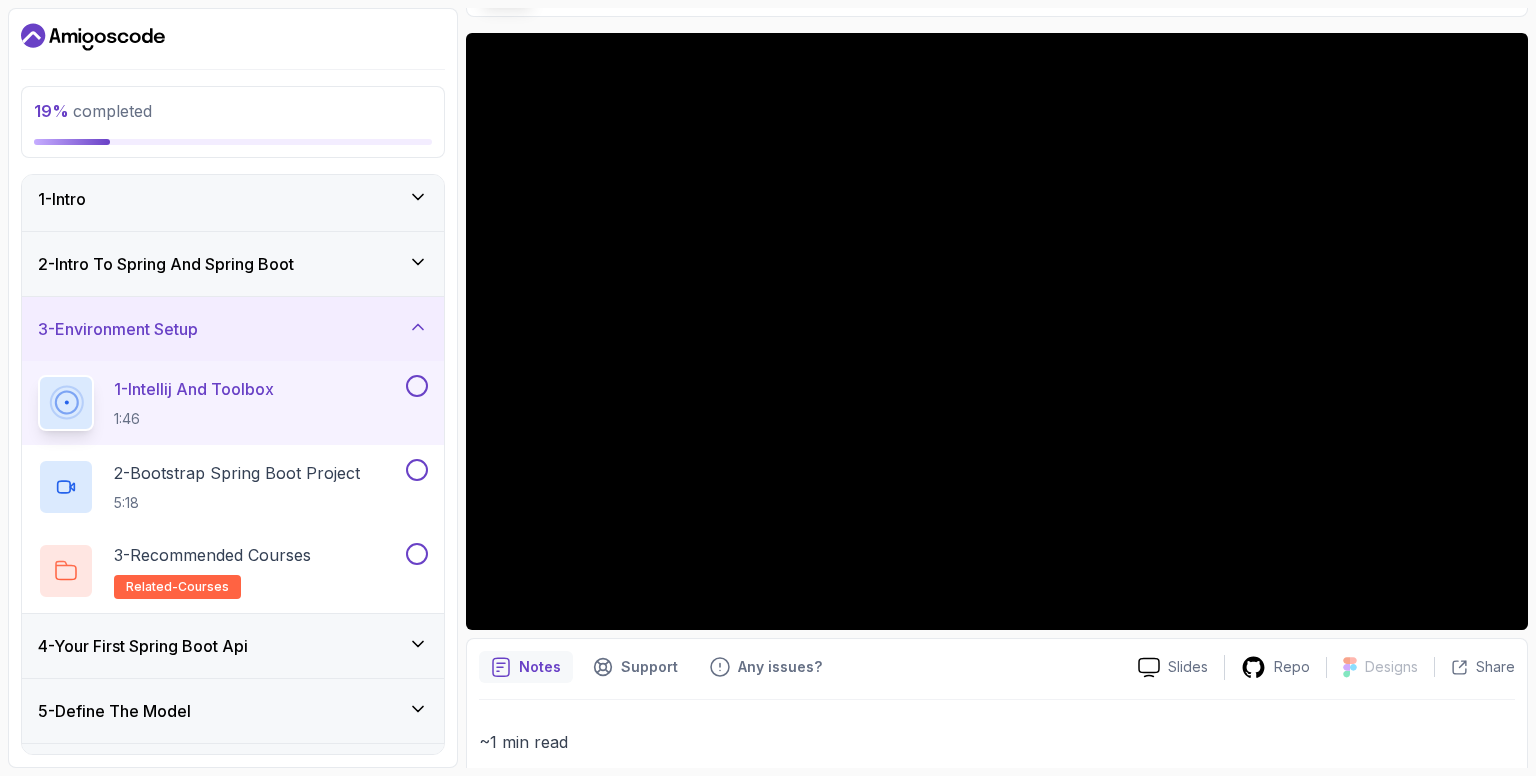 scroll, scrollTop: 0, scrollLeft: 0, axis: both 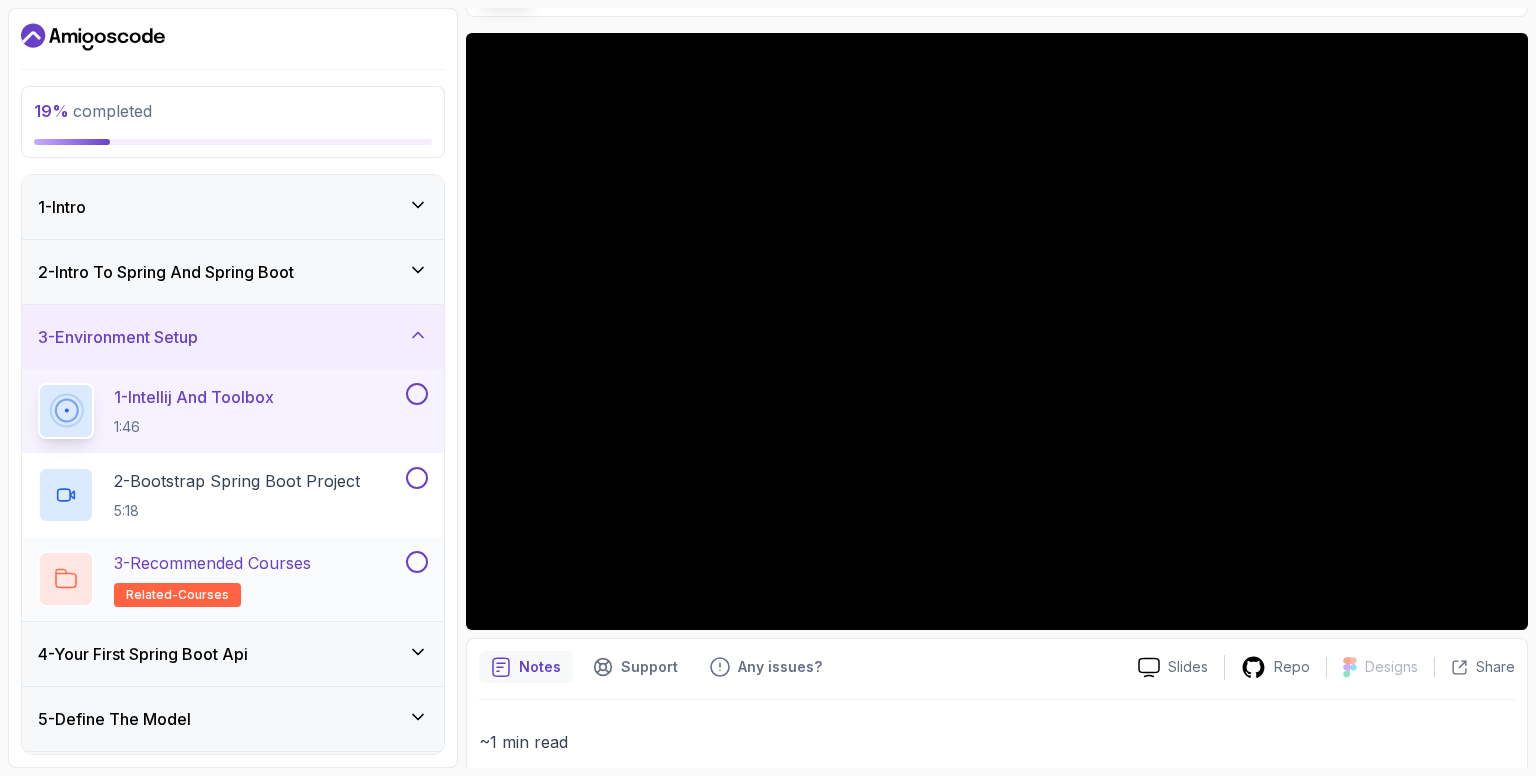 click on "related-courses" at bounding box center [177, 595] 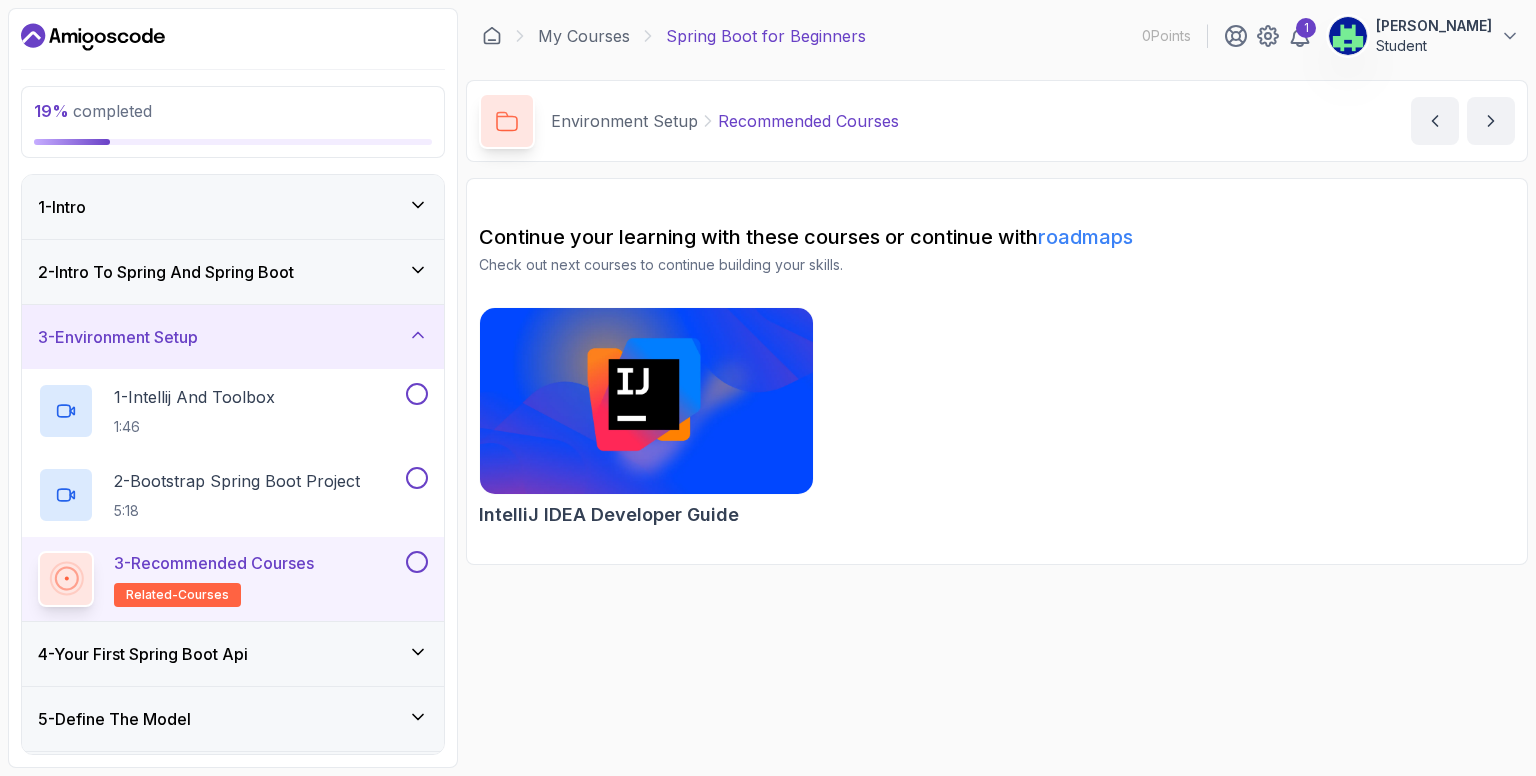 scroll, scrollTop: 0, scrollLeft: 0, axis: both 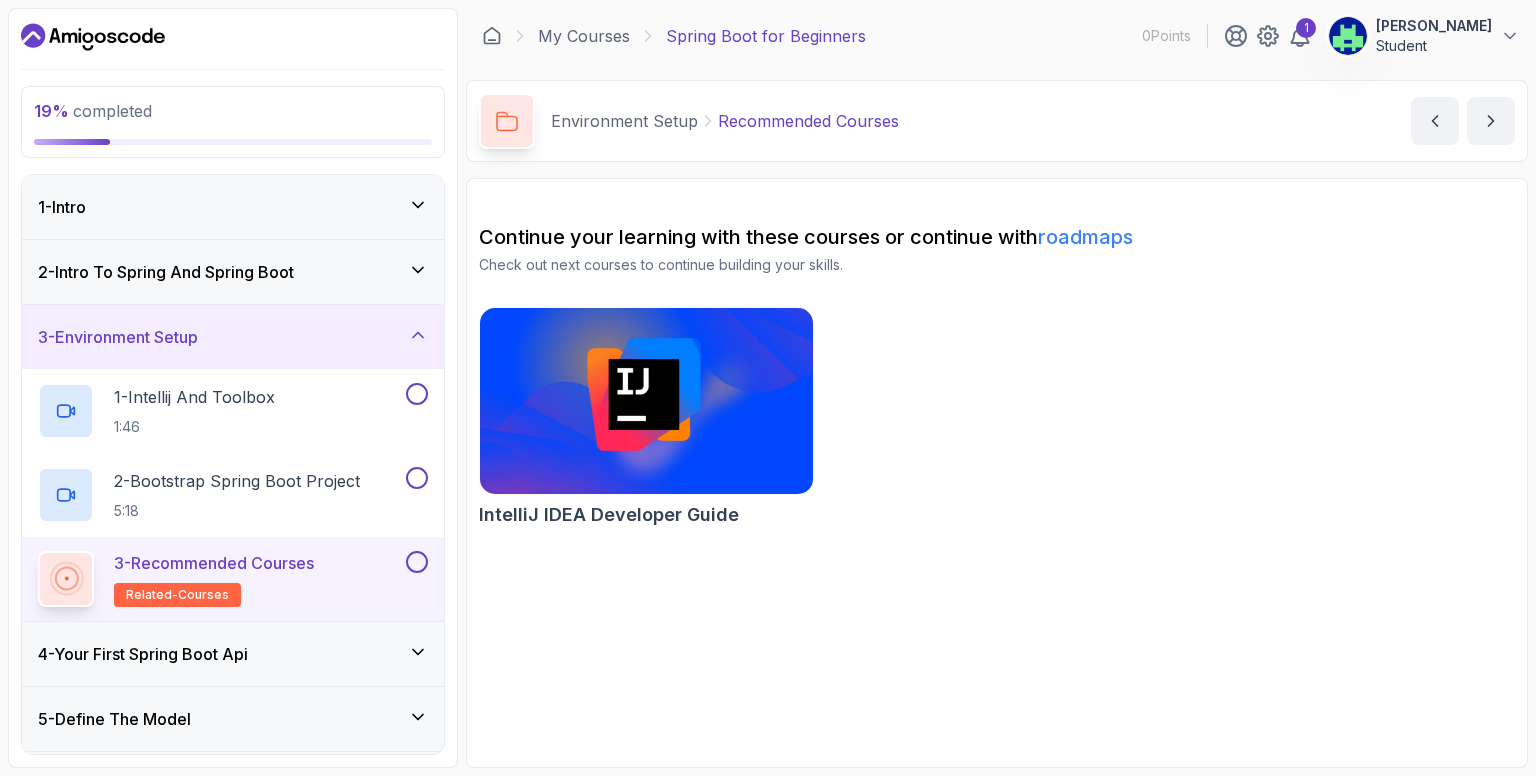 click on "roadmaps" at bounding box center (1085, 237) 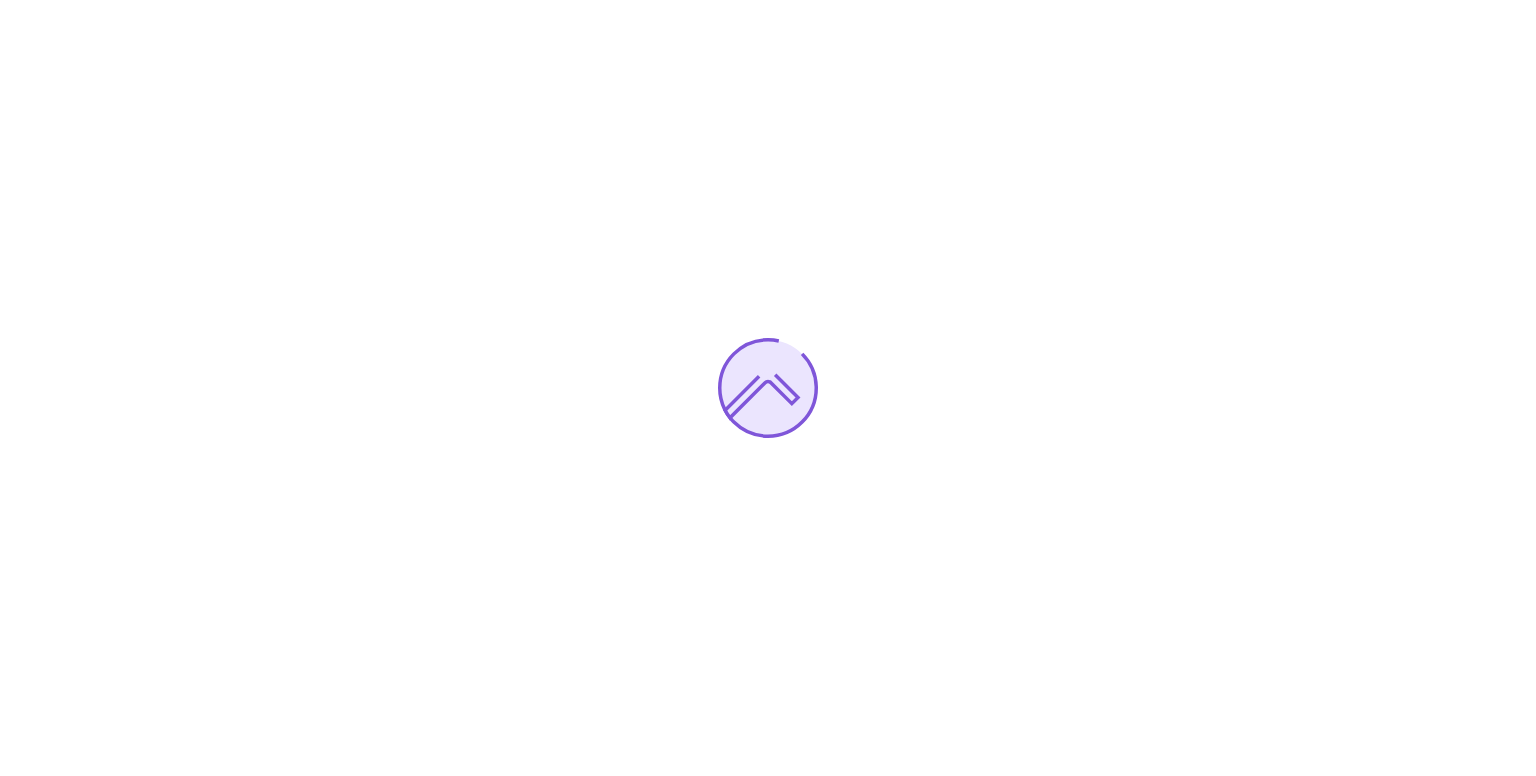 scroll, scrollTop: 0, scrollLeft: 0, axis: both 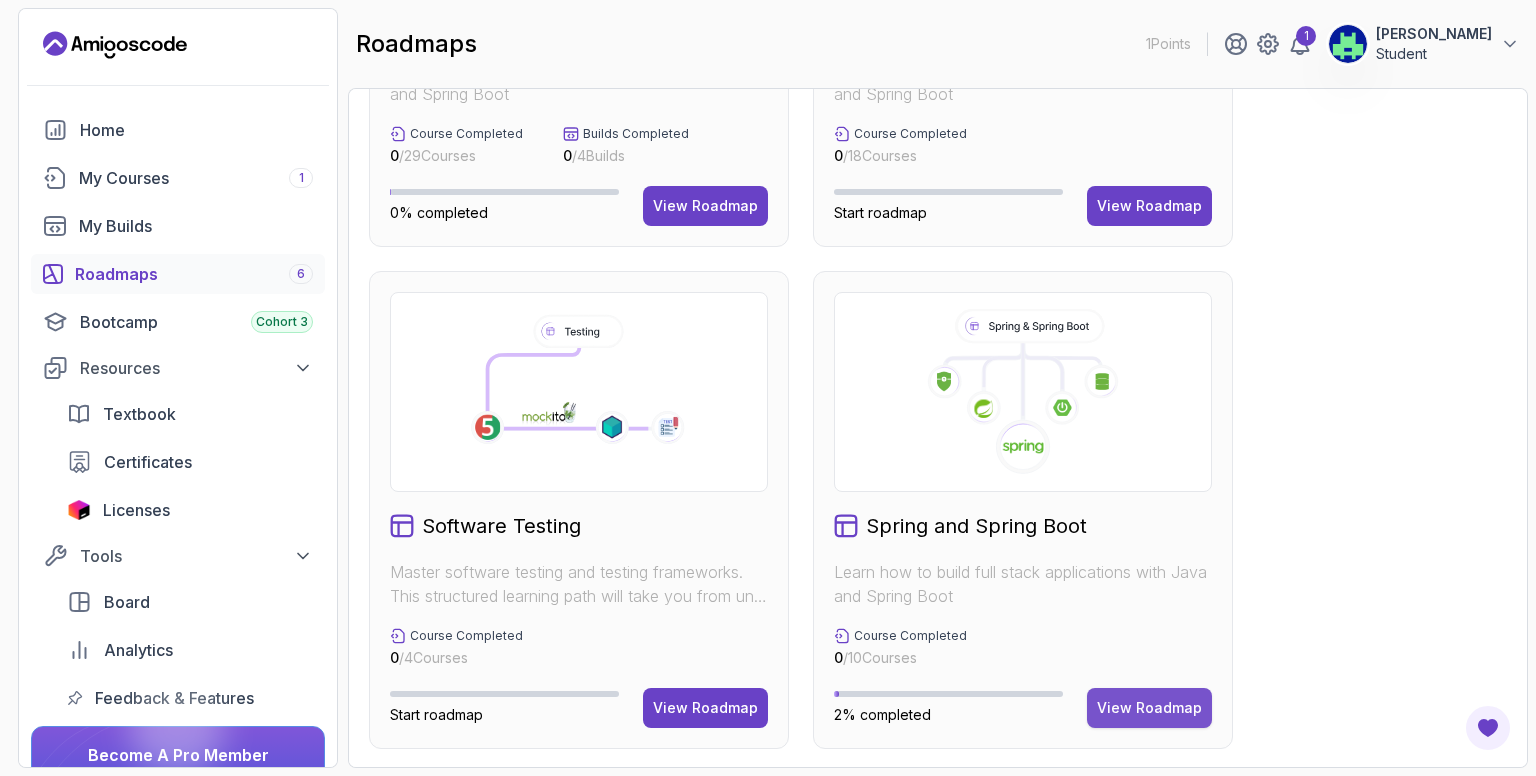click on "View Roadmap" at bounding box center (1149, 708) 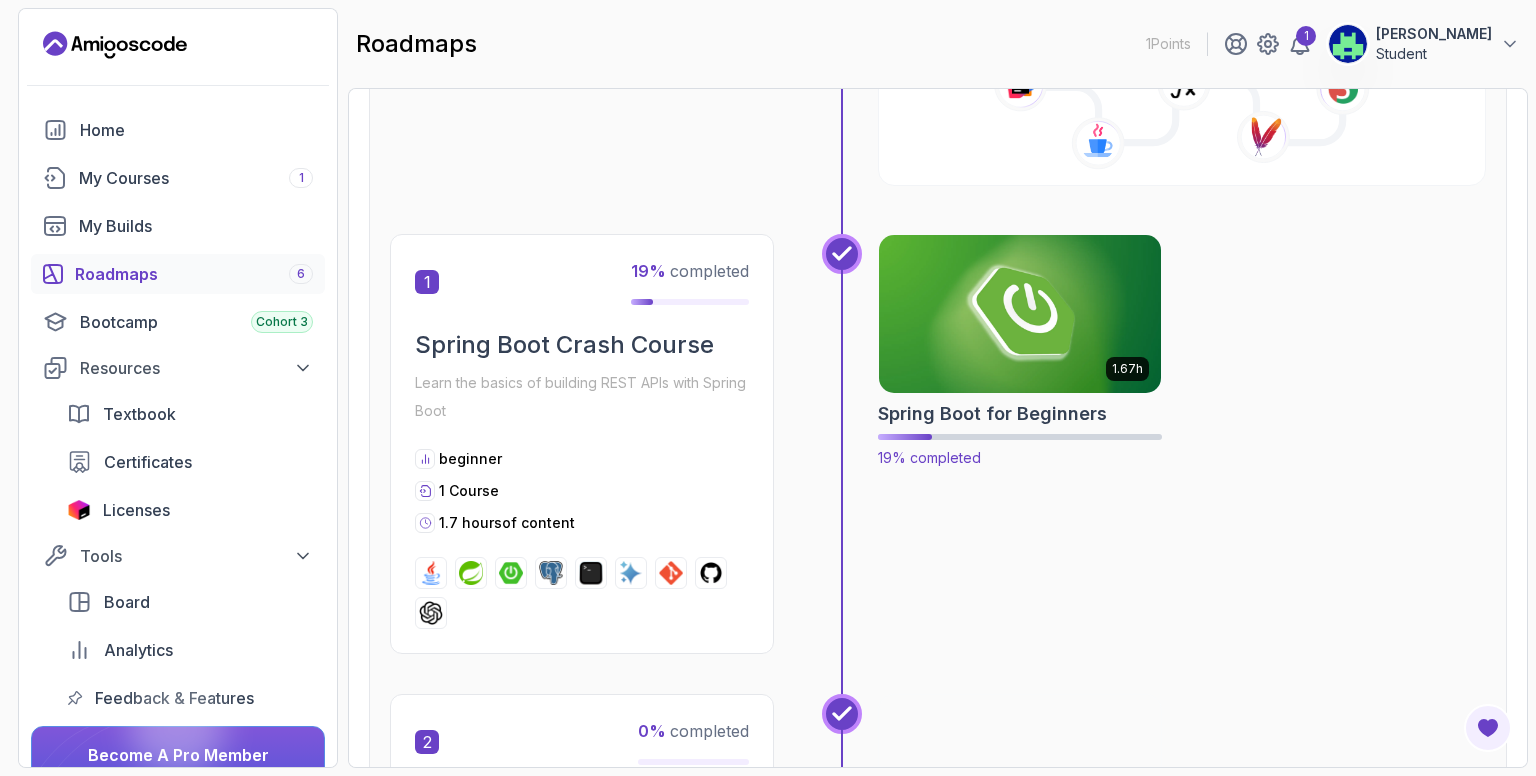 scroll, scrollTop: 0, scrollLeft: 0, axis: both 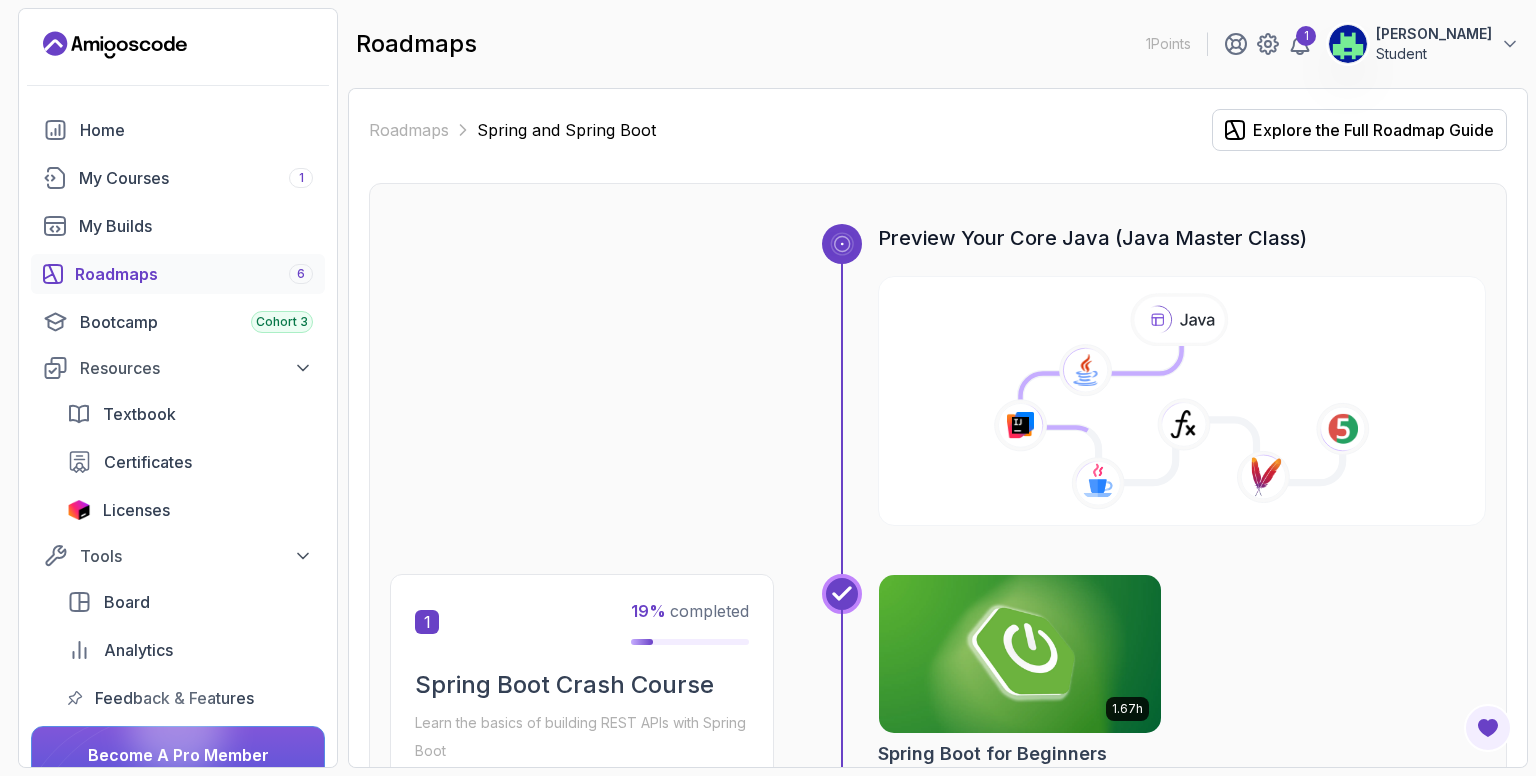 click at bounding box center (1020, 654) 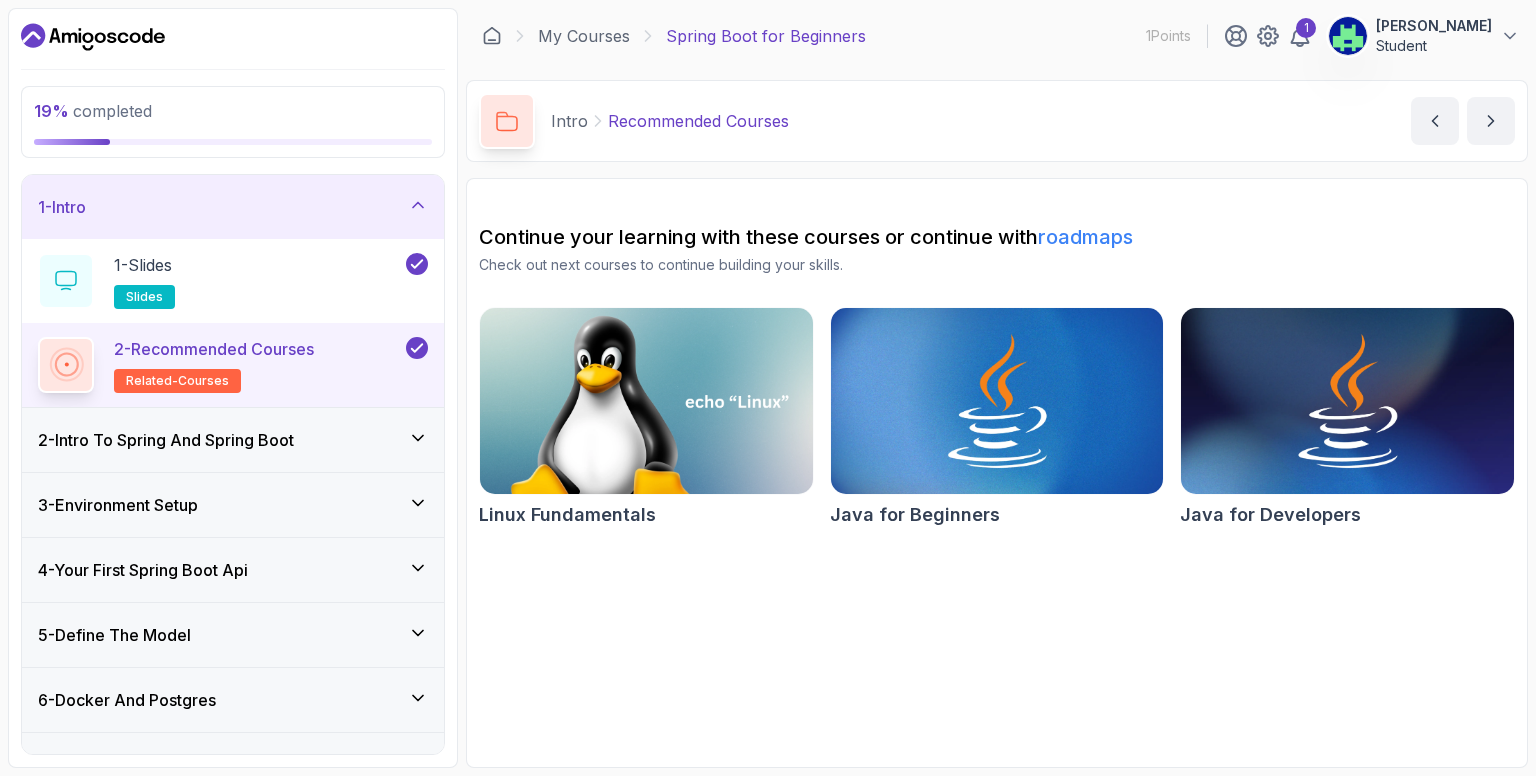 click on "2  -  Intro To Spring And Spring Boot" at bounding box center (233, 440) 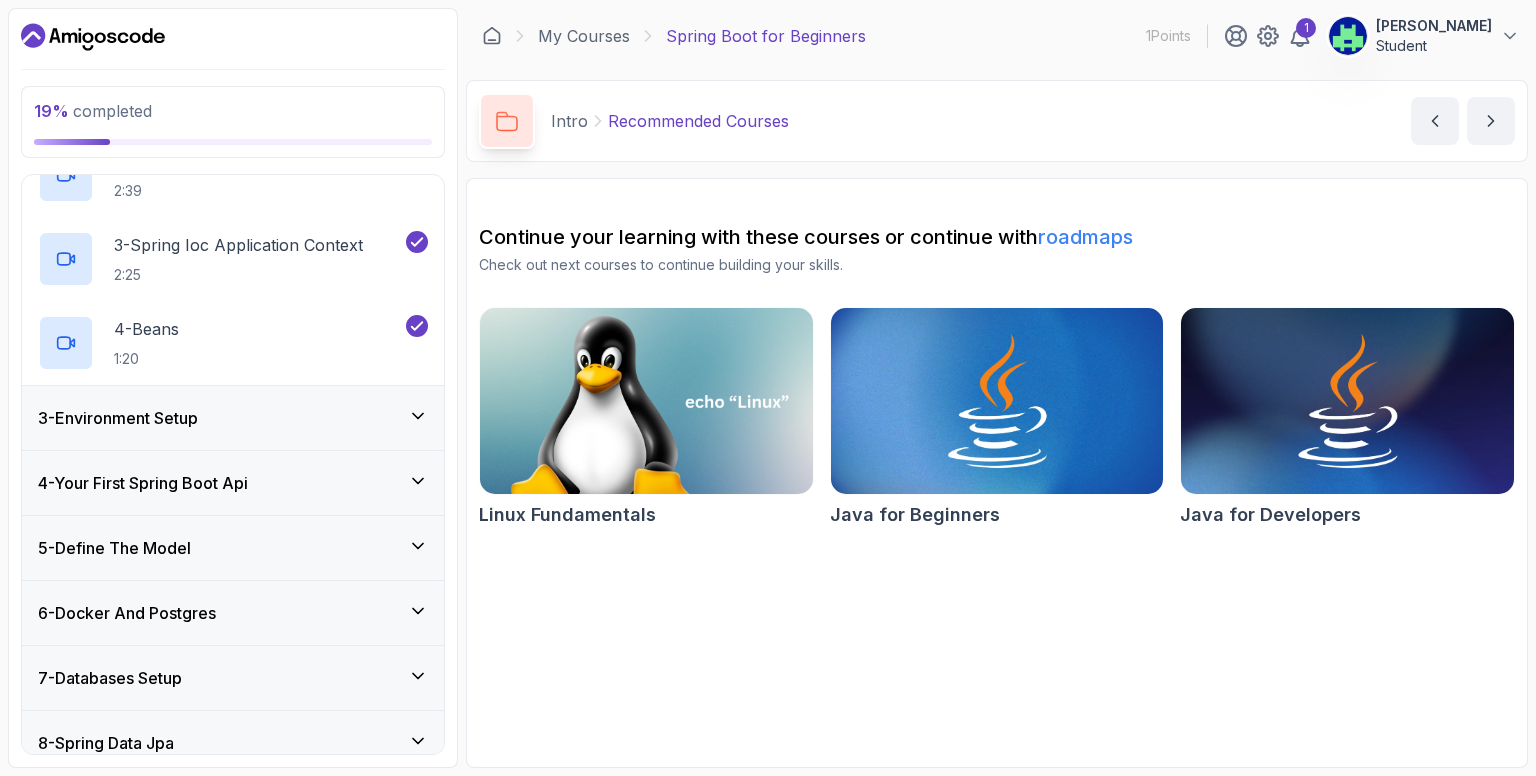 click on "3  -  Environment Setup" at bounding box center (233, 418) 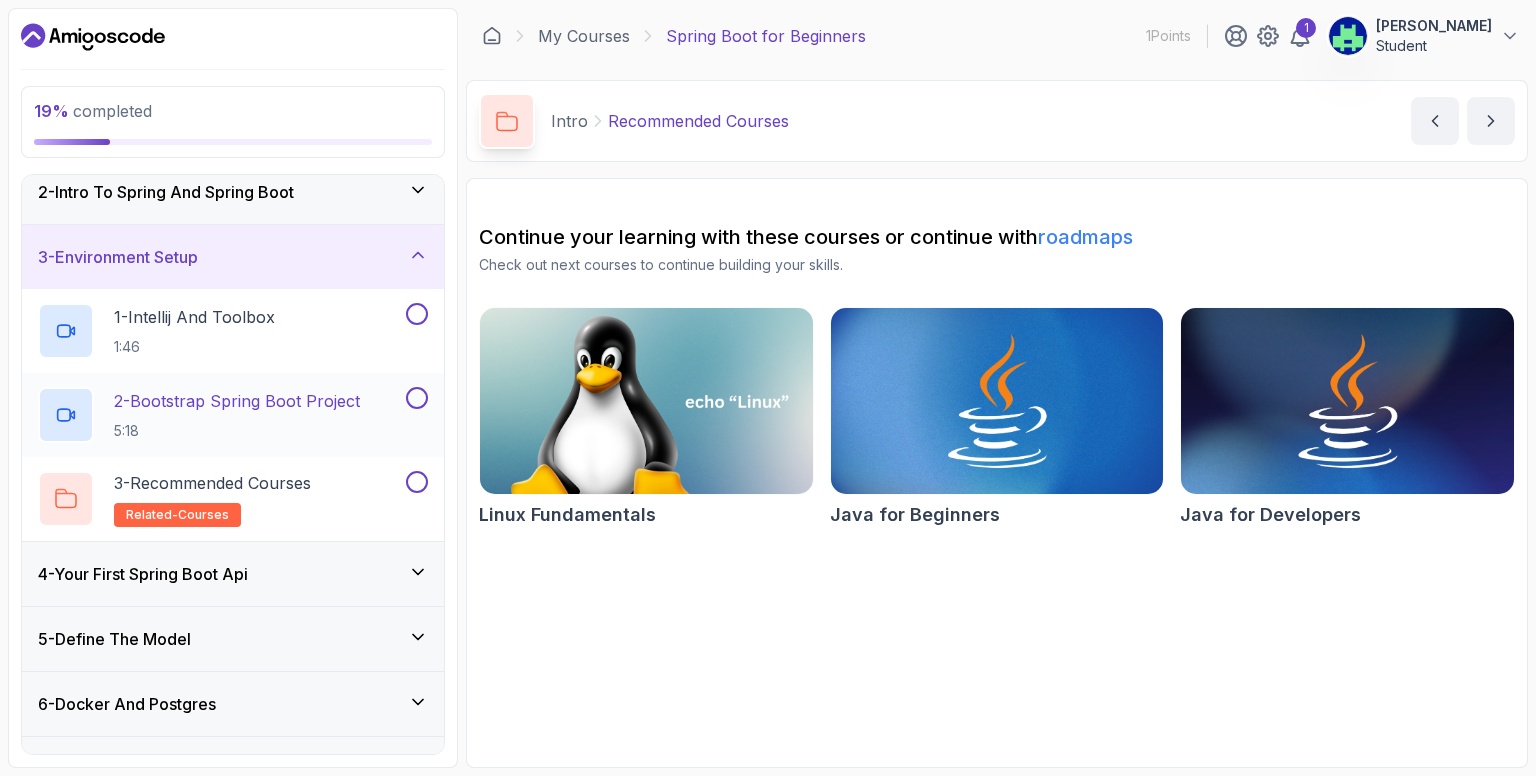 scroll, scrollTop: 80, scrollLeft: 0, axis: vertical 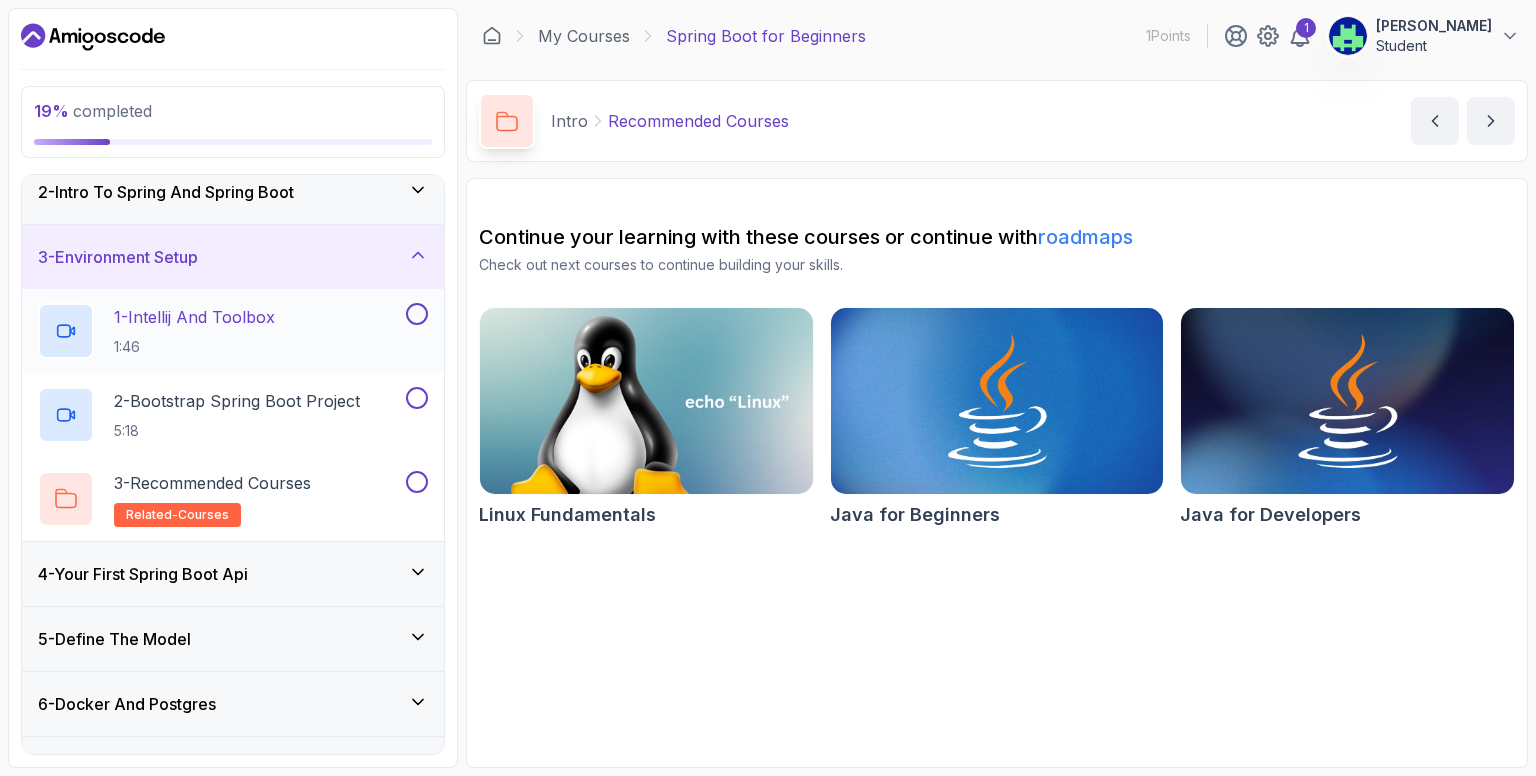 click on "1  -  Intellij And Toolbox 1:46" at bounding box center (220, 331) 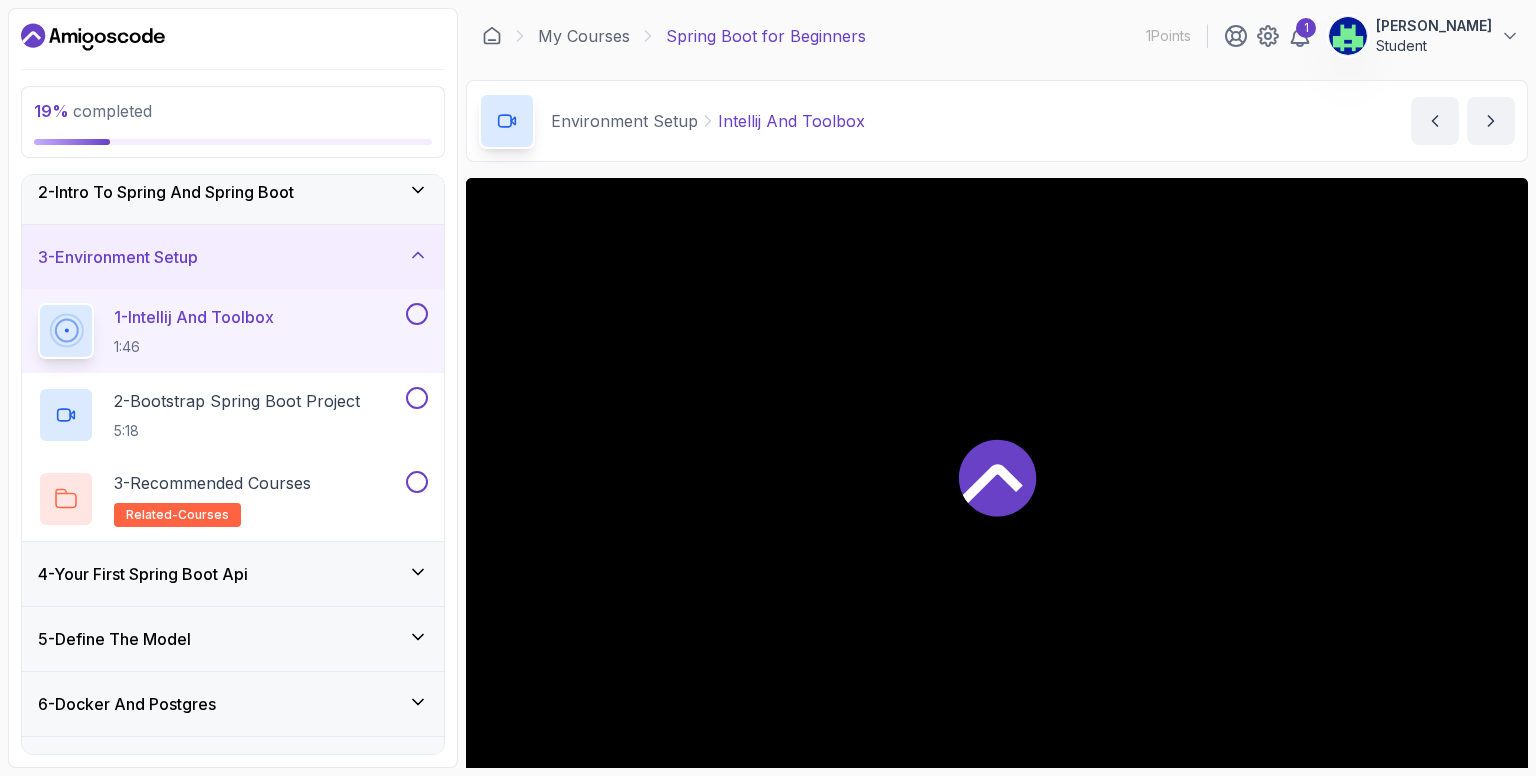 click at bounding box center (997, 476) 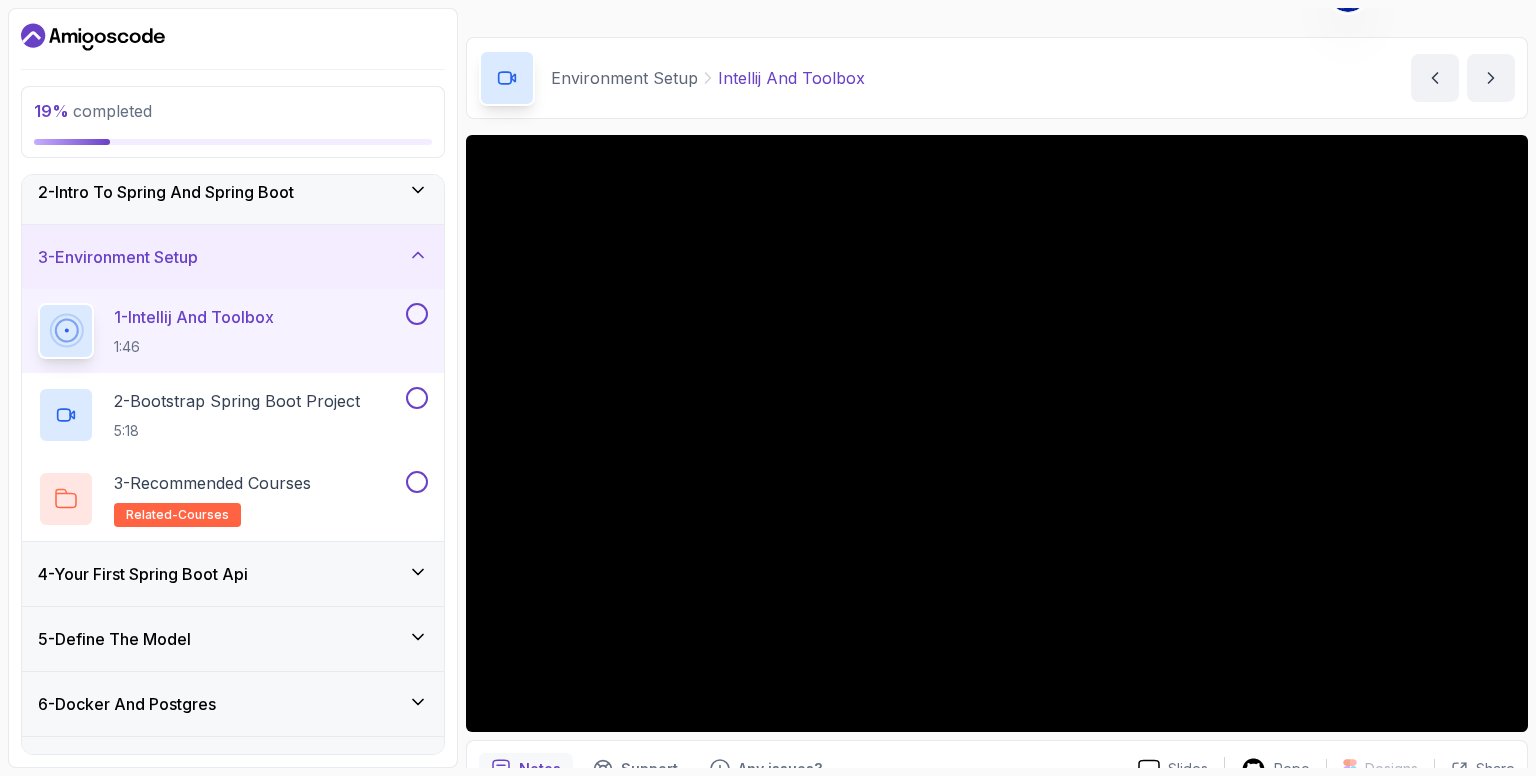 scroll, scrollTop: 44, scrollLeft: 0, axis: vertical 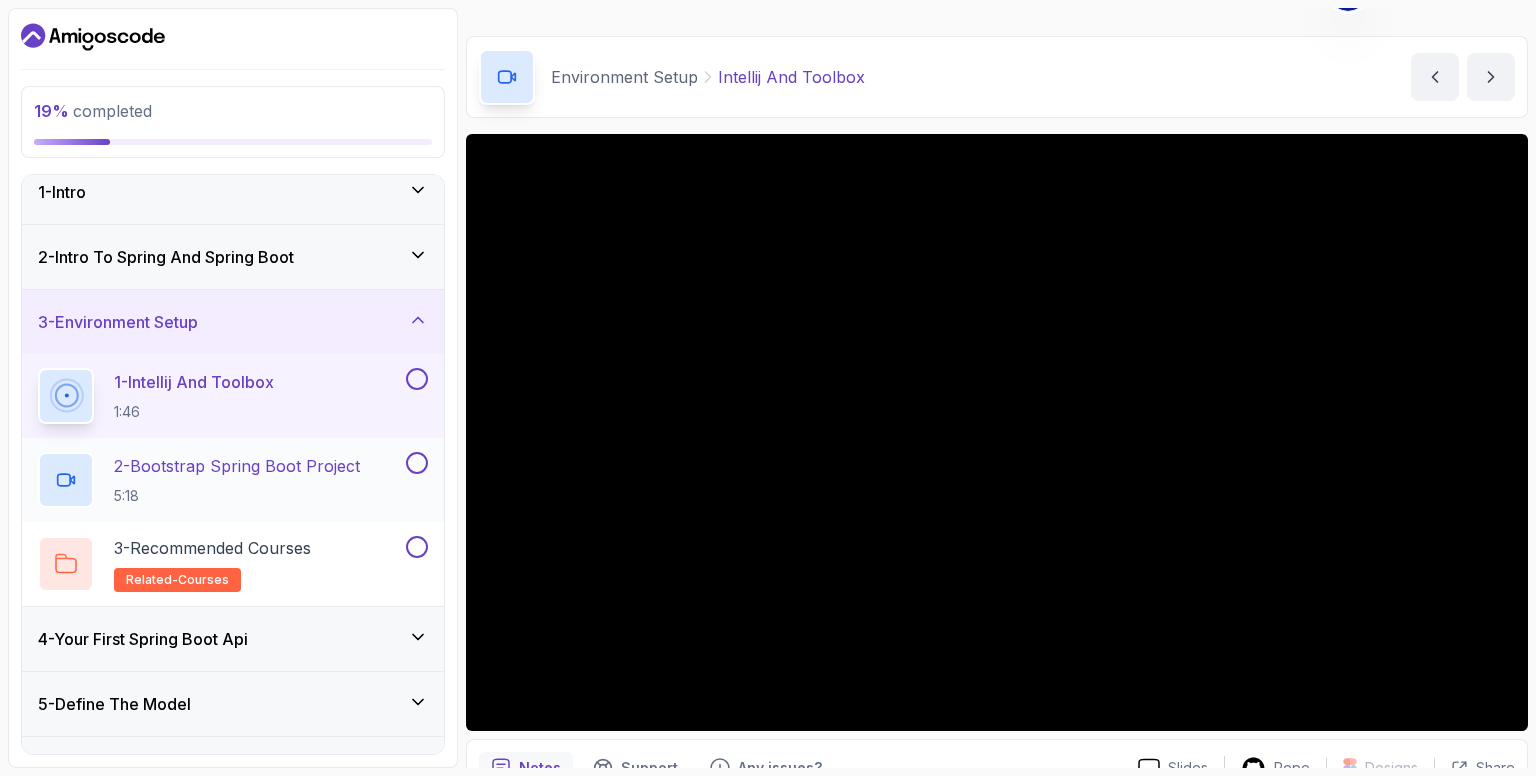 click on "2  -  Bootstrap Spring Boot Project" at bounding box center [237, 466] 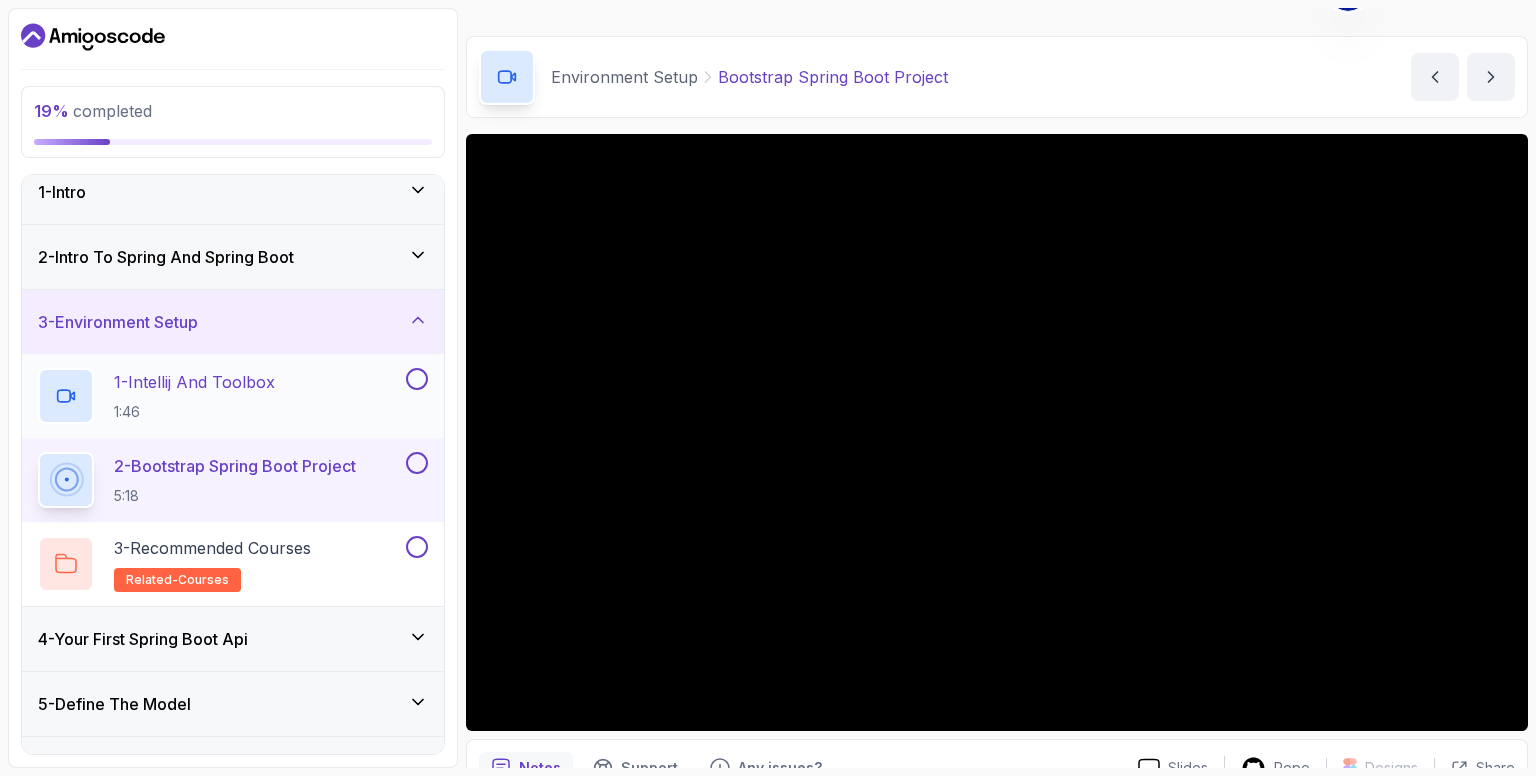 click on "1  -  Intellij And Toolbox 1:46" at bounding box center [233, 396] 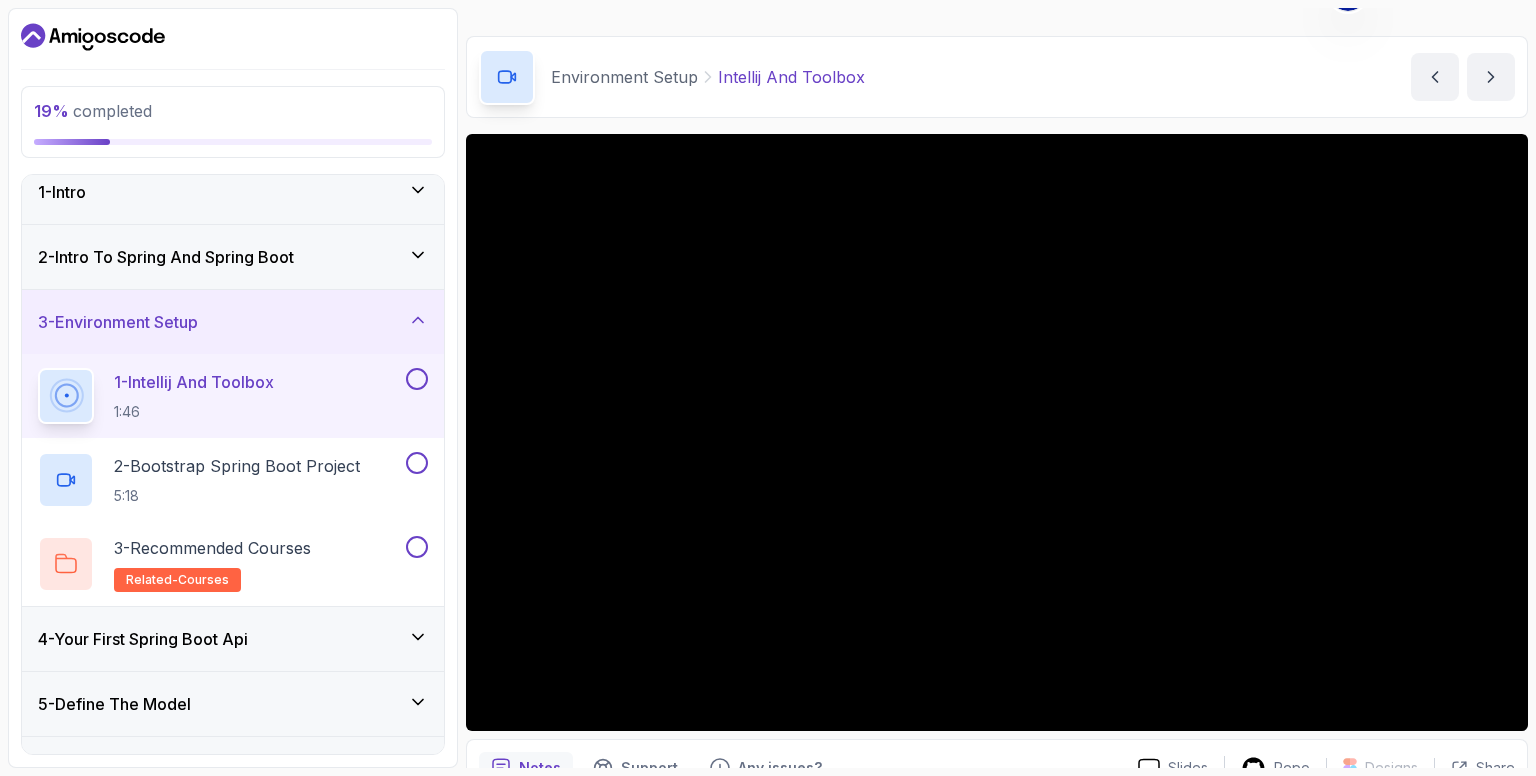 click at bounding box center (417, 379) 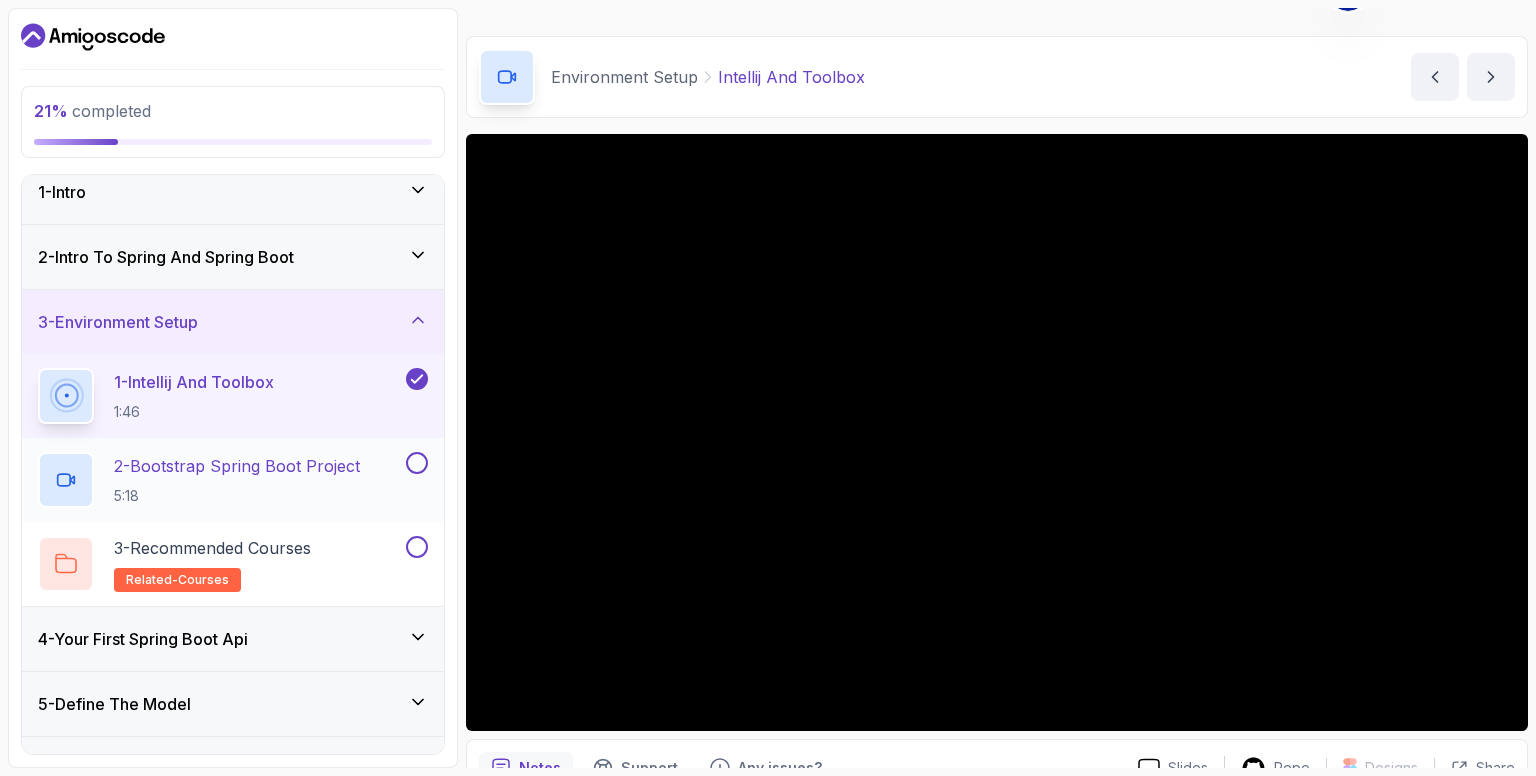 click on "2  -  Bootstrap Spring Boot Project" at bounding box center (237, 466) 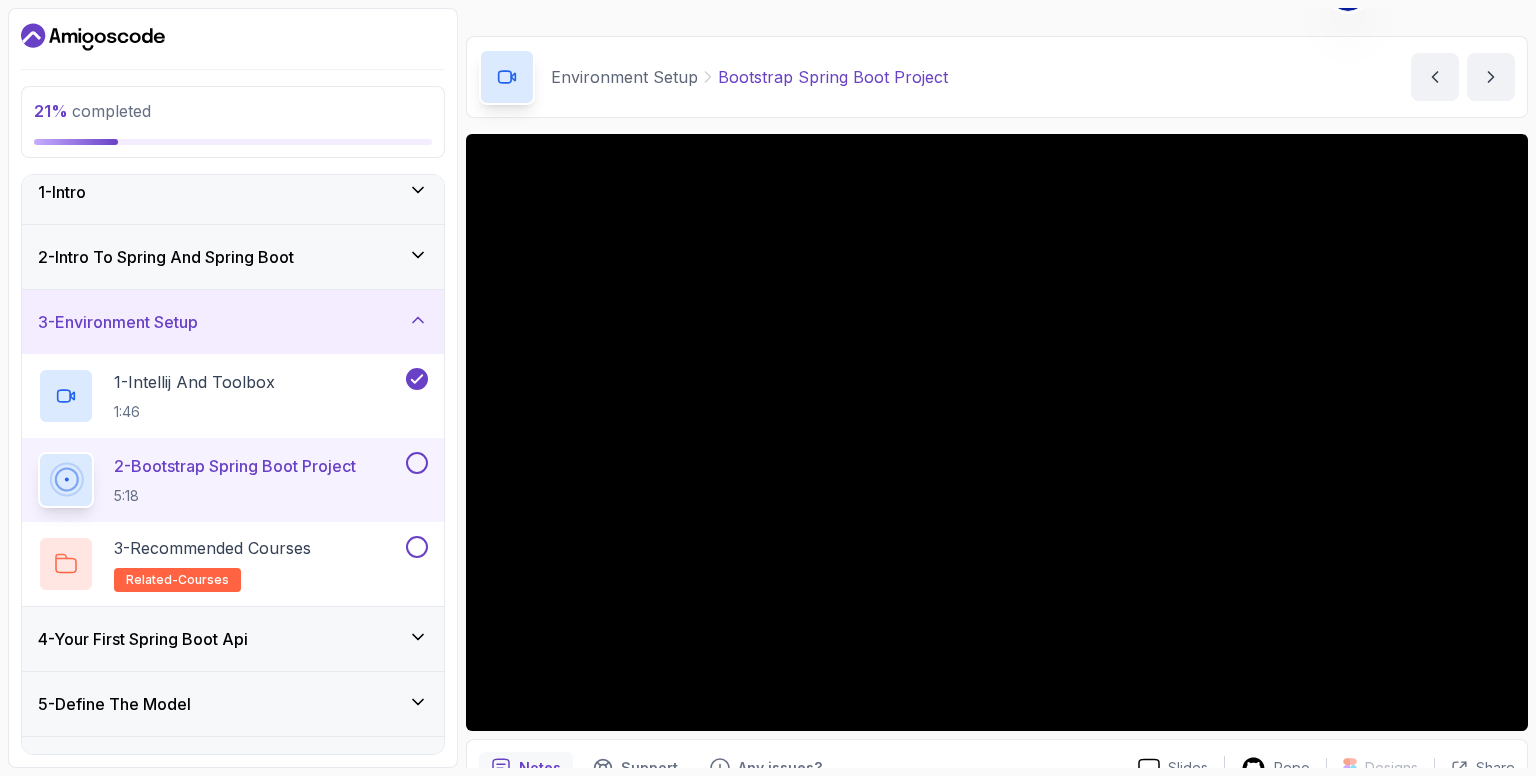 type 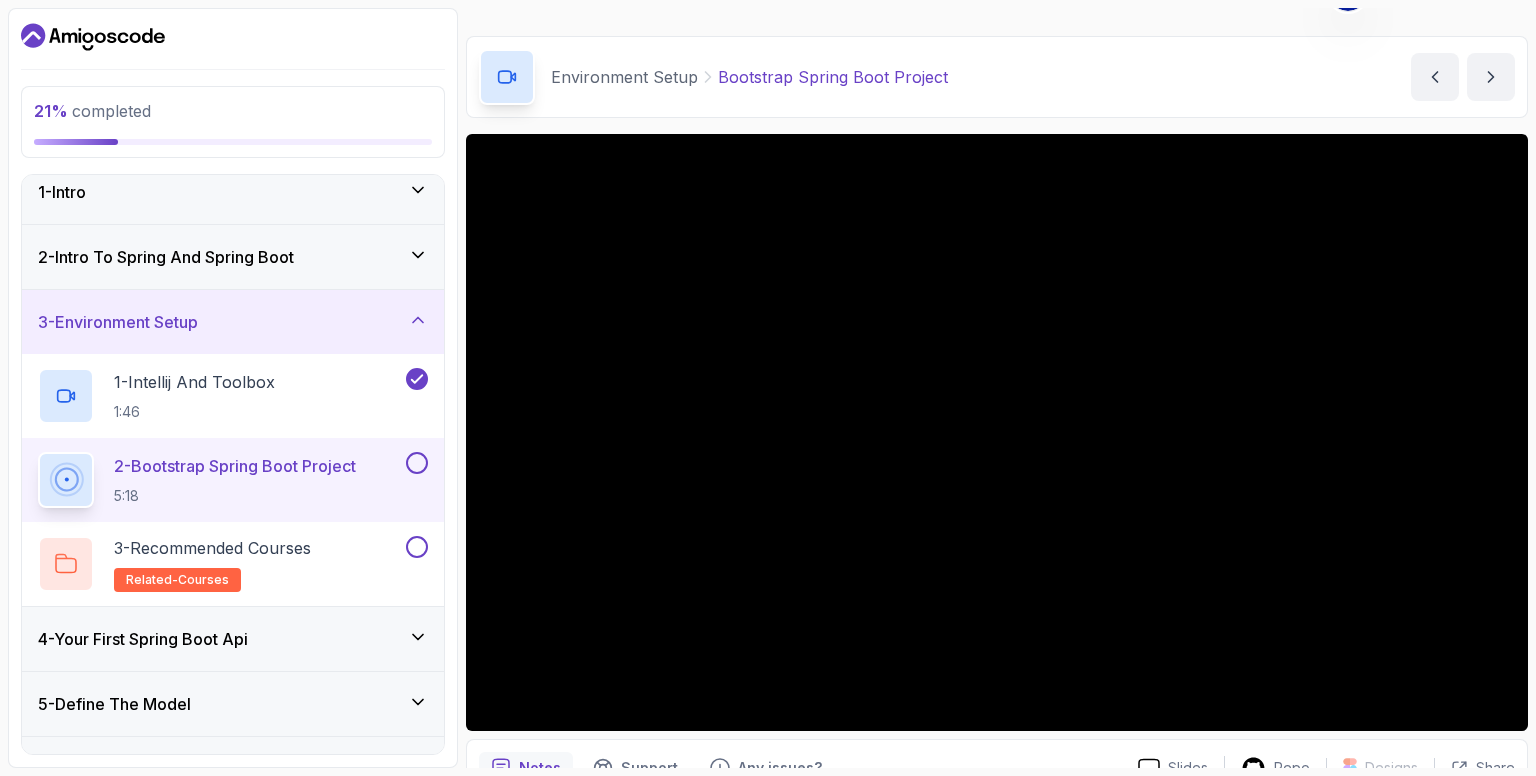 click on "2  -  Bootstrap Spring Boot Project 5:18" at bounding box center (233, 480) 